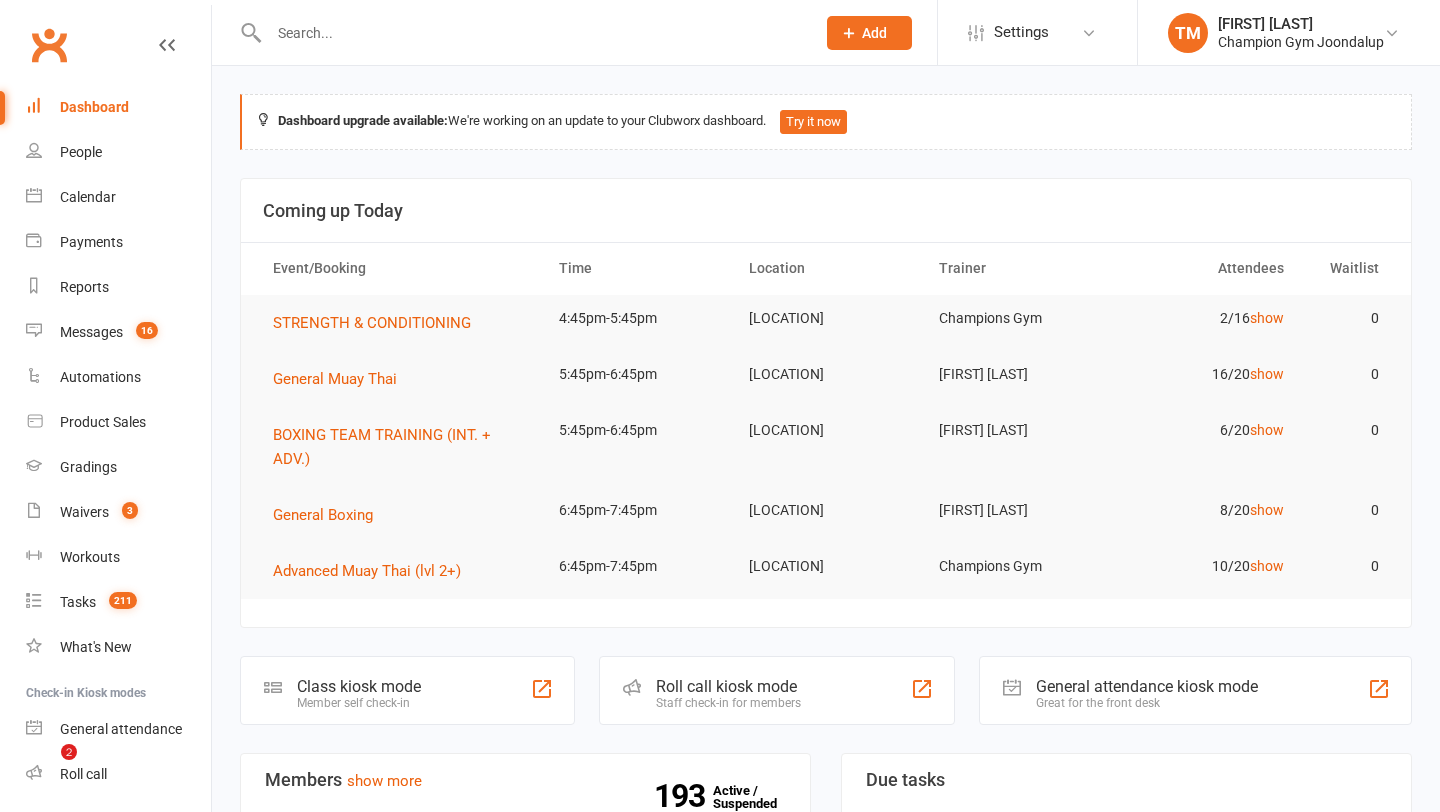 scroll, scrollTop: 0, scrollLeft: 0, axis: both 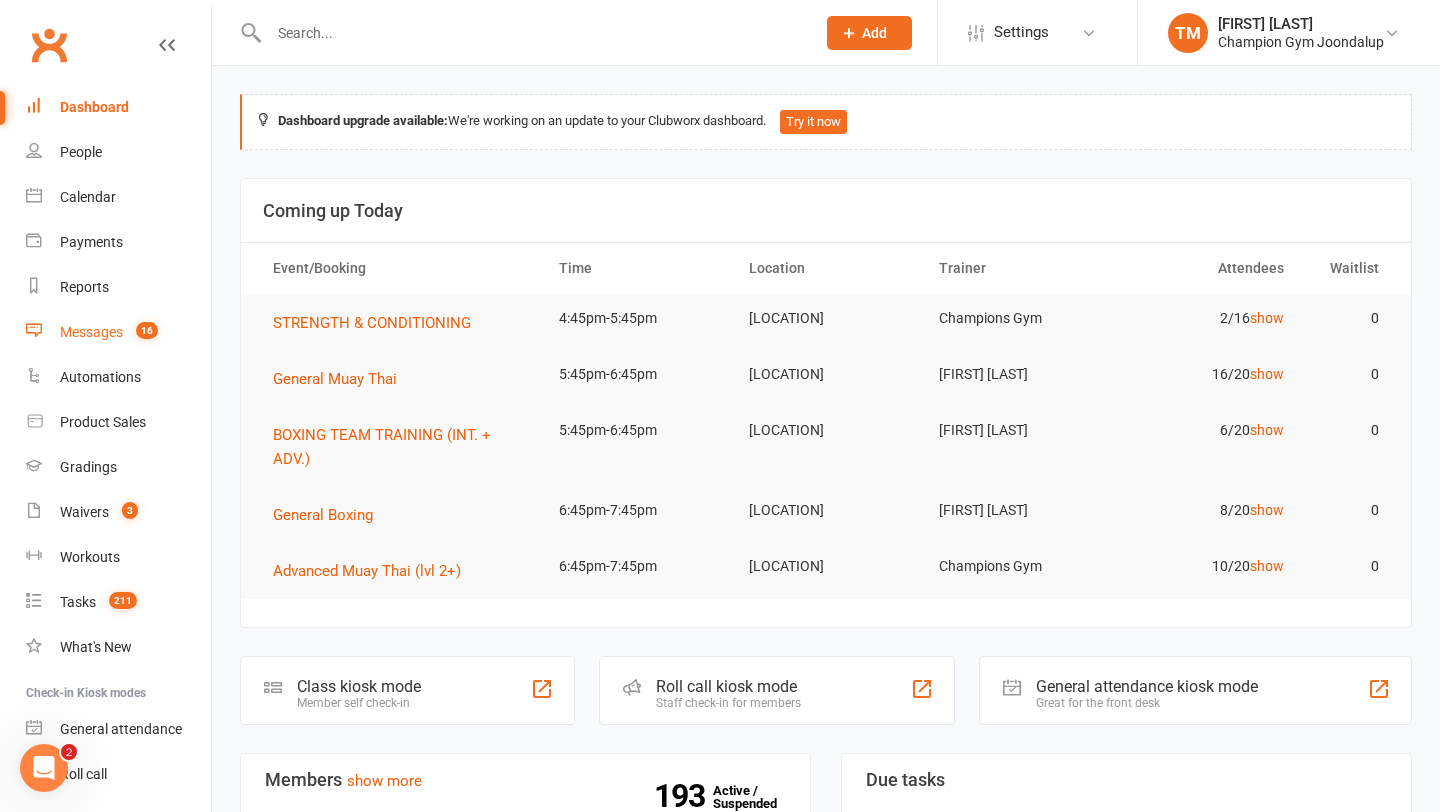 click on "Messages" at bounding box center (91, 332) 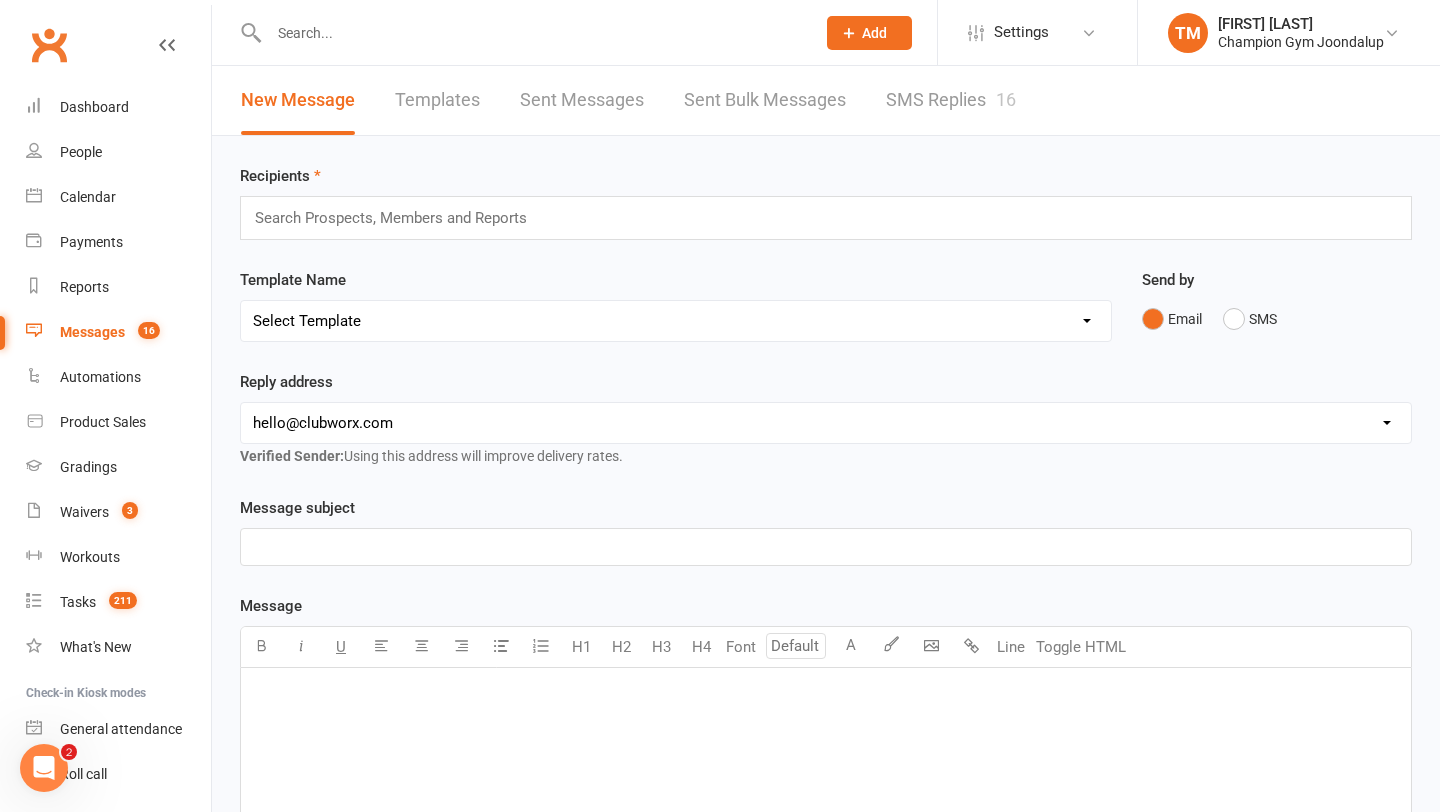 click on "SMS Replies  16" at bounding box center (951, 100) 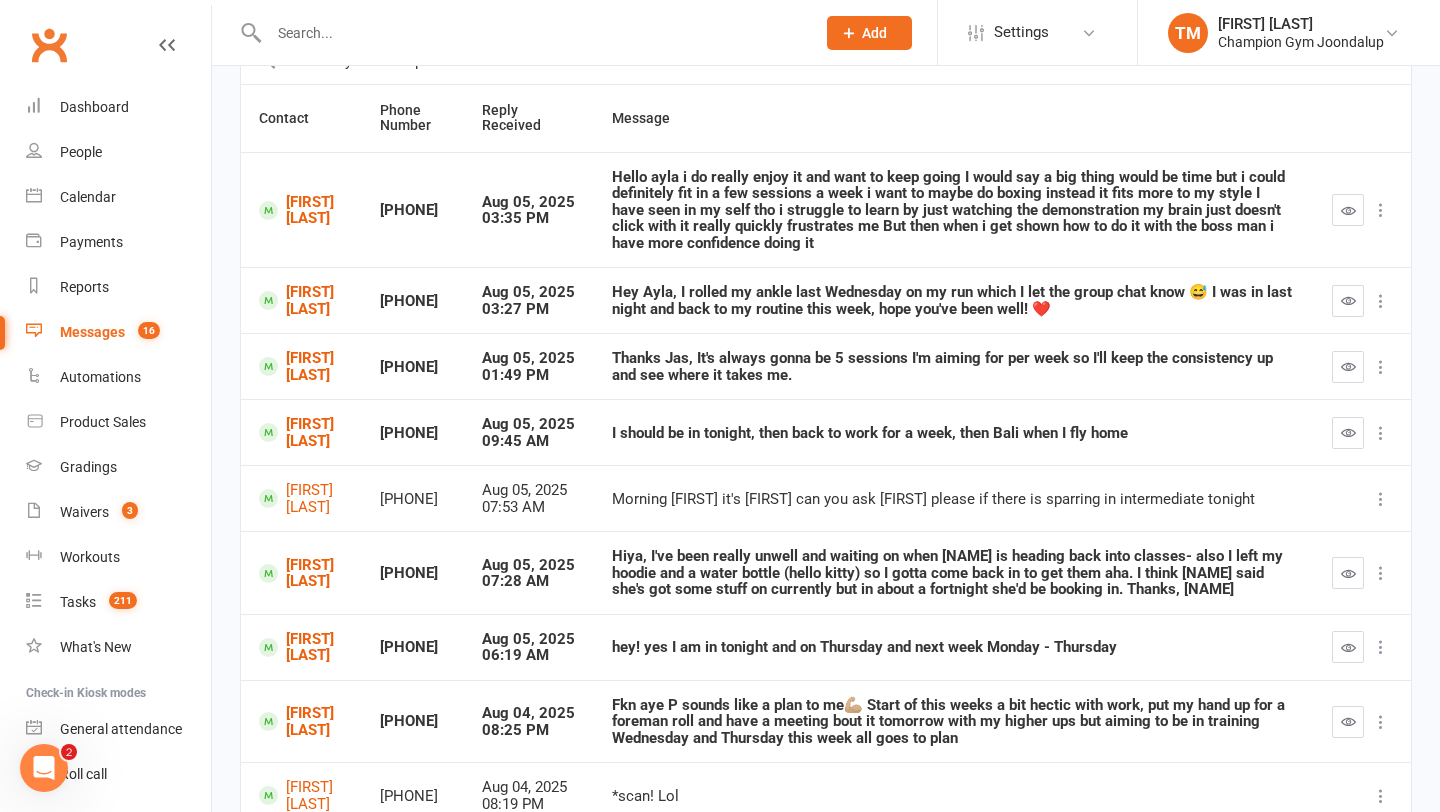 scroll, scrollTop: 177, scrollLeft: 0, axis: vertical 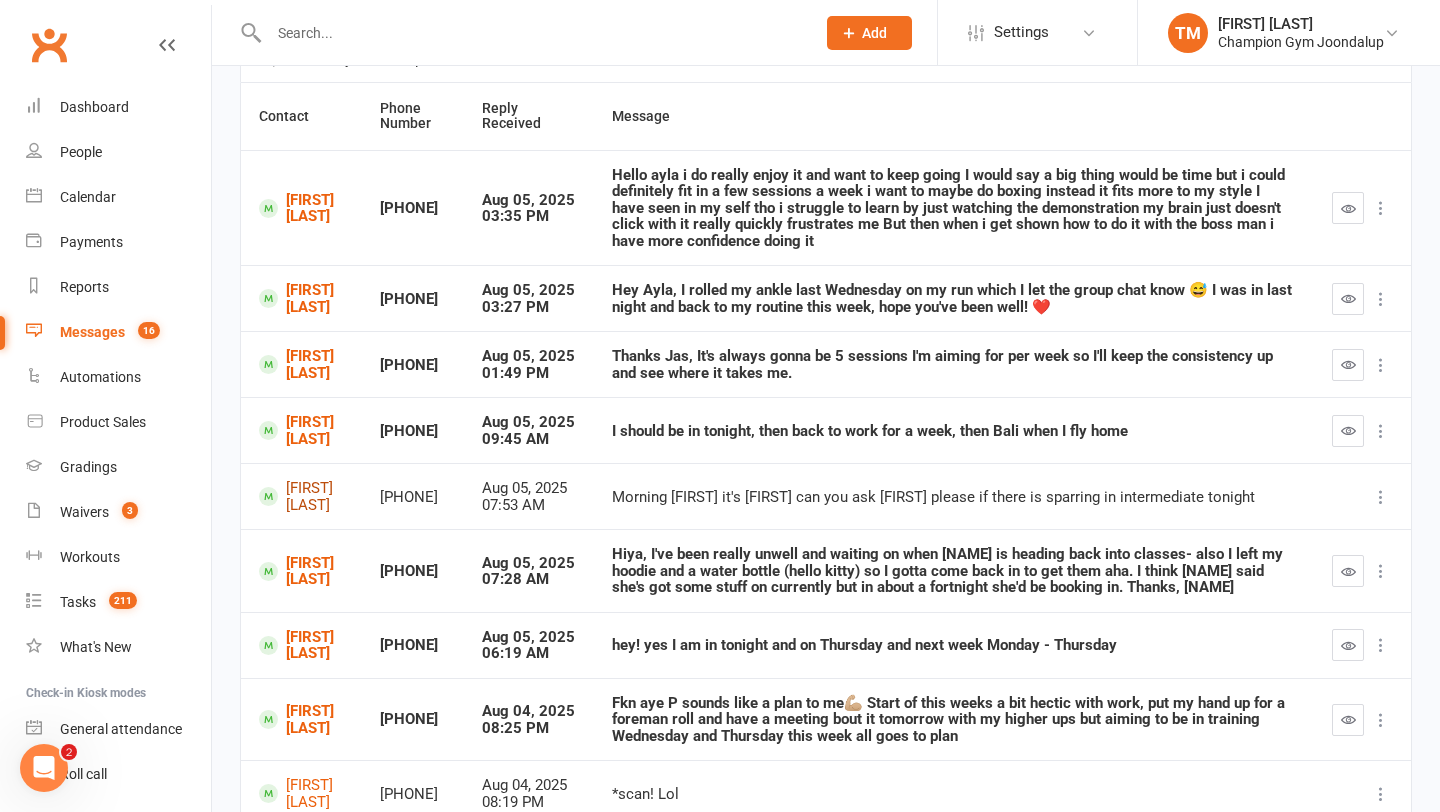 click on "[FIRST] [LAST]" at bounding box center [301, 496] 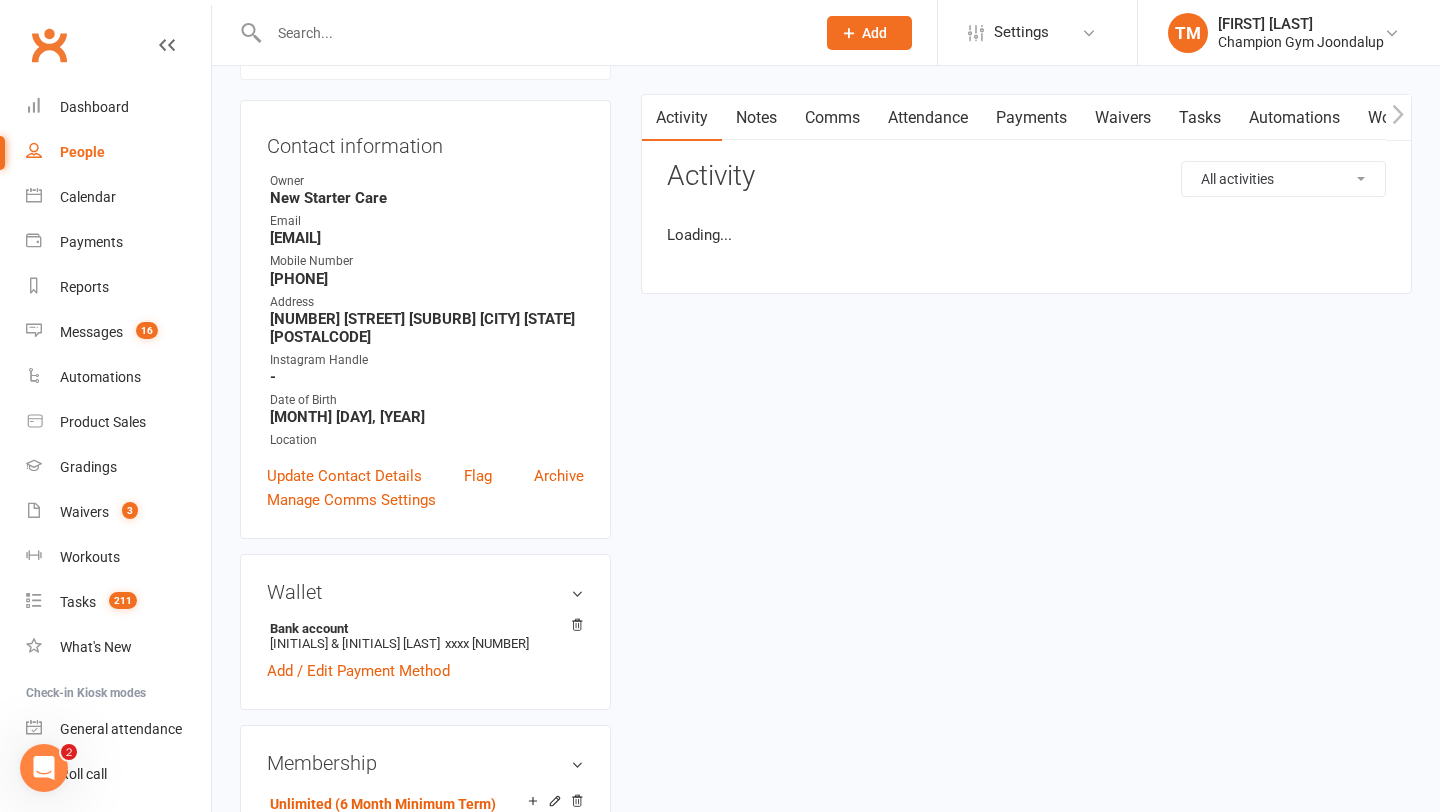 scroll, scrollTop: 0, scrollLeft: 0, axis: both 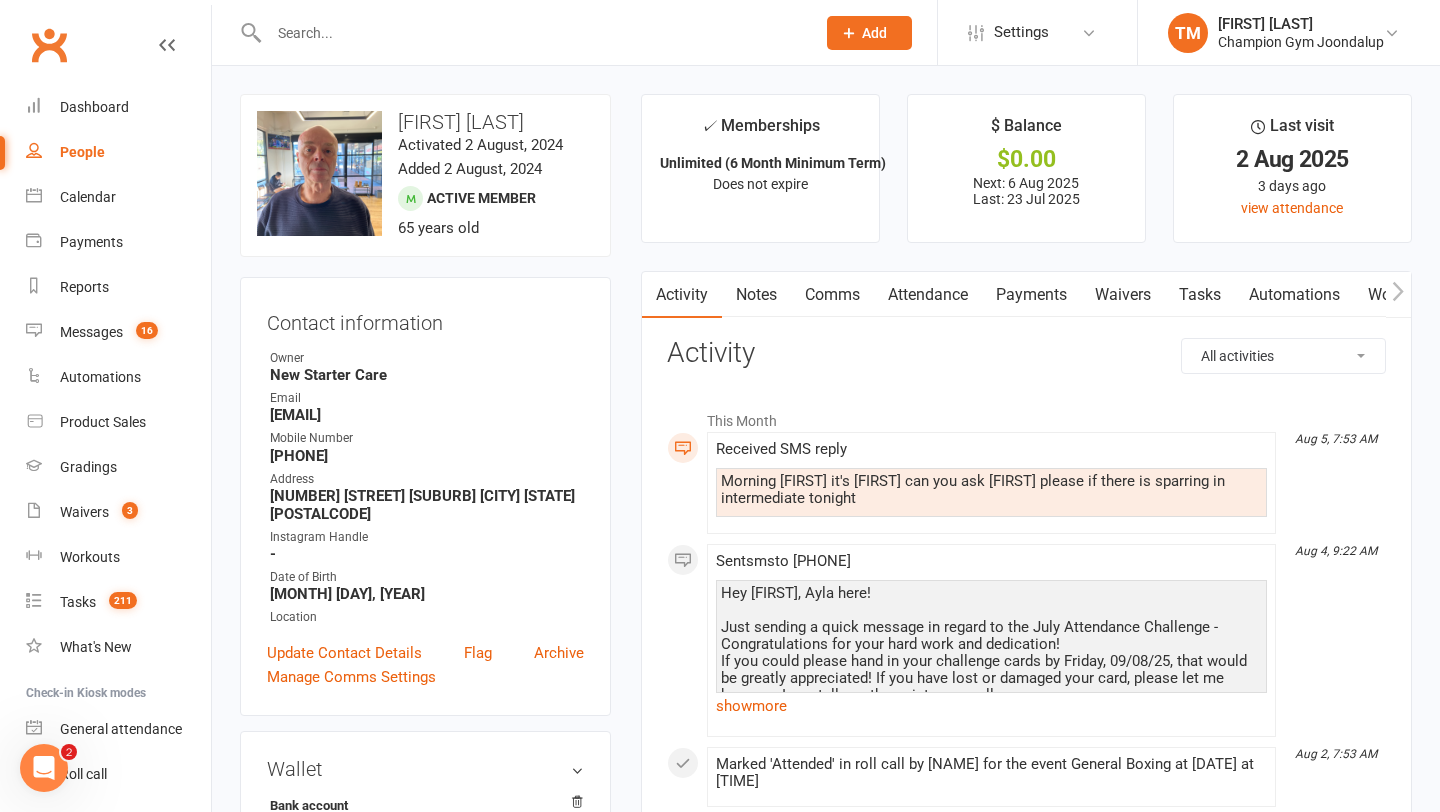 click on "Attendance" at bounding box center (928, 295) 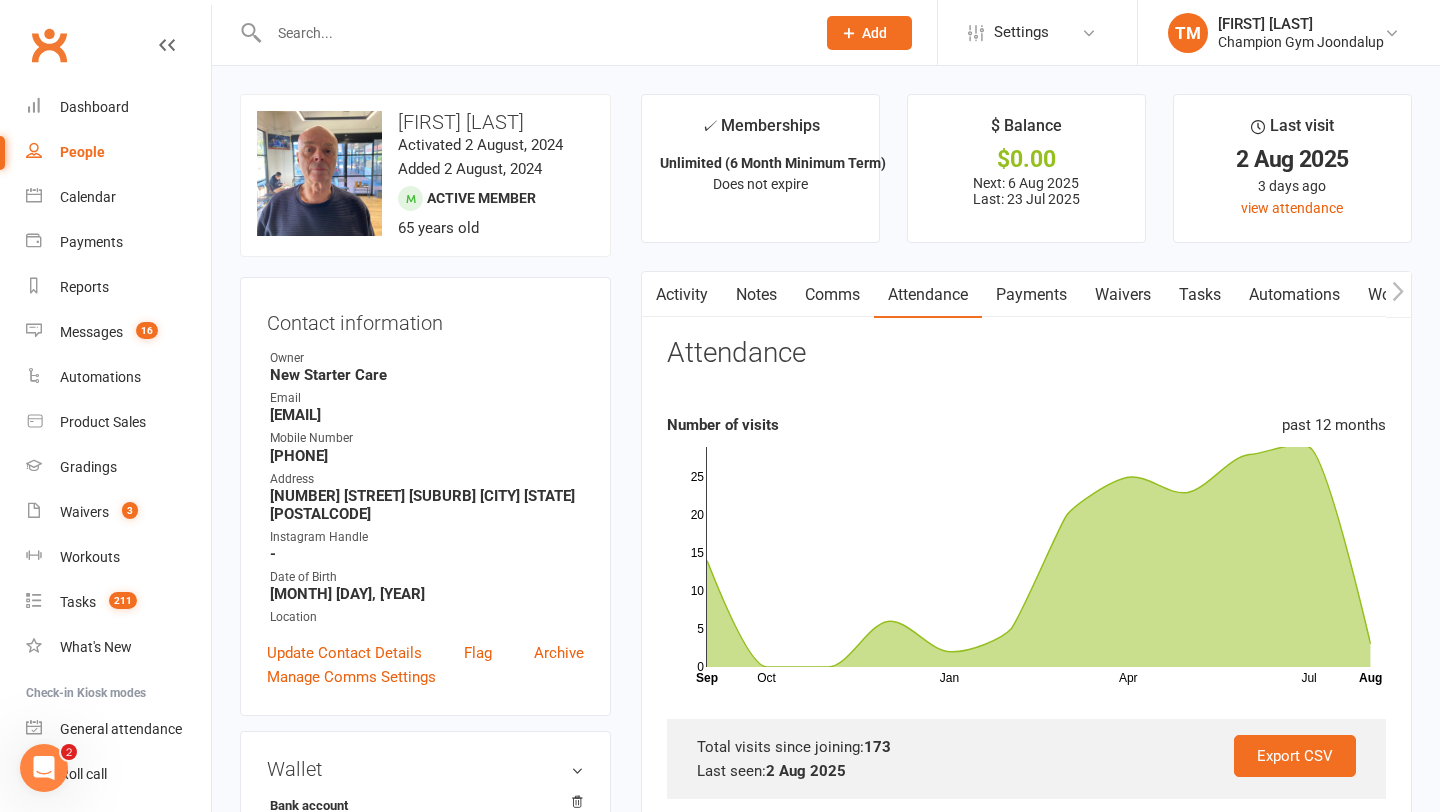 click on "Comms" at bounding box center (832, 295) 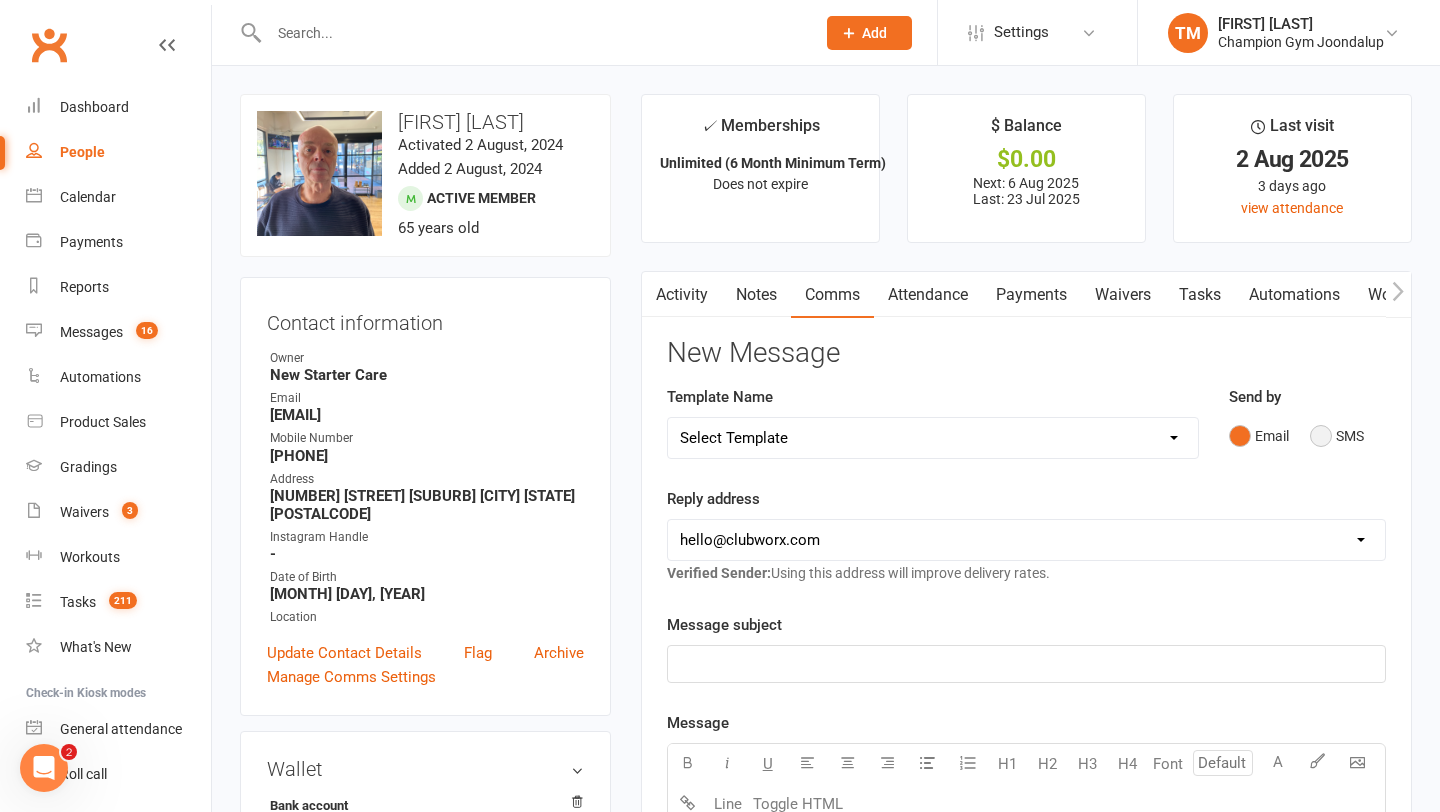 click on "SMS" at bounding box center (1337, 436) 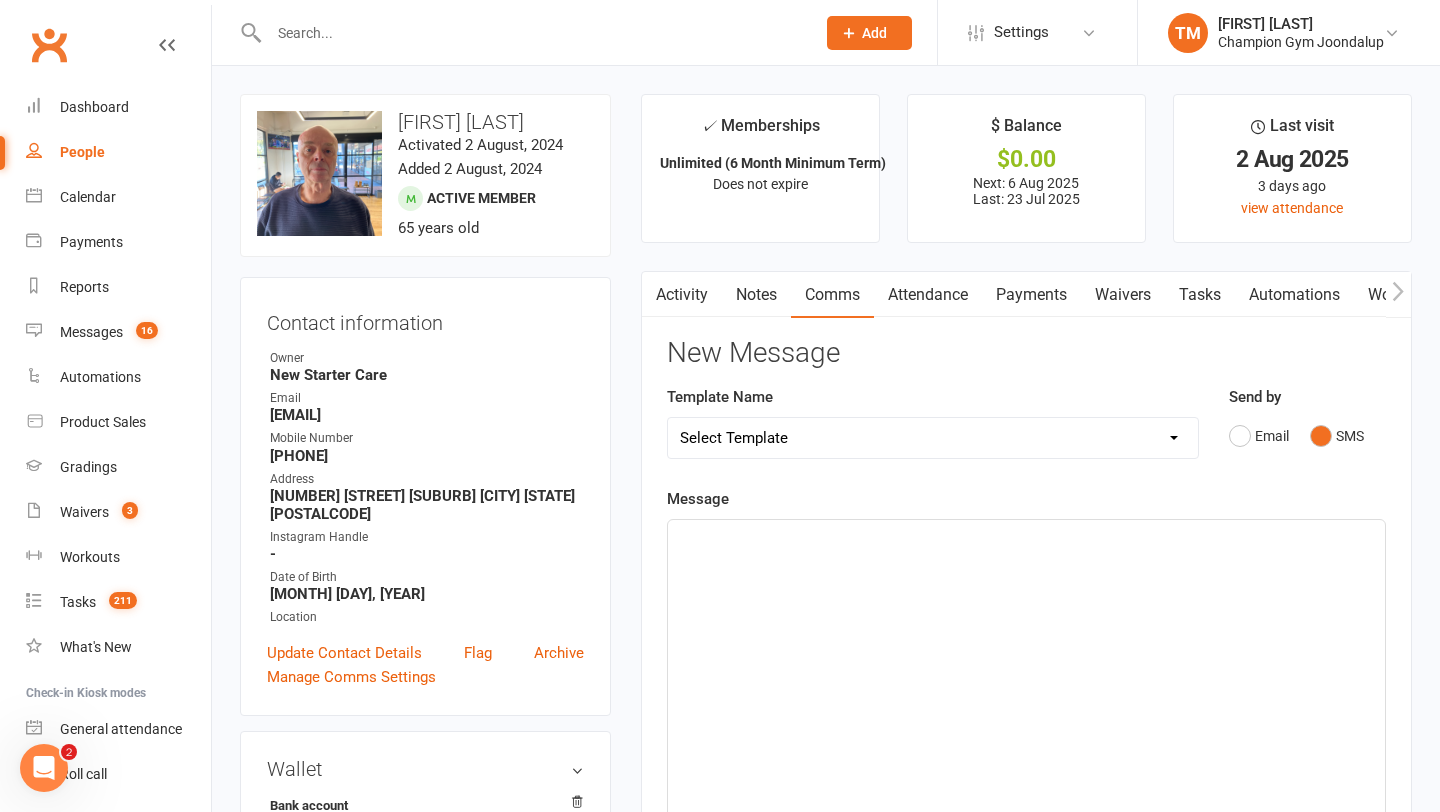 click on "﻿" 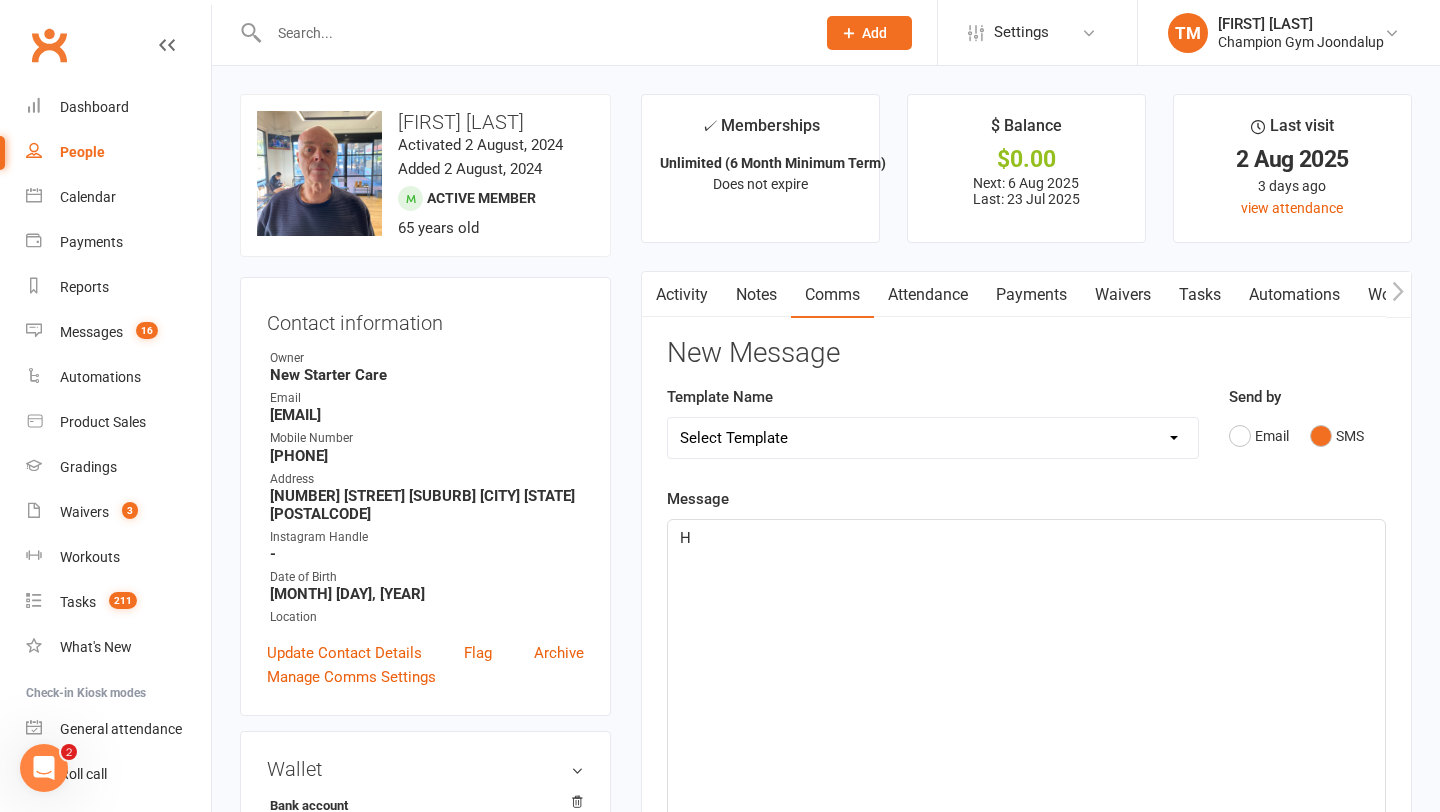 type 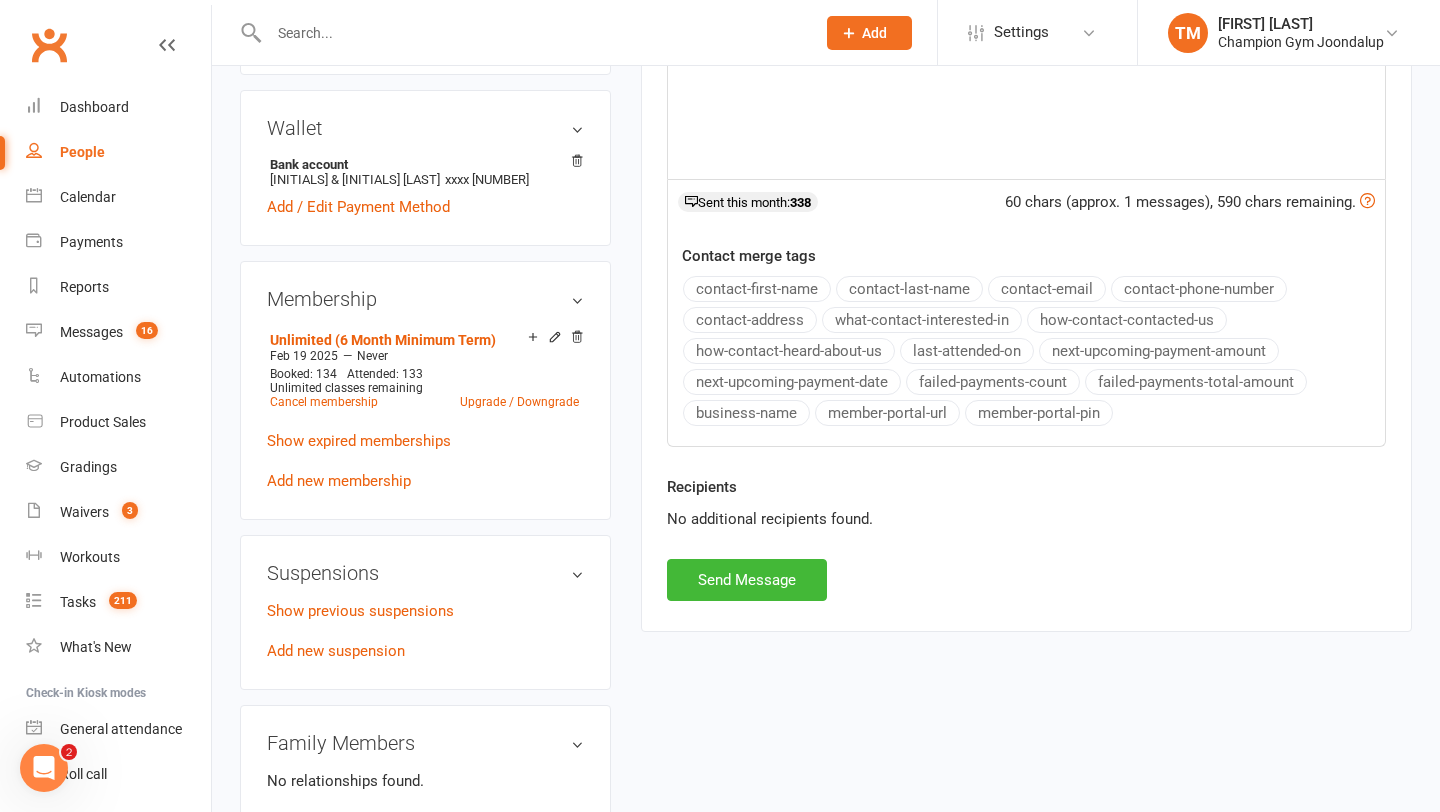 scroll, scrollTop: 644, scrollLeft: 0, axis: vertical 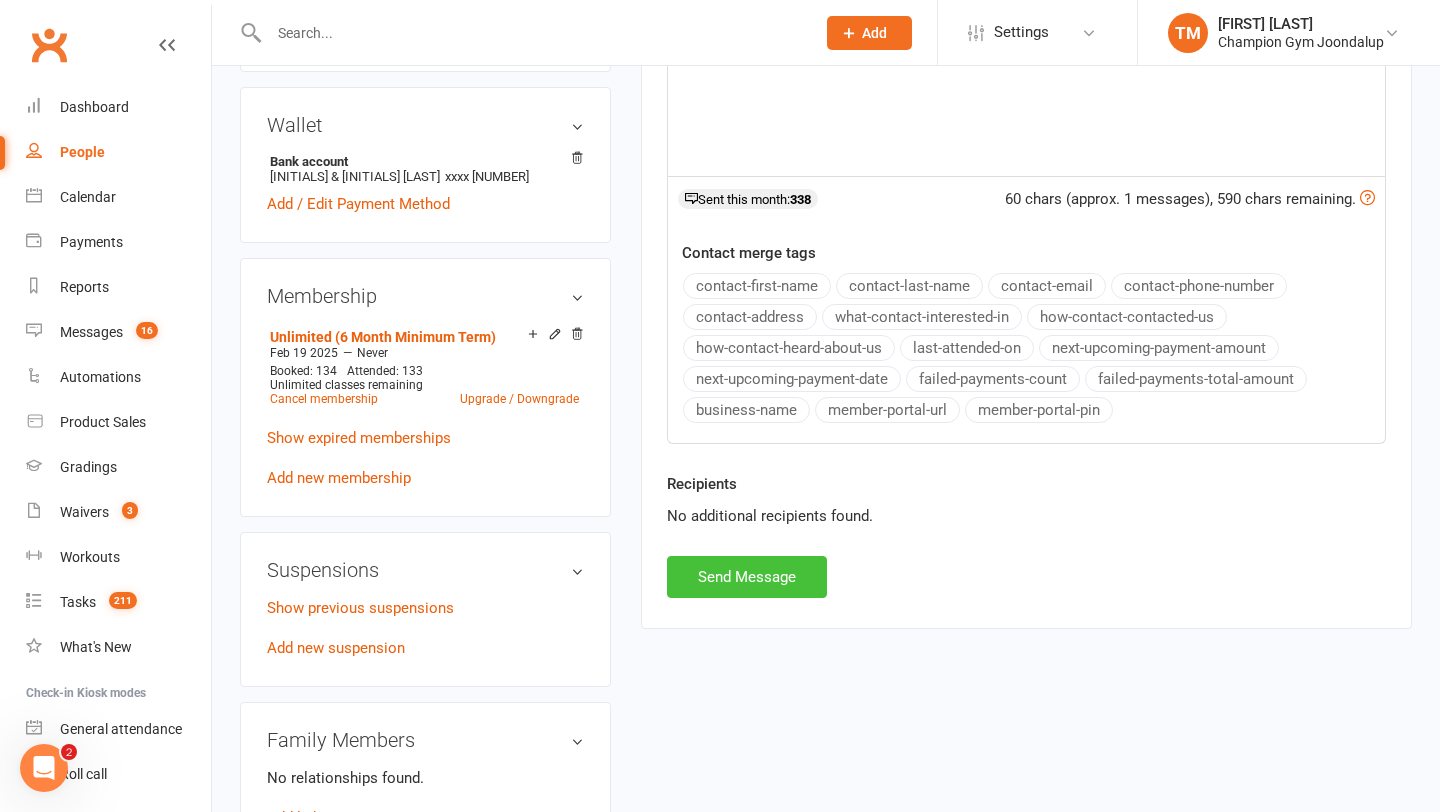 click on "Send Message" at bounding box center [747, 577] 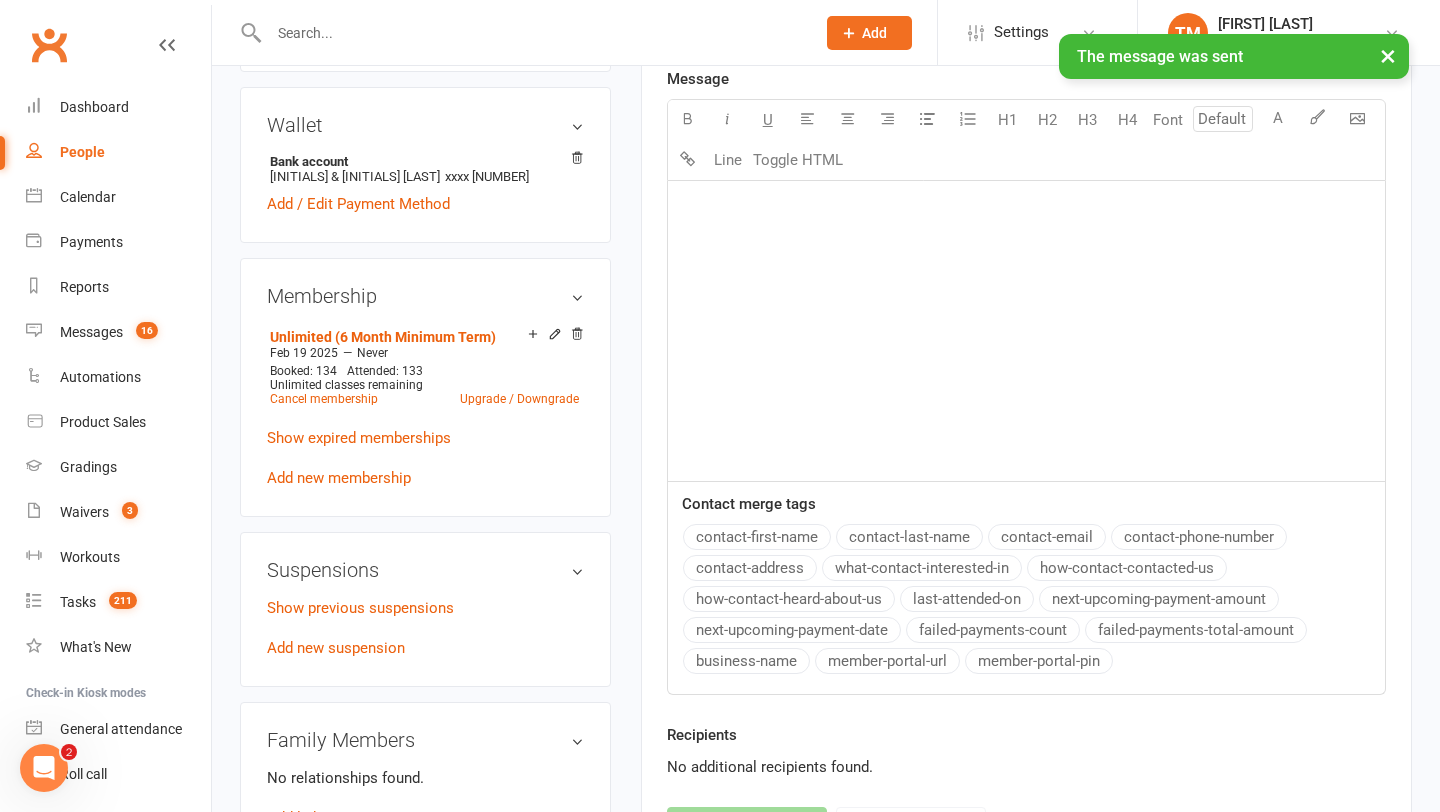 scroll, scrollTop: 0, scrollLeft: 0, axis: both 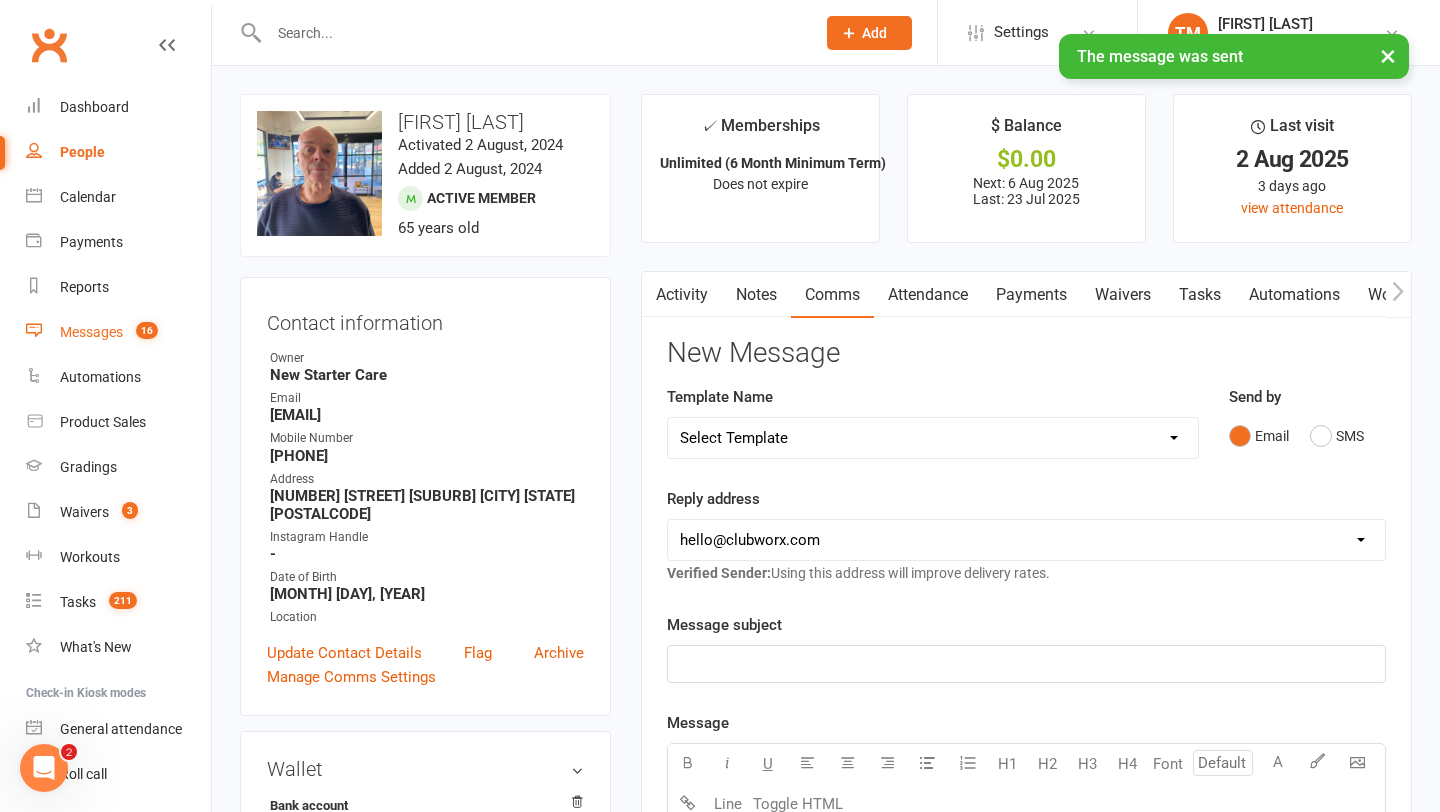 click on "Messages" at bounding box center [91, 332] 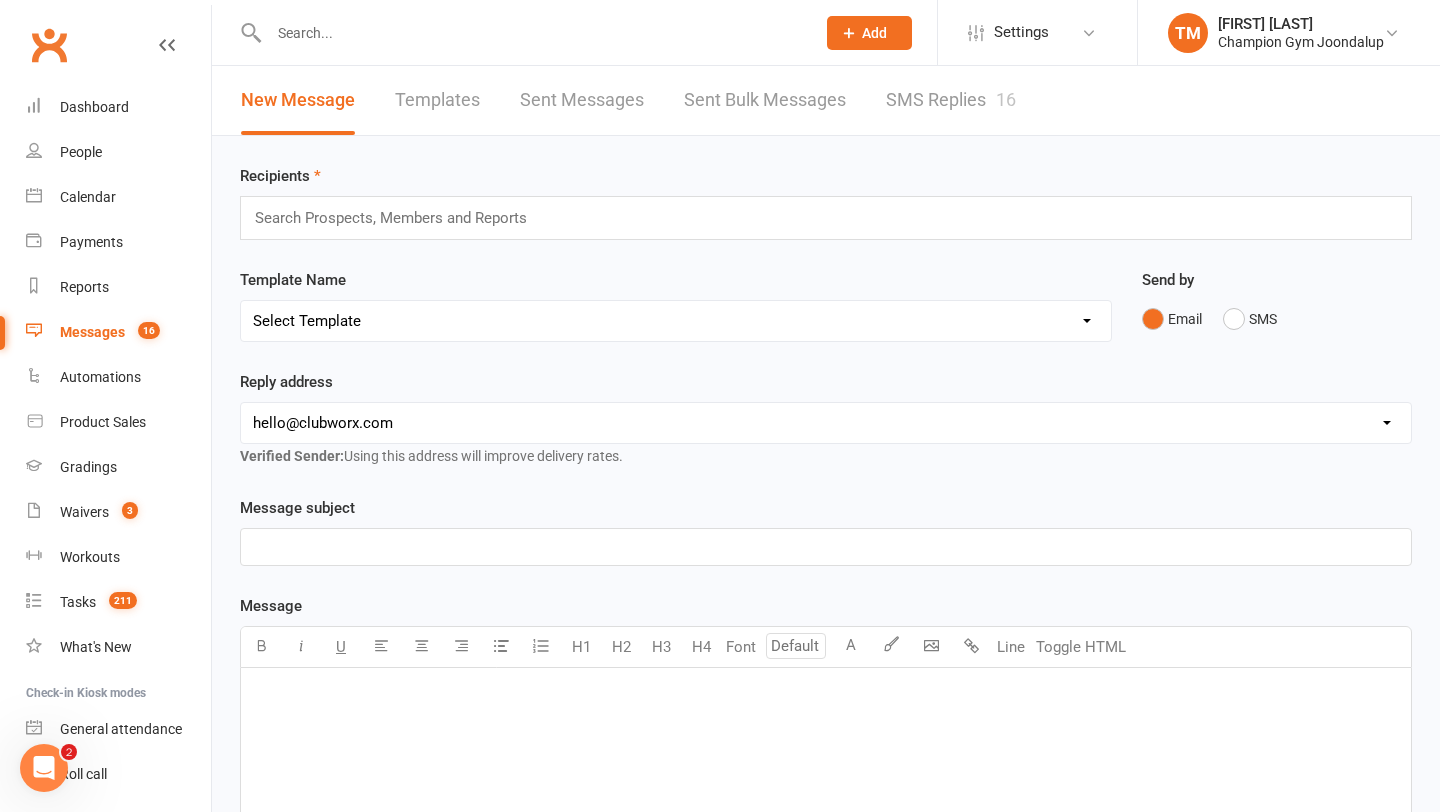 click on "SMS Replies  16" at bounding box center (951, 100) 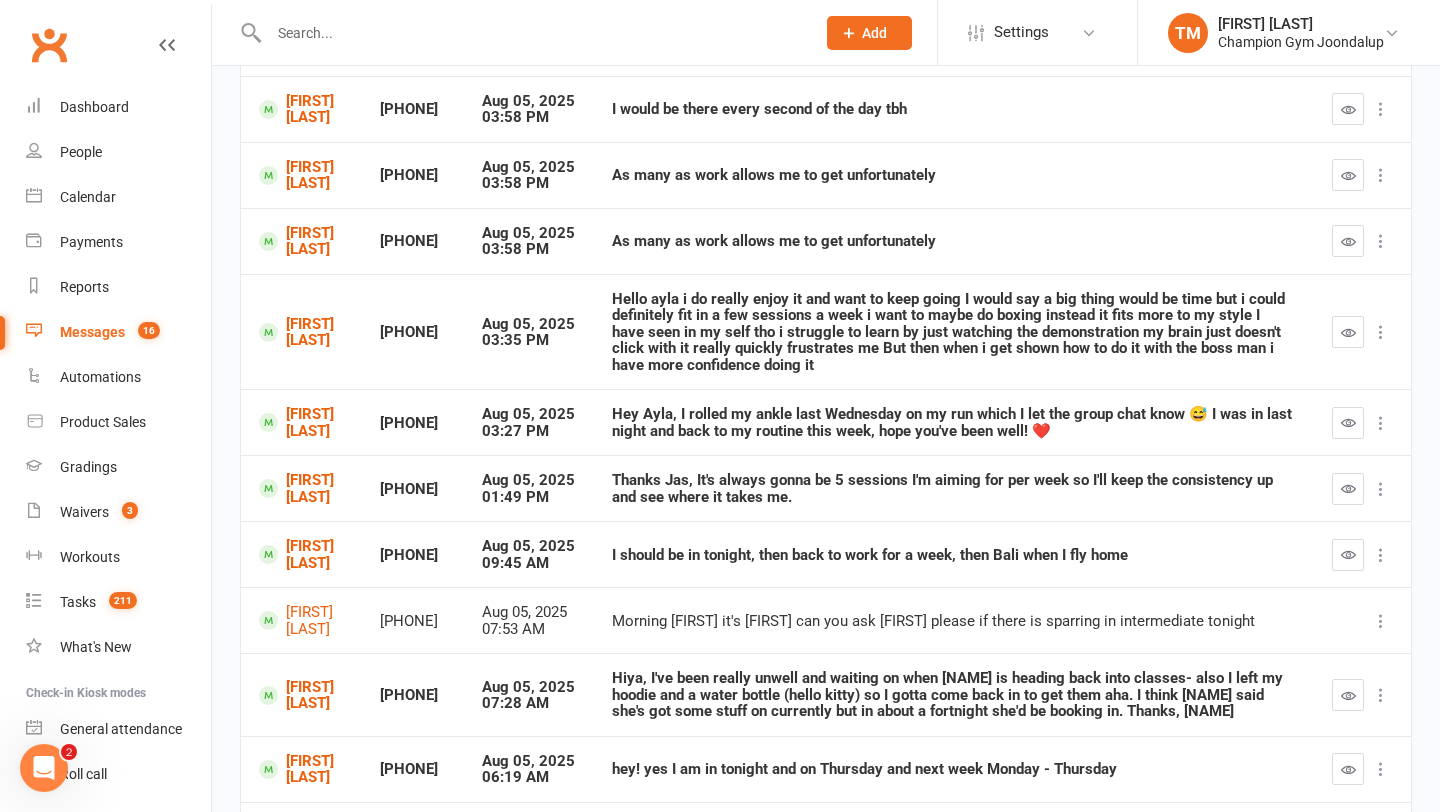 scroll, scrollTop: 346, scrollLeft: 0, axis: vertical 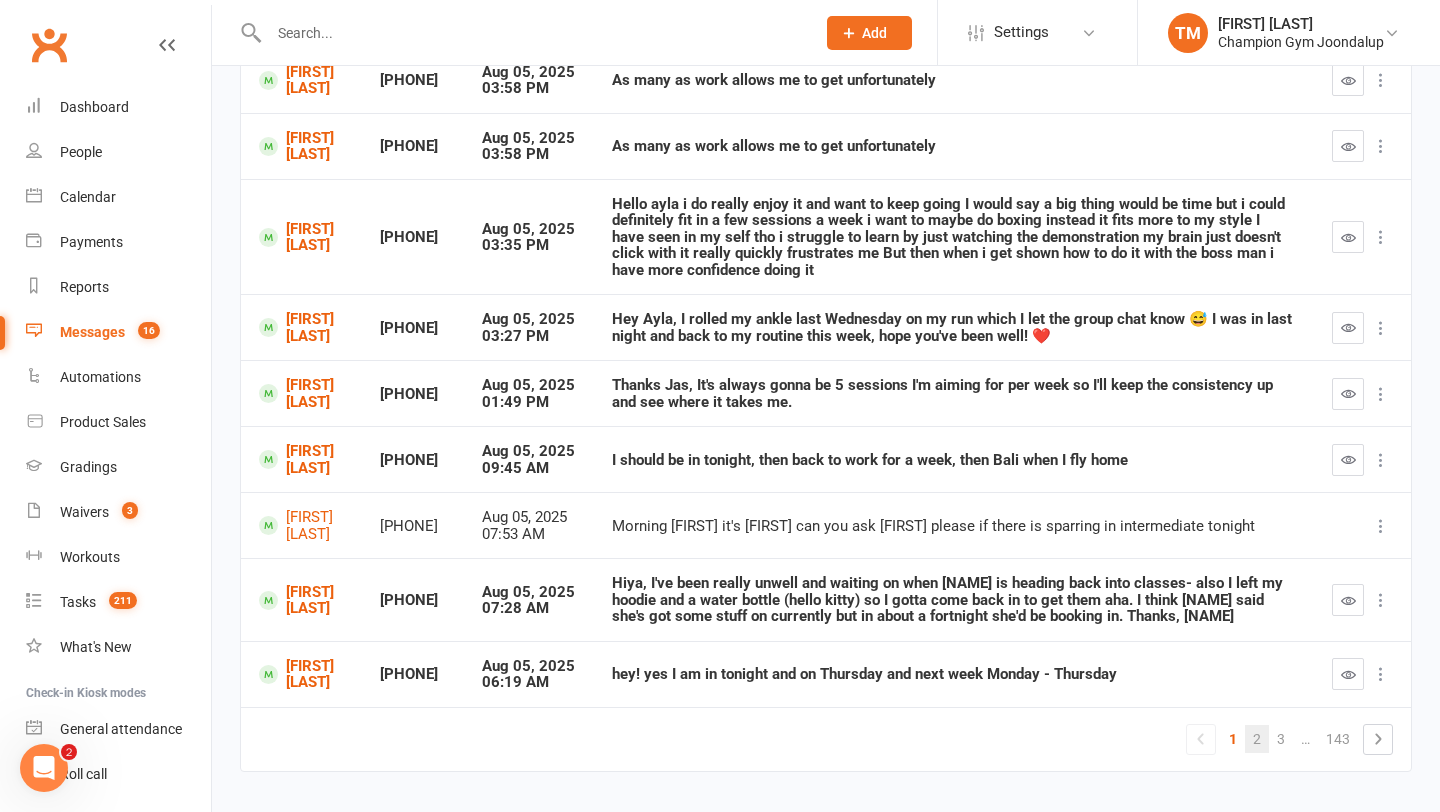 click on "2" at bounding box center [1257, 739] 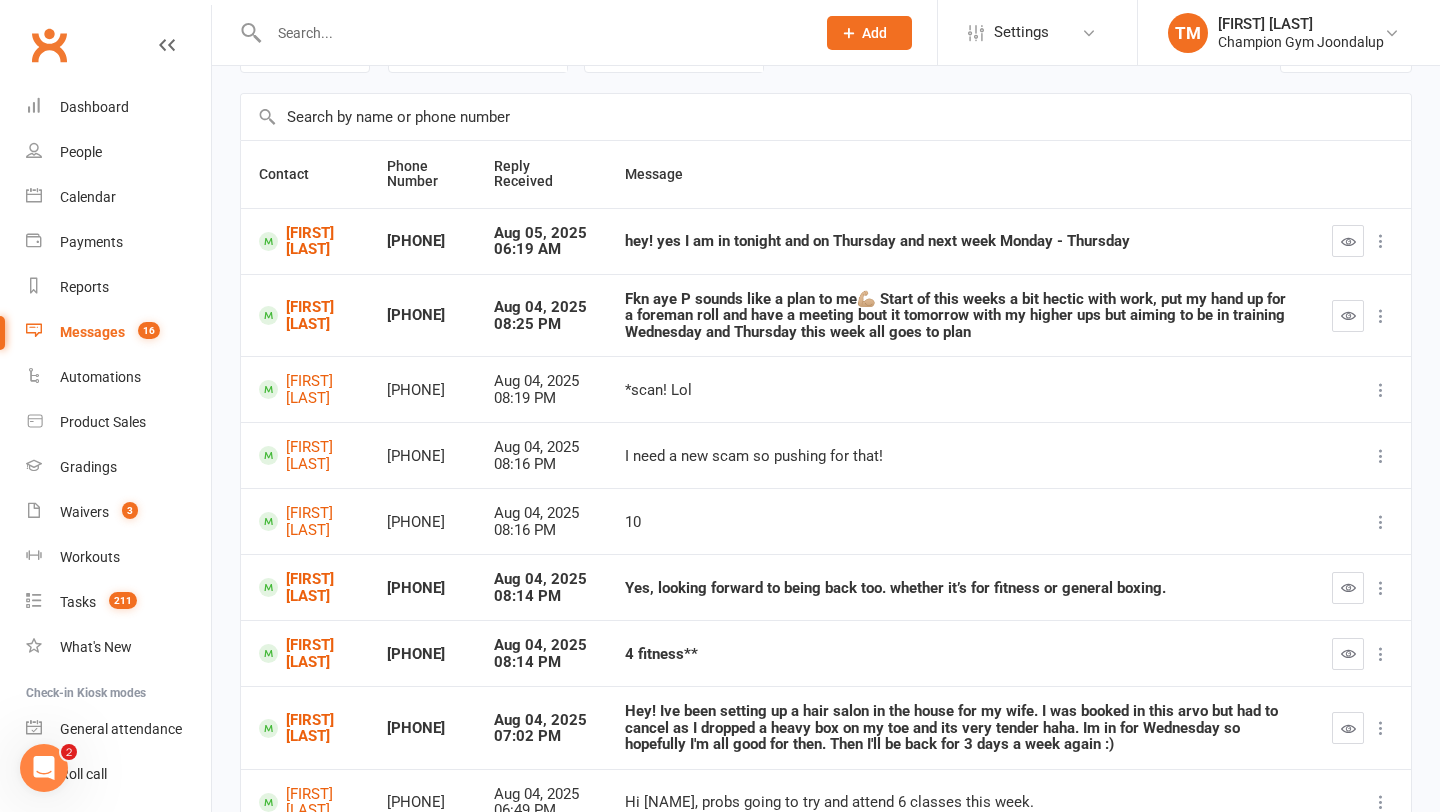 scroll, scrollTop: 116, scrollLeft: 0, axis: vertical 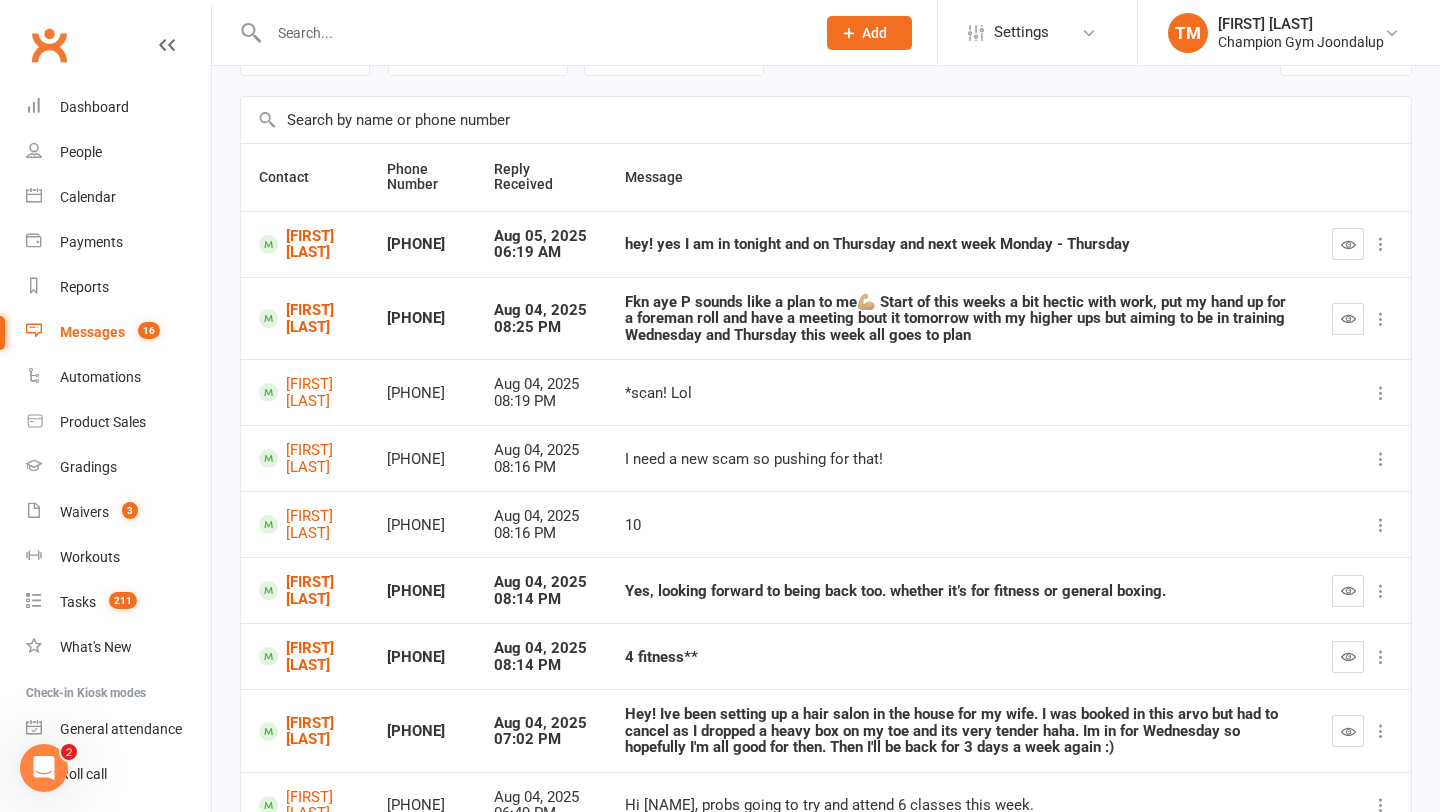 click at bounding box center (520, 32) 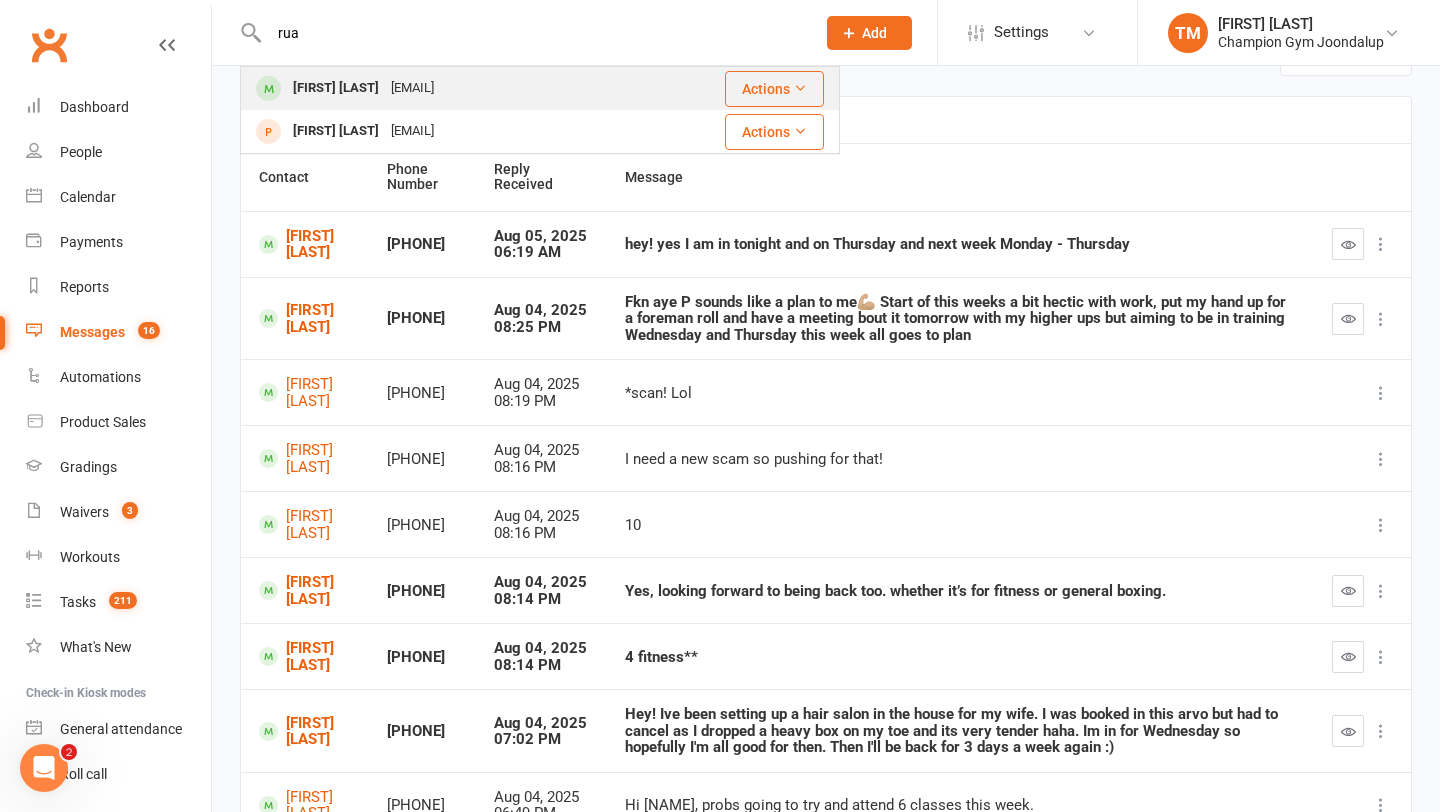 type on "rua" 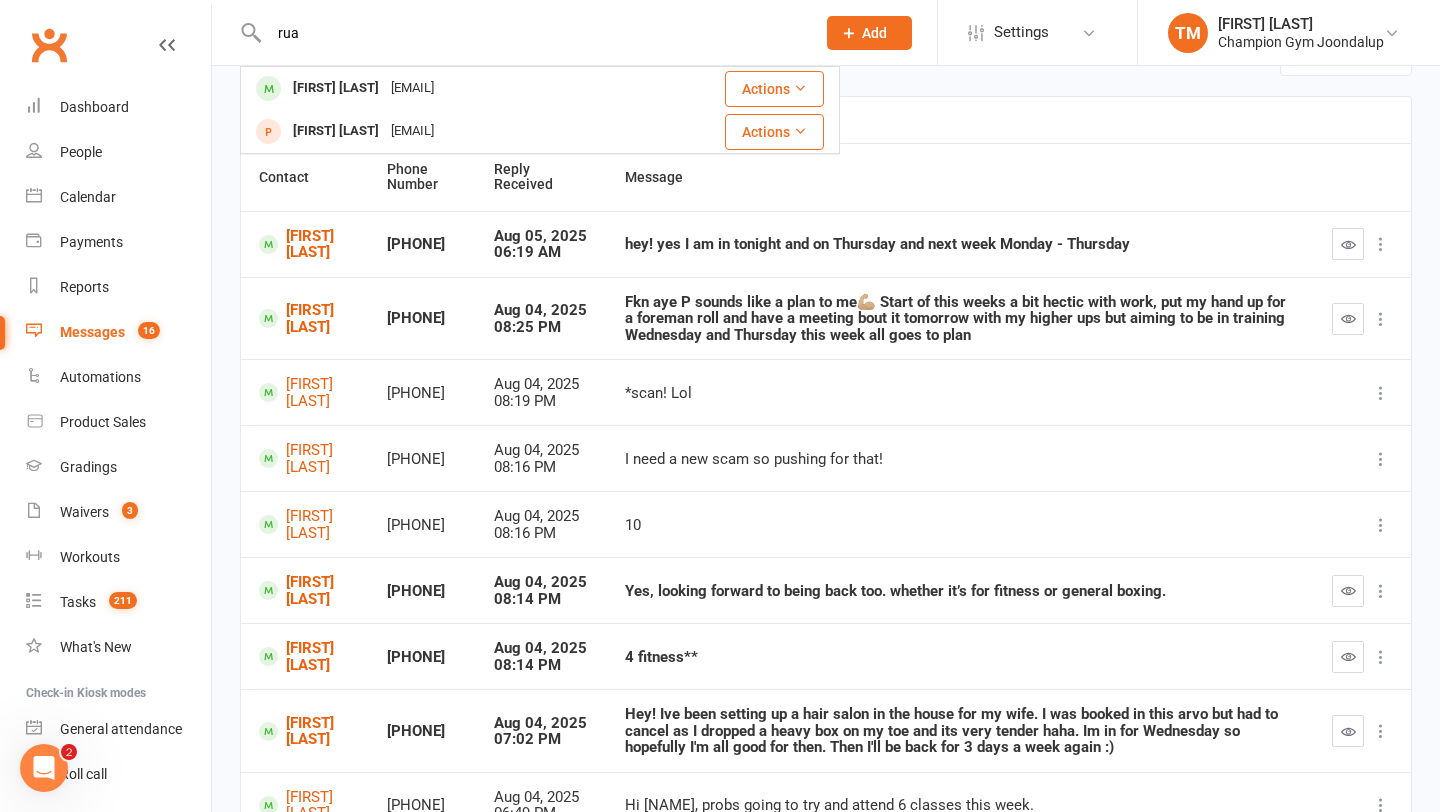 click on "[FIRST] [LAST]" at bounding box center [336, 88] 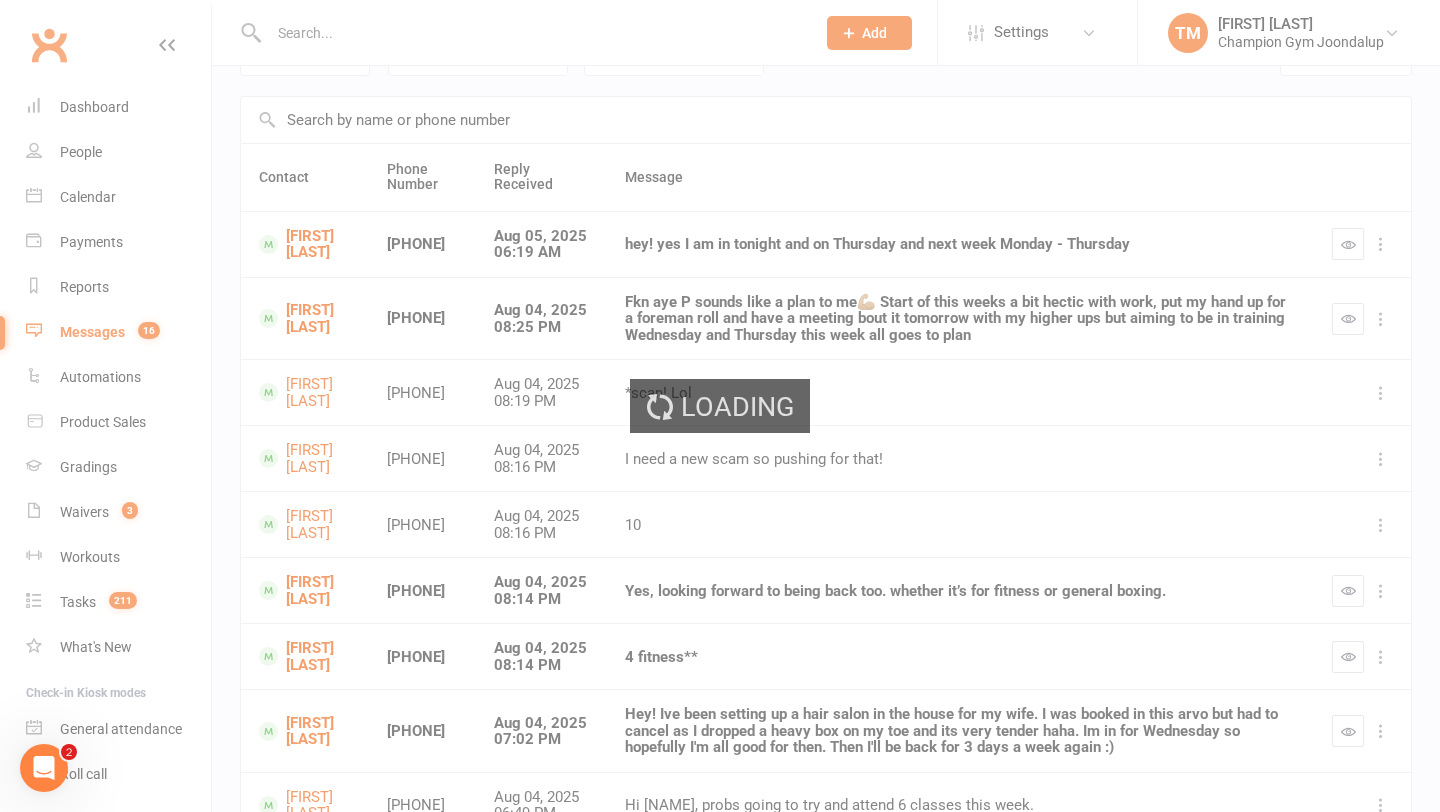 scroll, scrollTop: 0, scrollLeft: 0, axis: both 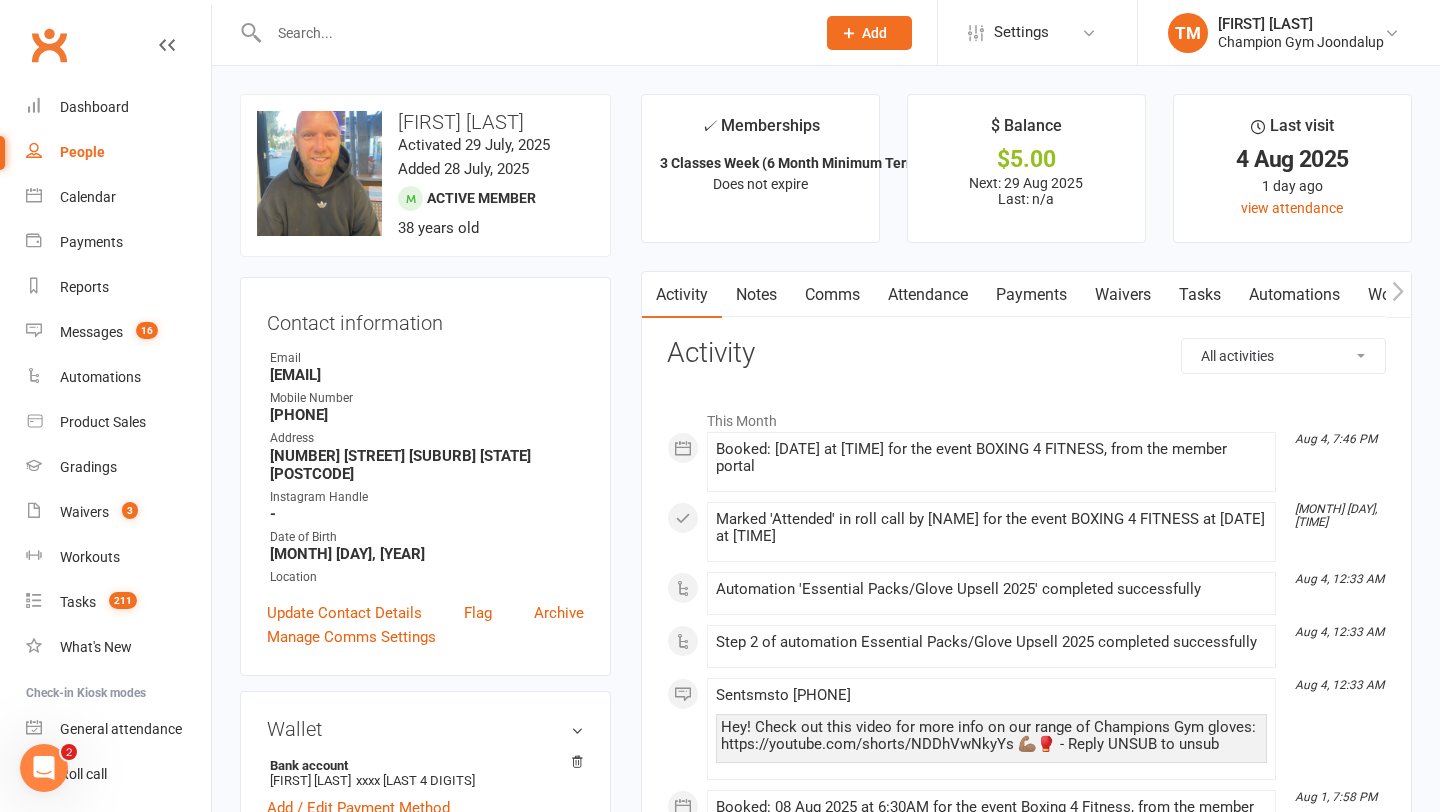 click at bounding box center [532, 33] 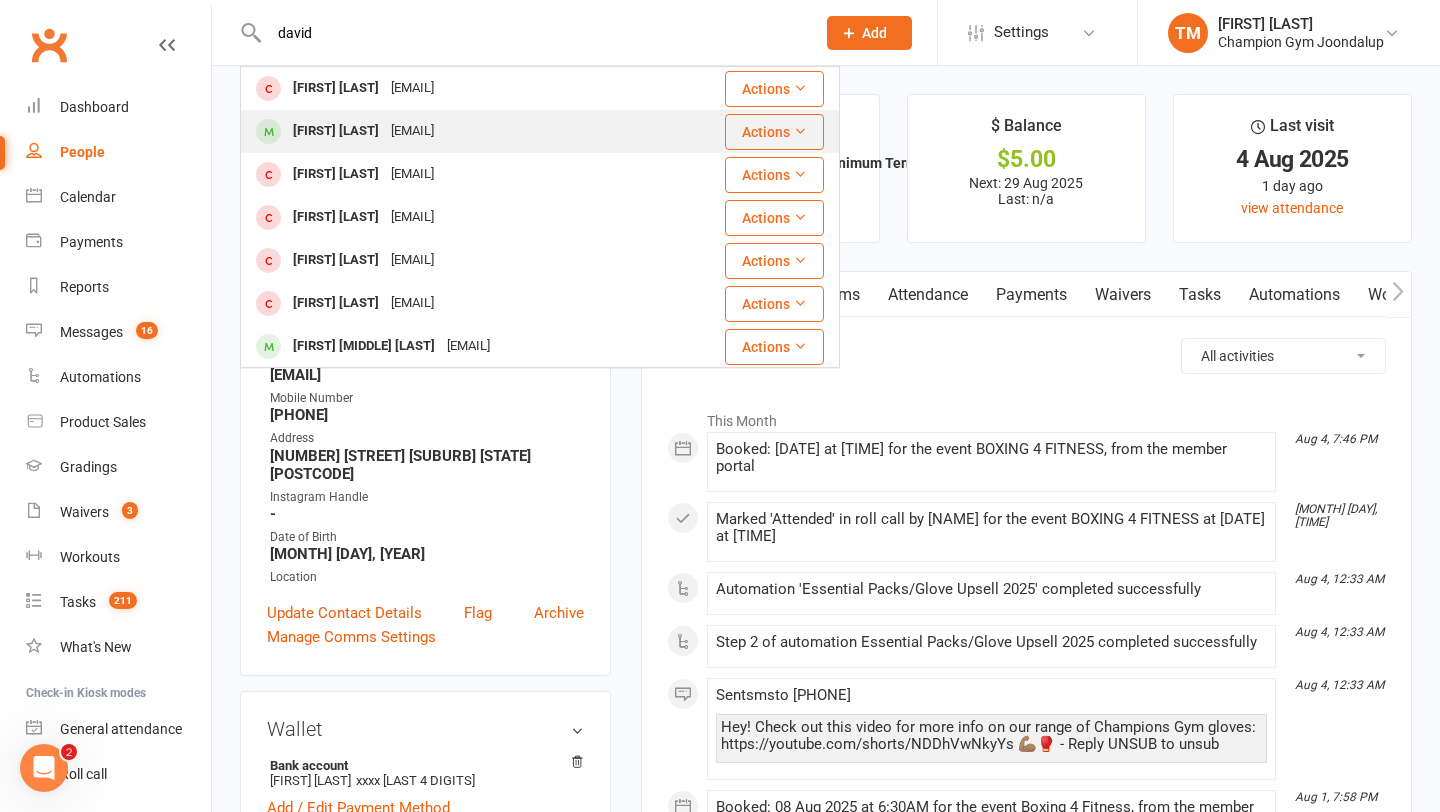 type on "david" 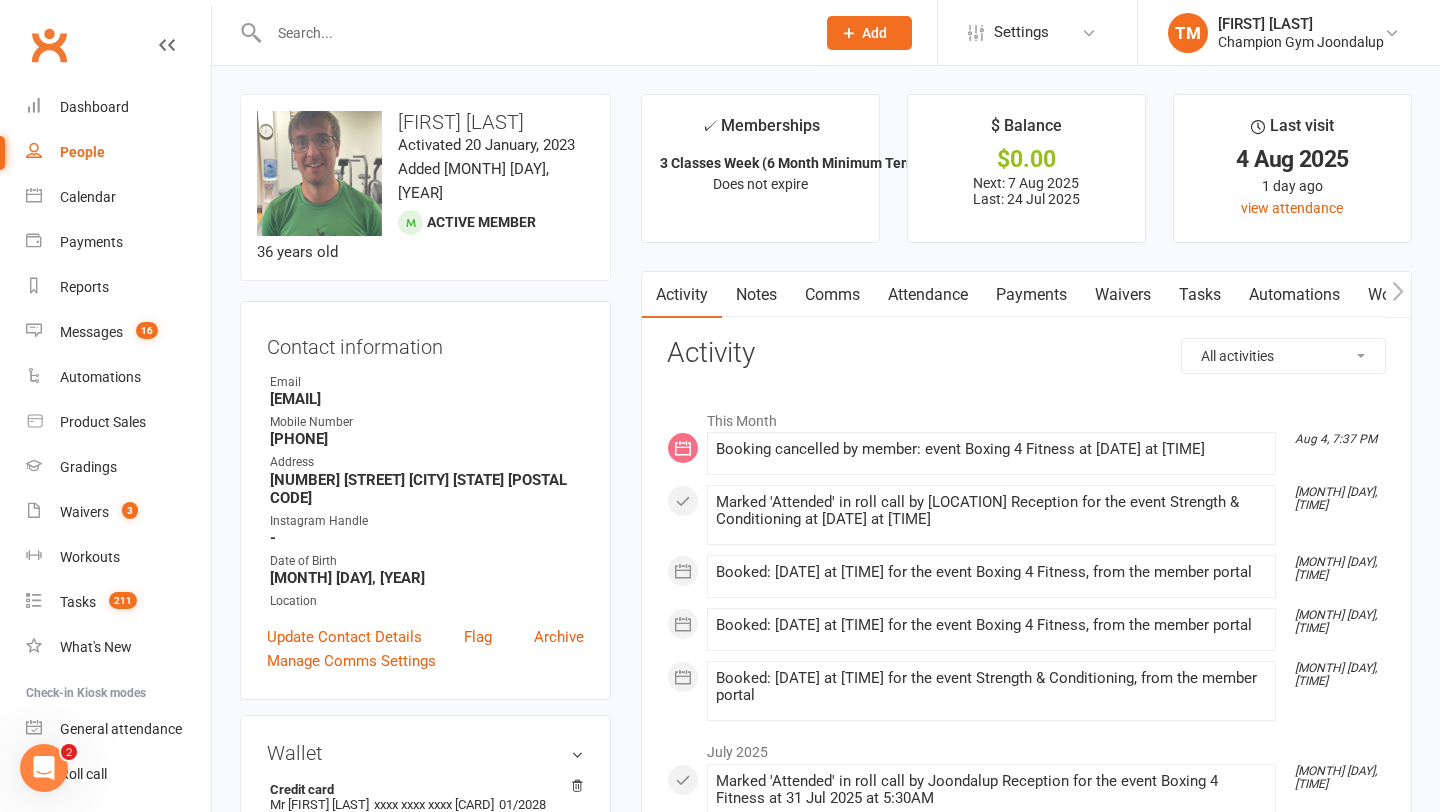click on "Notes" at bounding box center [756, 295] 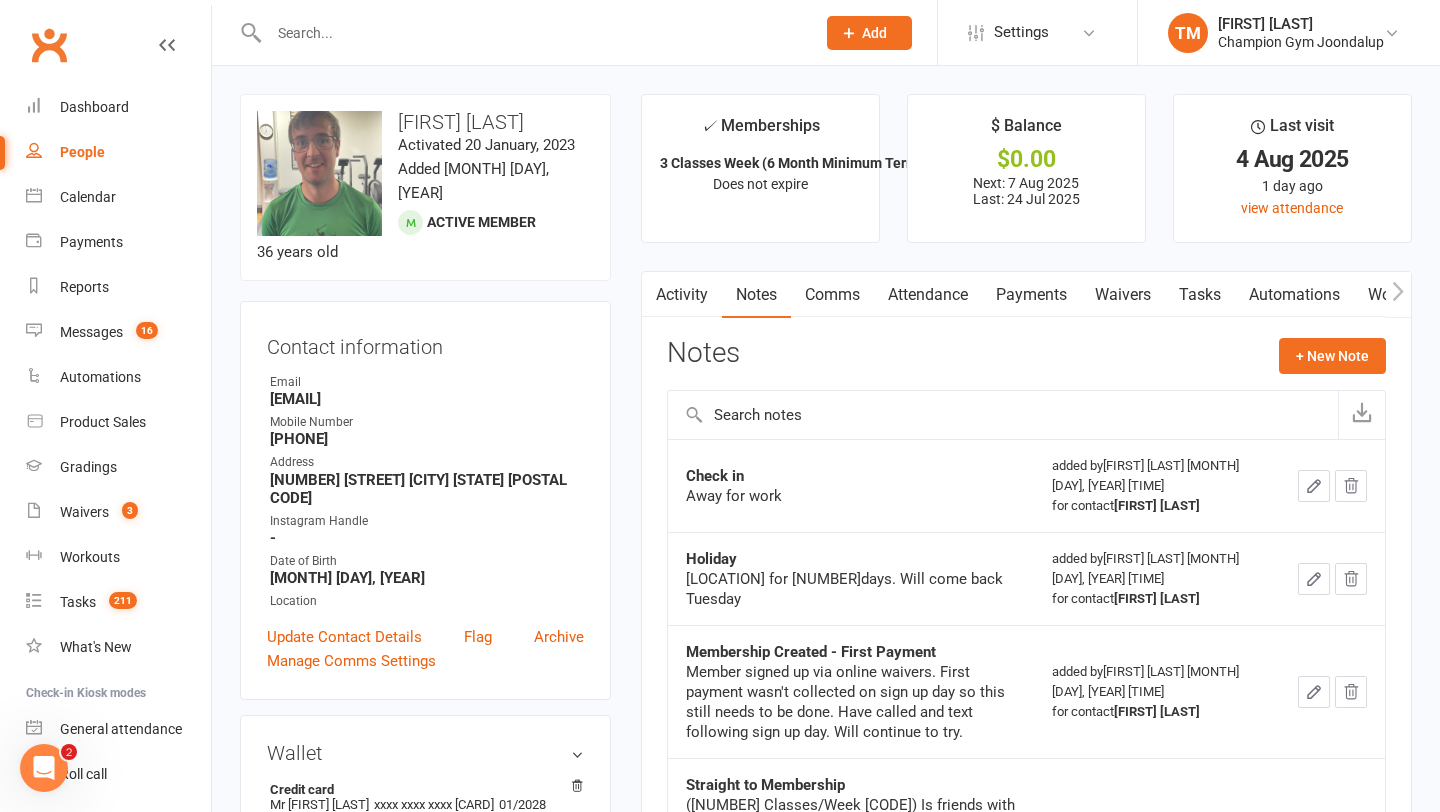 click on "Comms" at bounding box center (832, 295) 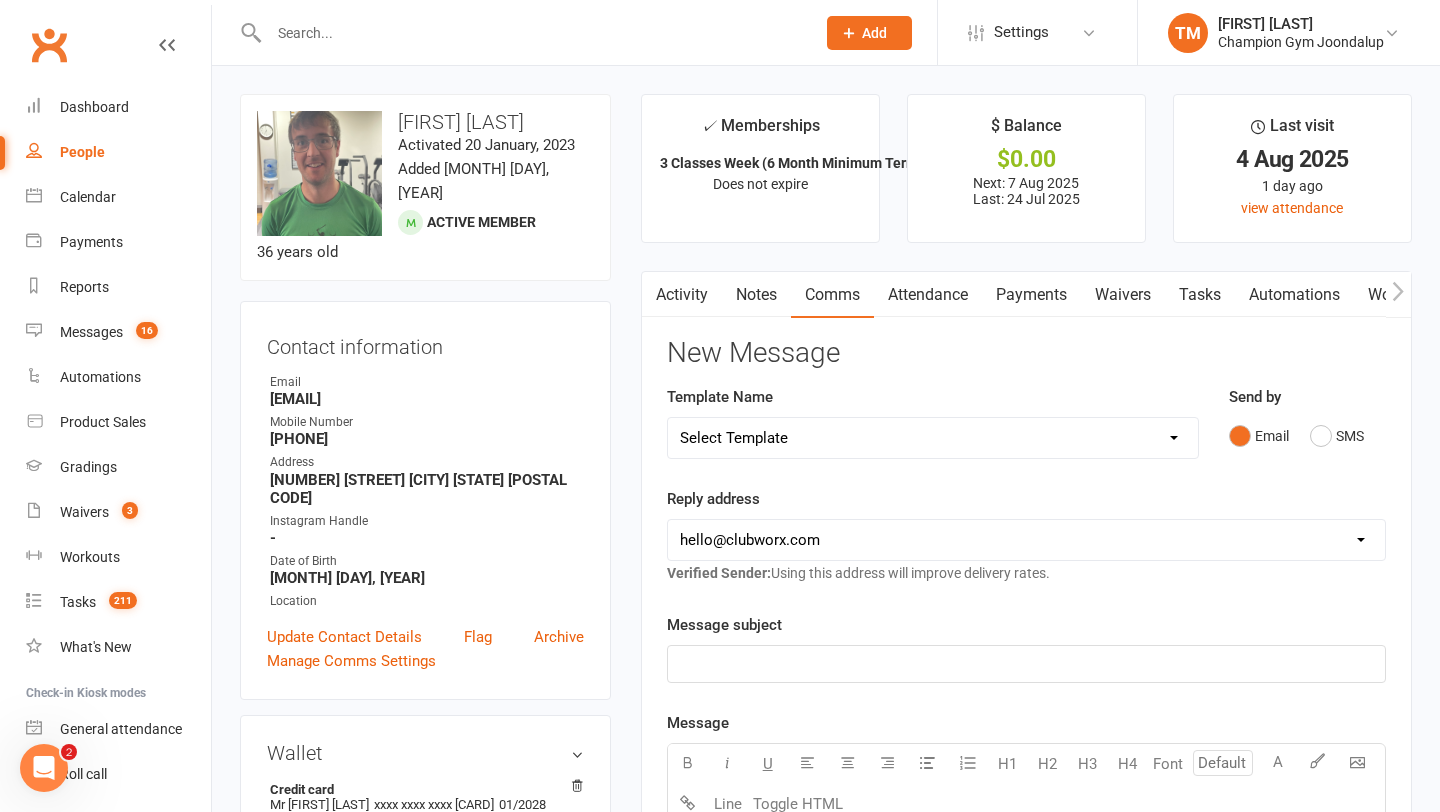 click on "Attendance" at bounding box center [928, 295] 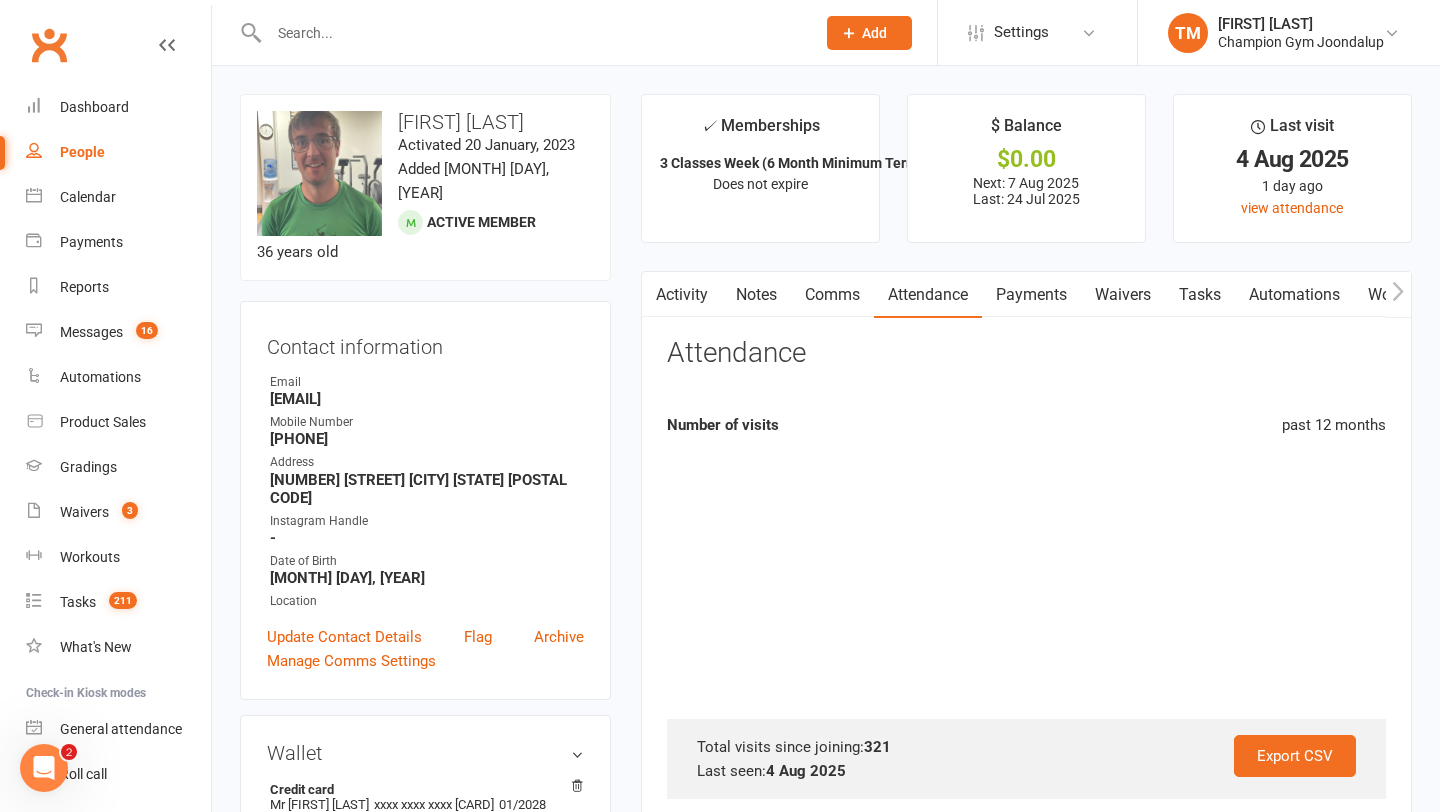 click on "Comms" at bounding box center (832, 295) 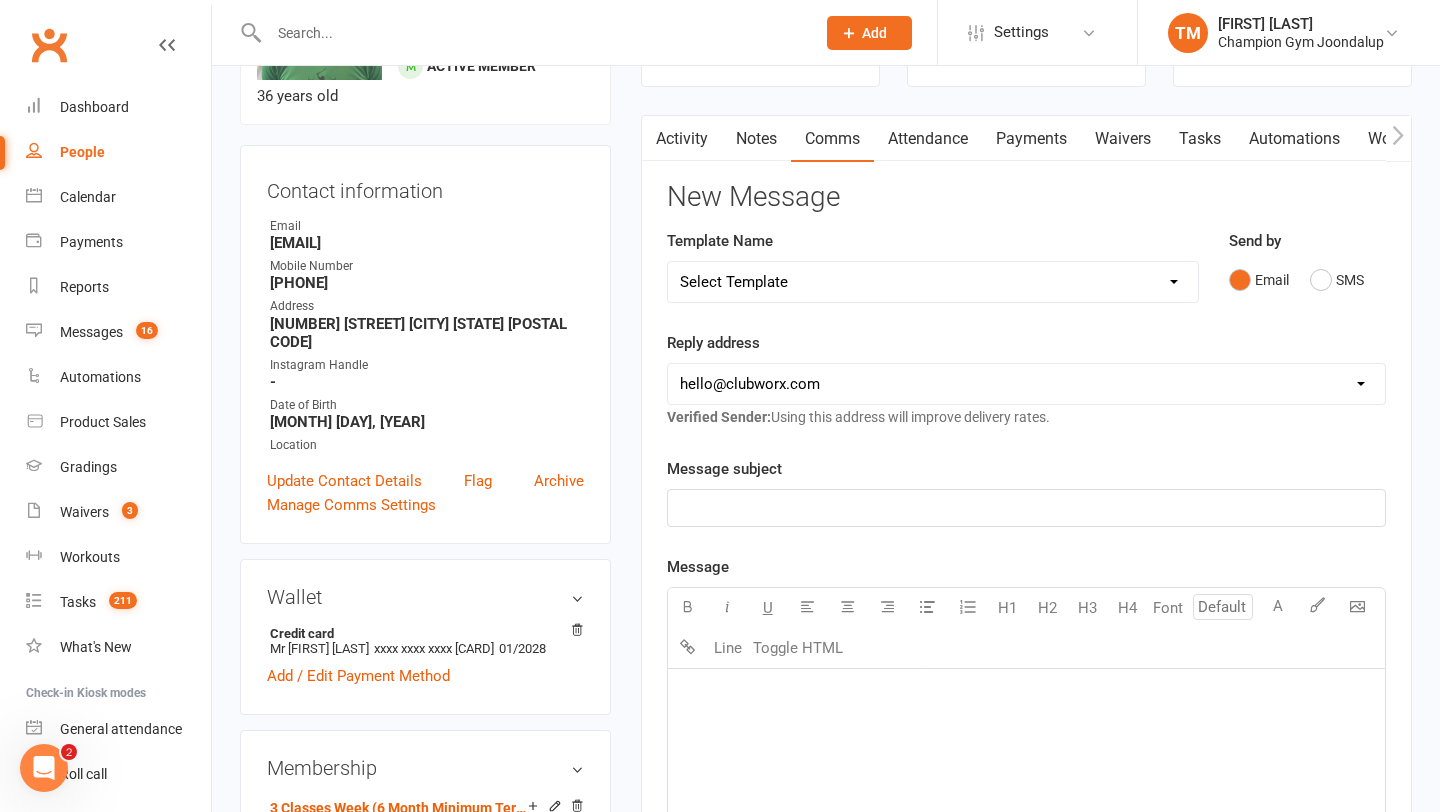 scroll, scrollTop: 0, scrollLeft: 0, axis: both 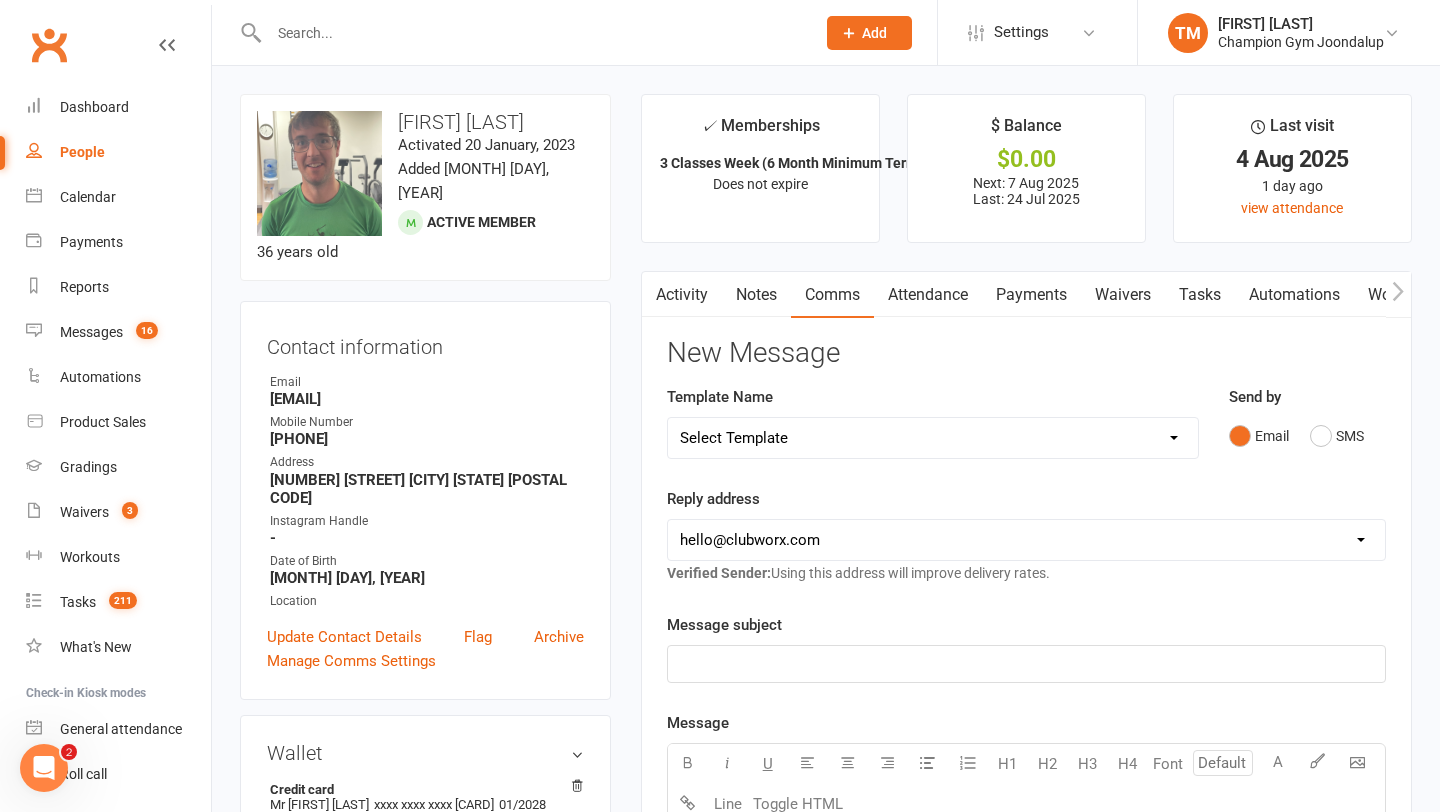 click on "Activity" at bounding box center [682, 295] 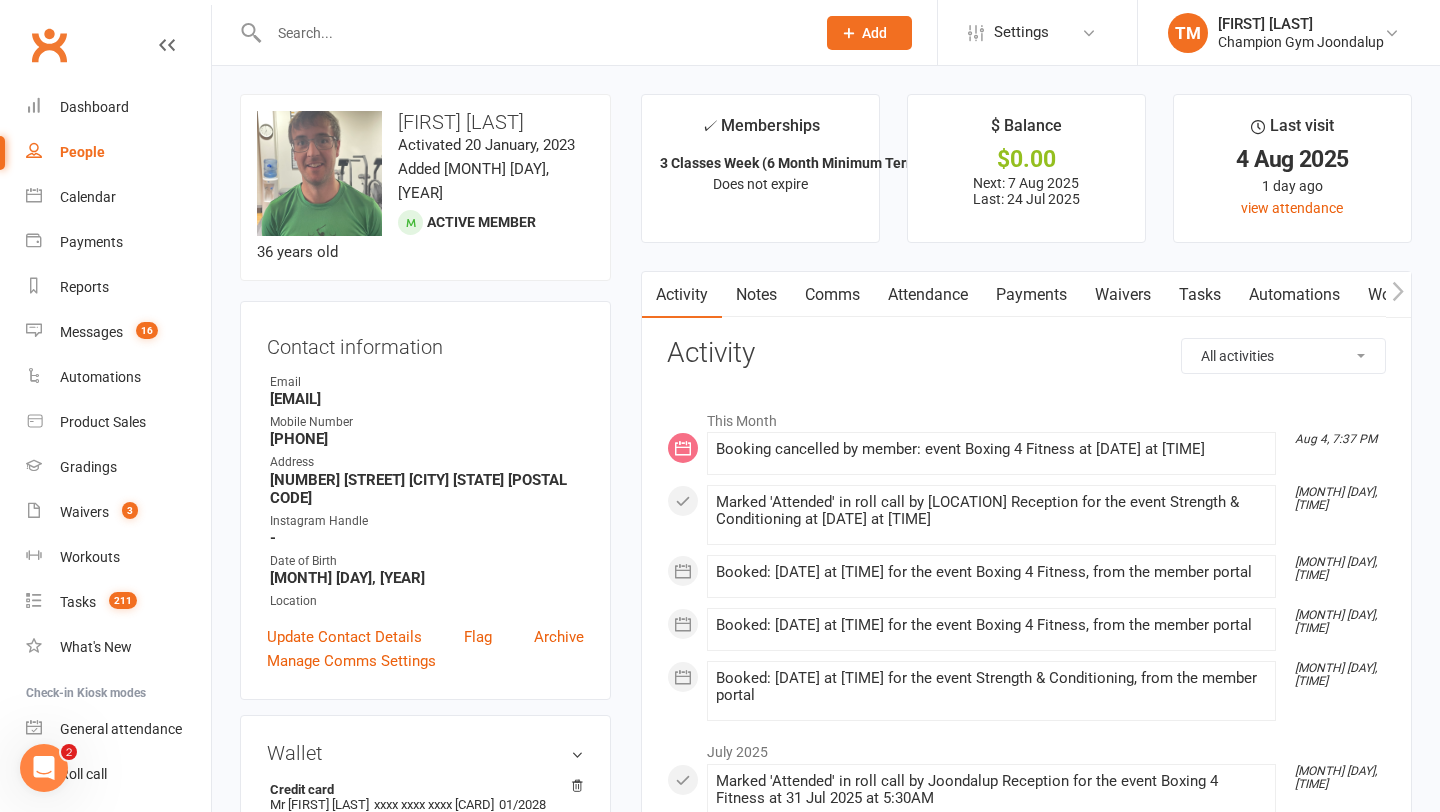 click on "Notes" at bounding box center [756, 295] 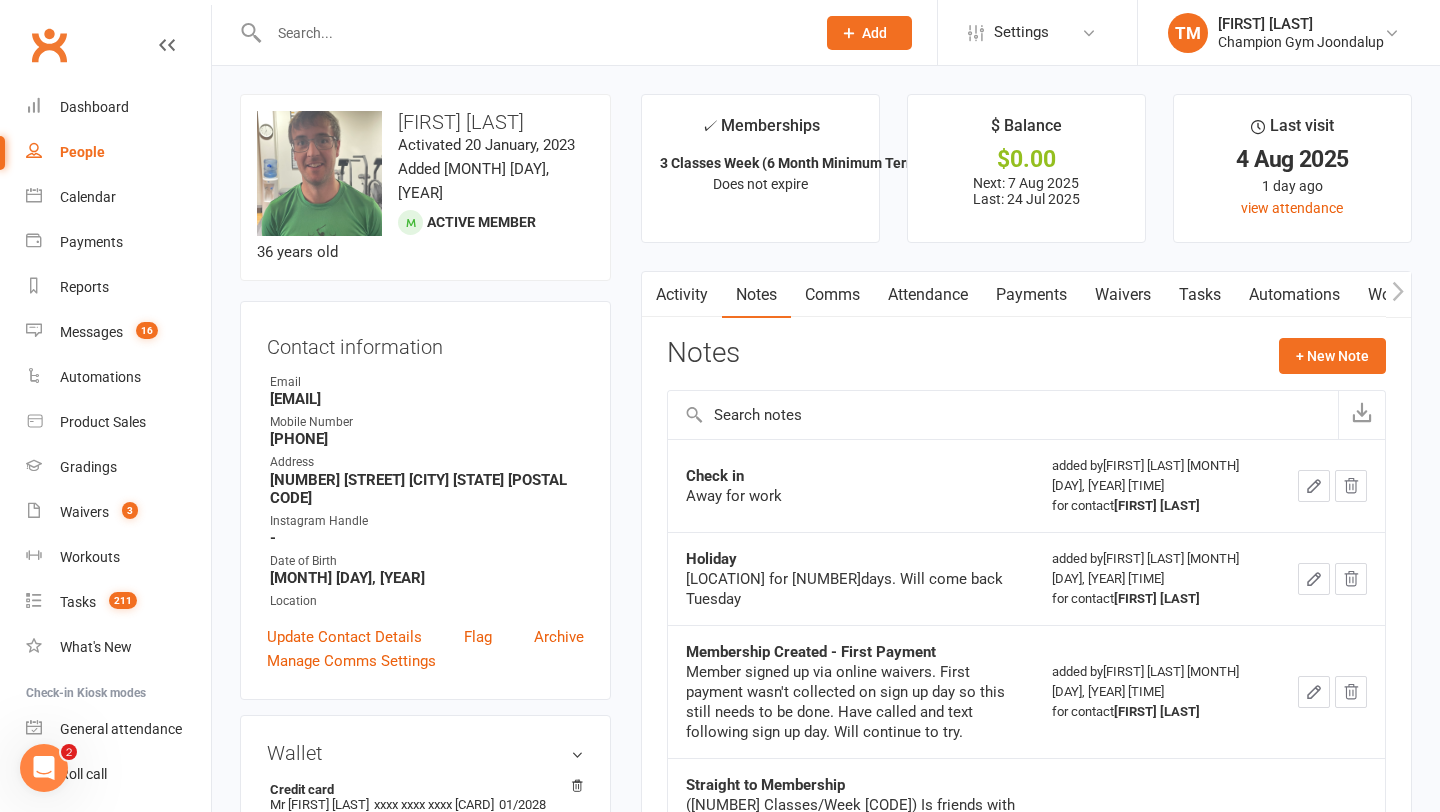 click on "Comms" at bounding box center (832, 295) 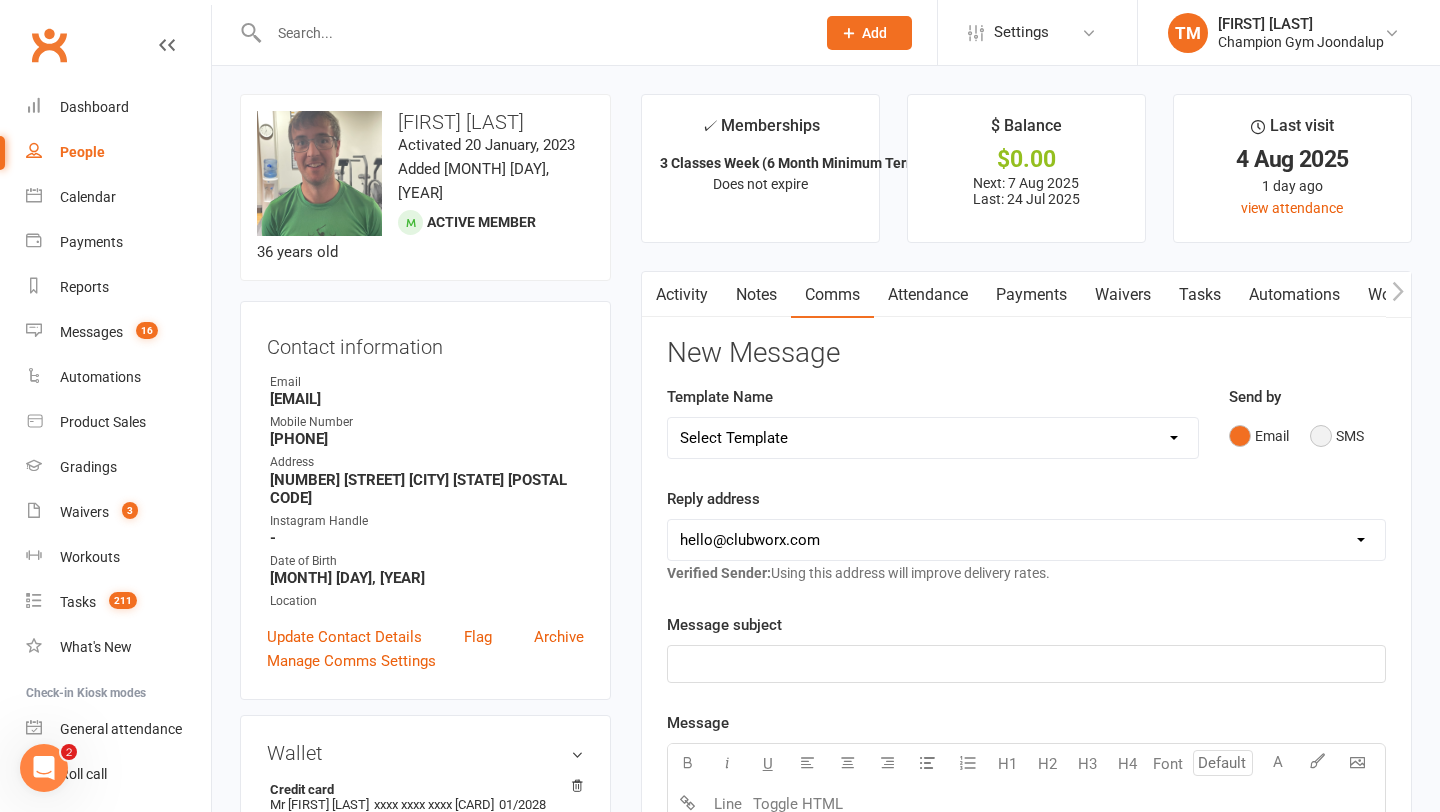 click on "SMS" at bounding box center (1337, 436) 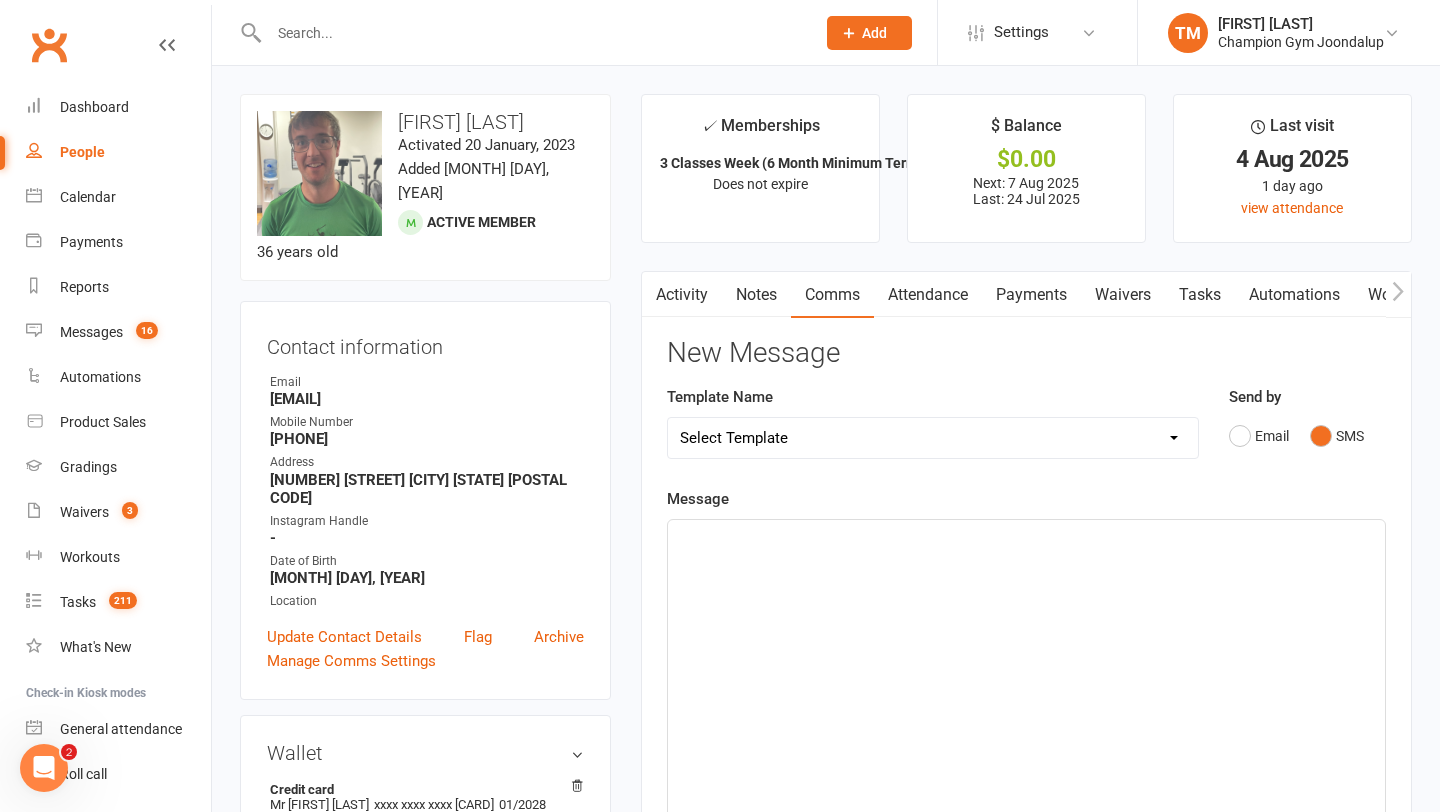 click on "﻿" 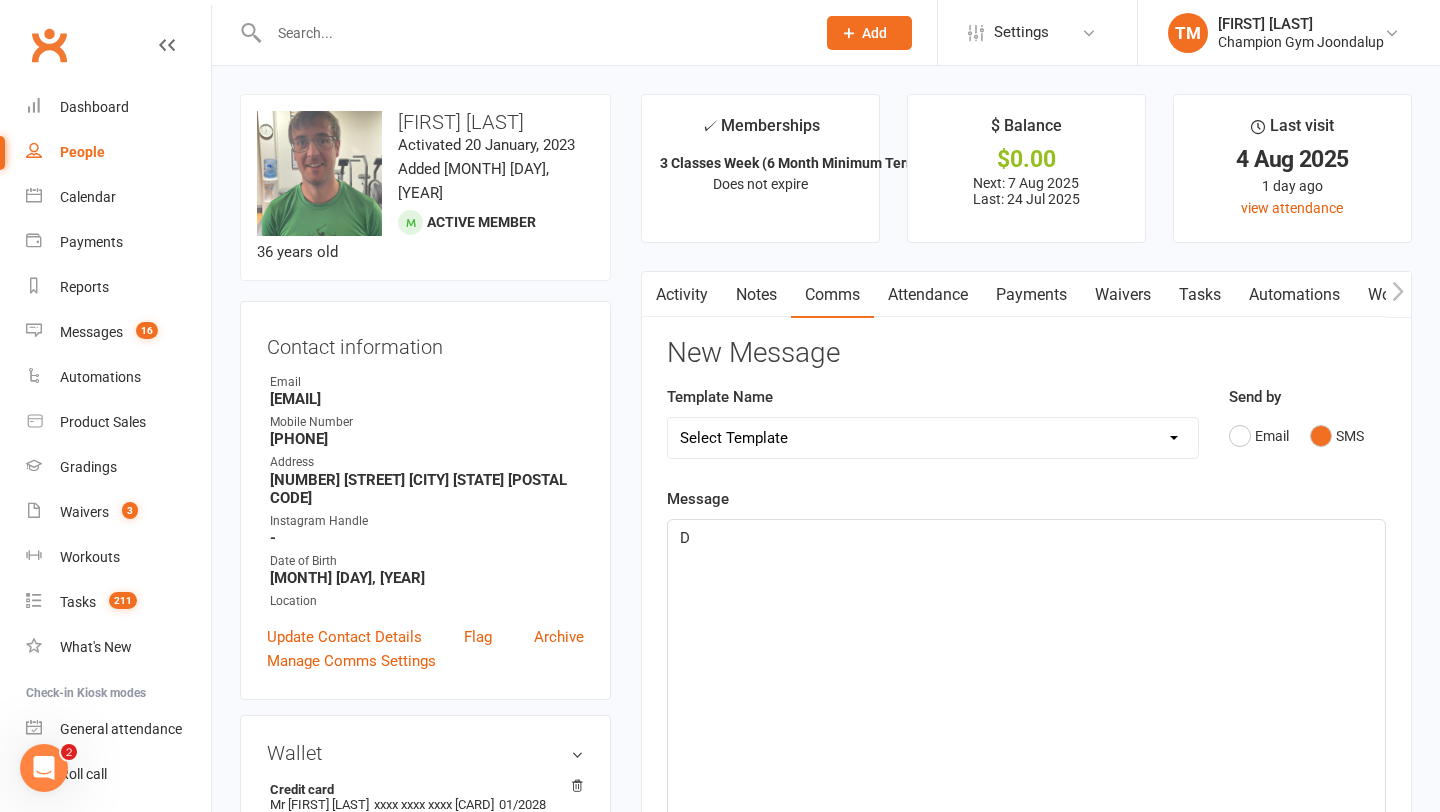 type 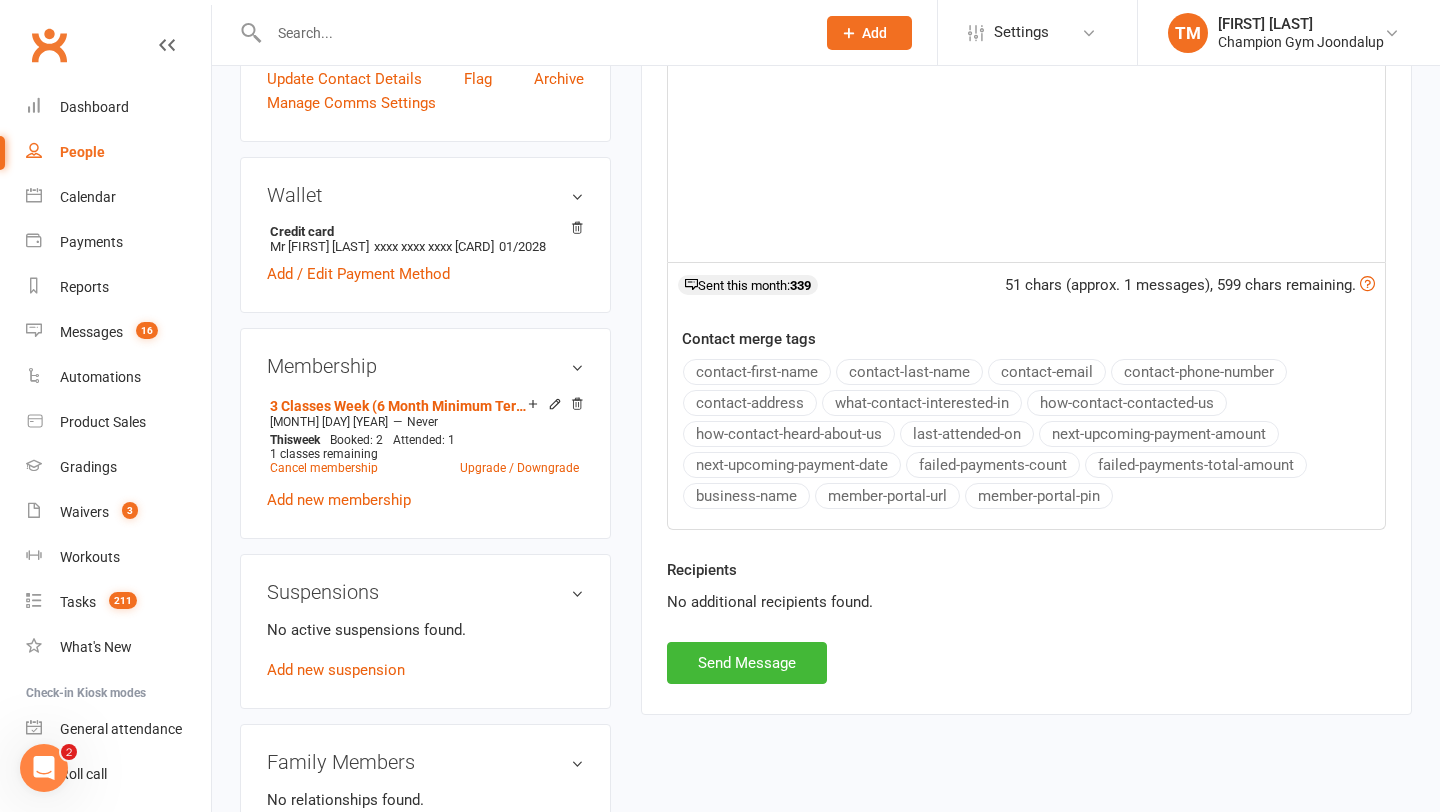 scroll, scrollTop: 590, scrollLeft: 0, axis: vertical 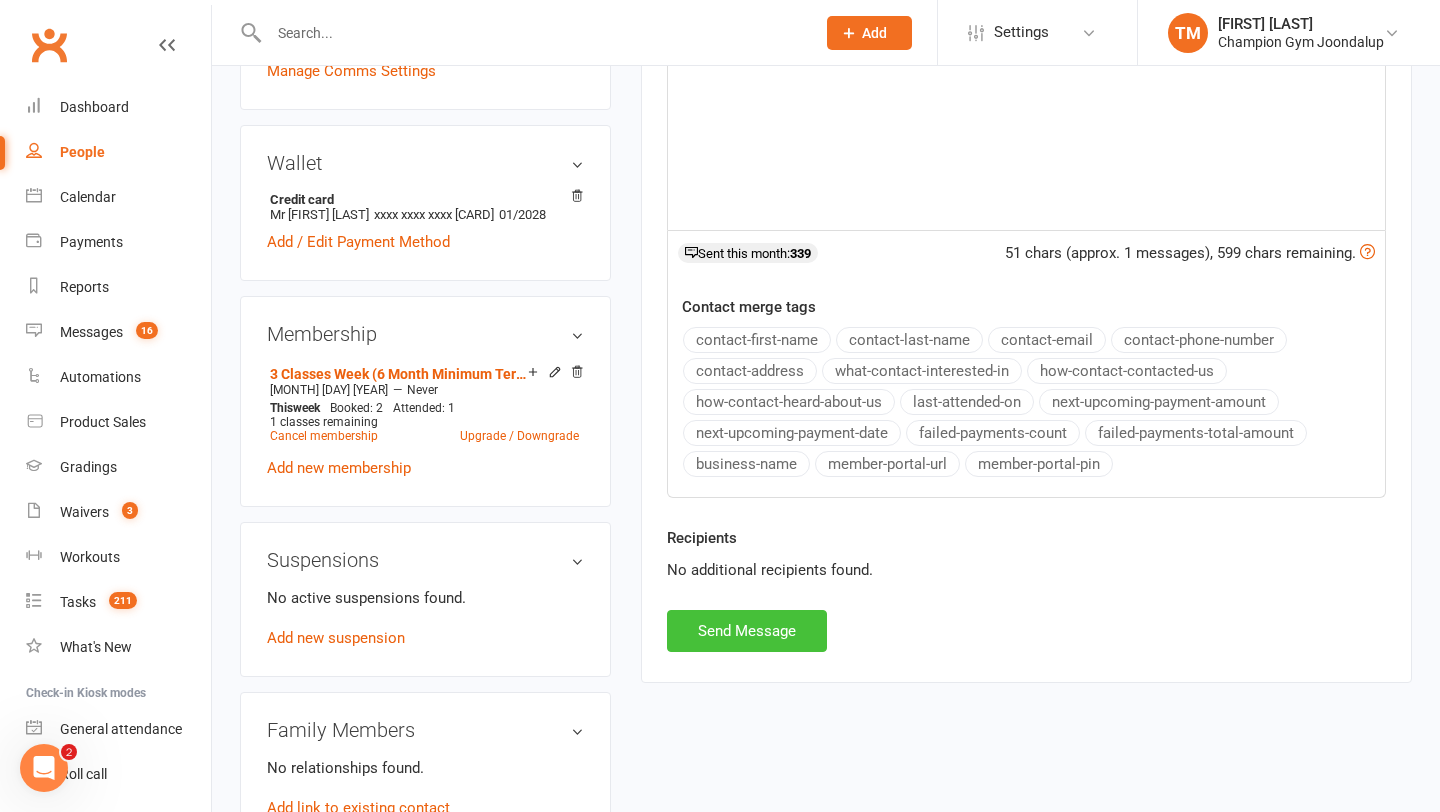 click on "Send Message" at bounding box center [747, 631] 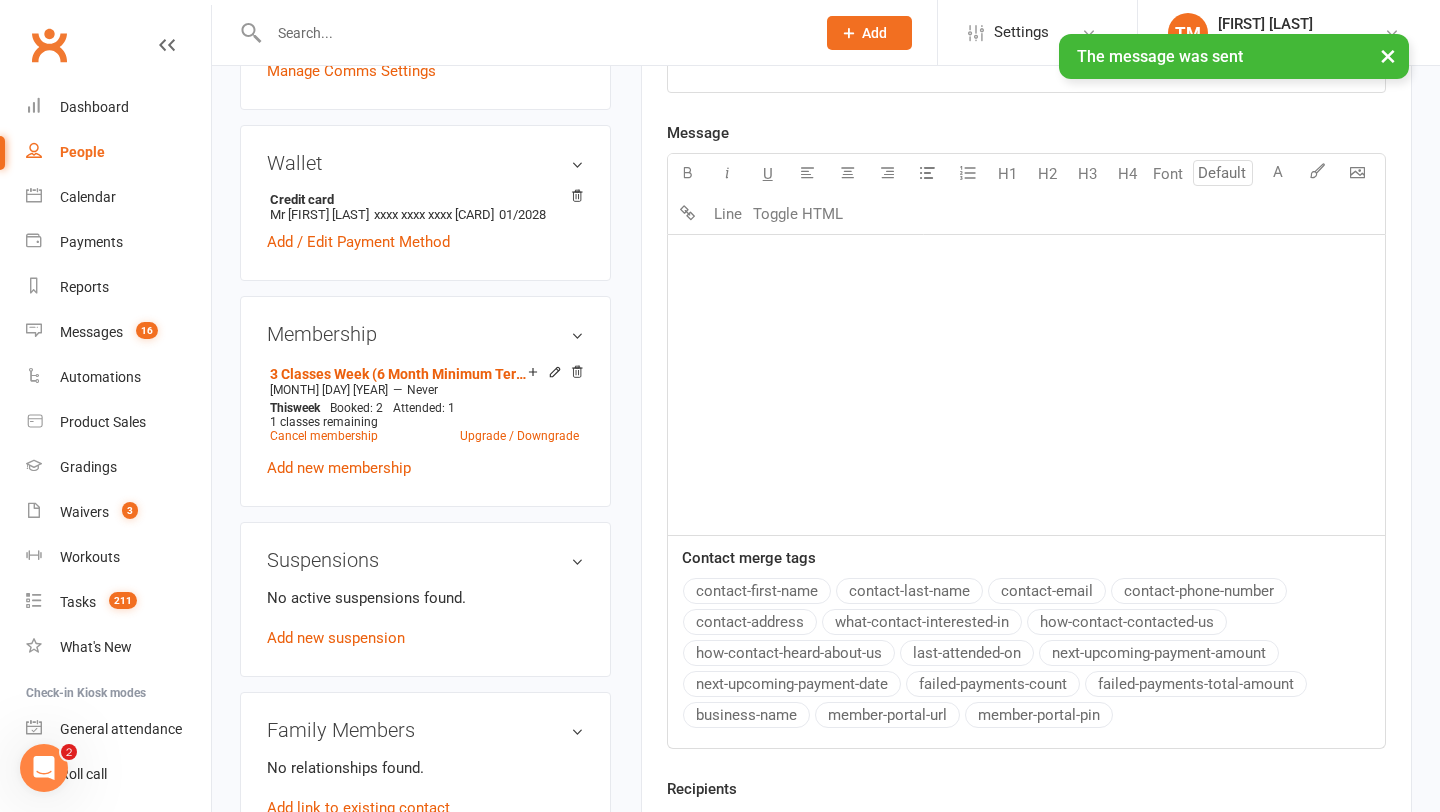 scroll, scrollTop: 0, scrollLeft: 0, axis: both 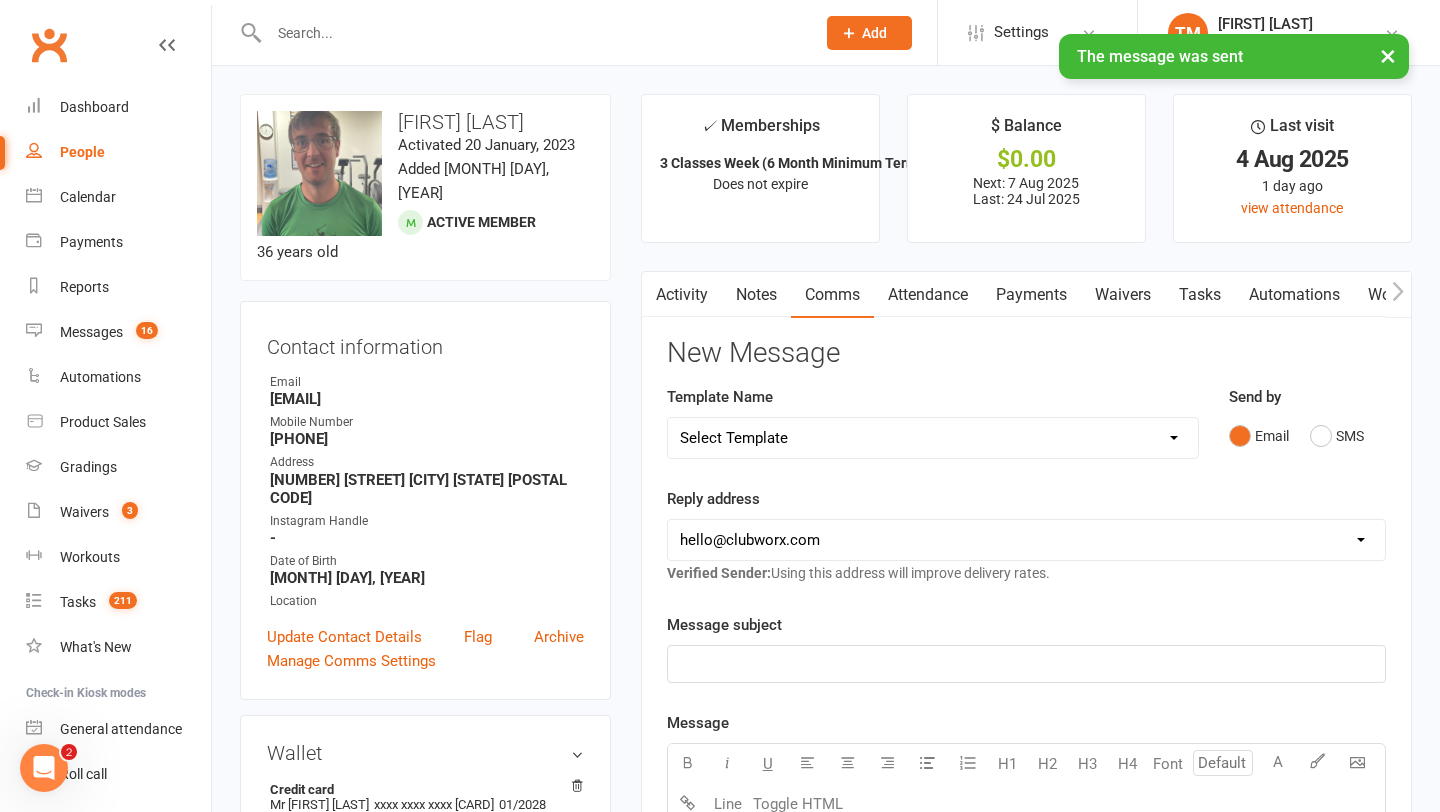 click on "Activity" at bounding box center [682, 295] 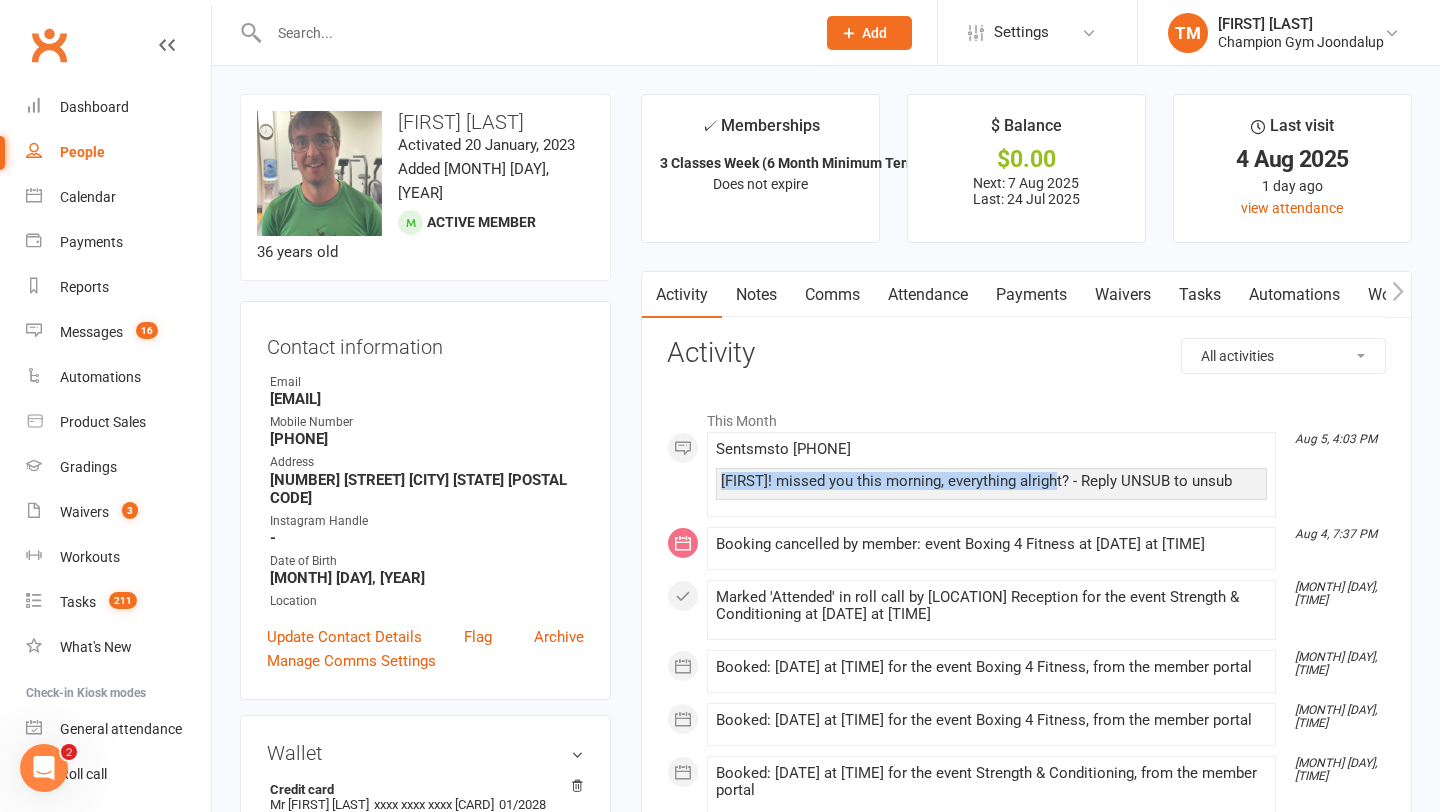 drag, startPoint x: 721, startPoint y: 480, endPoint x: 1052, endPoint y: 489, distance: 331.12234 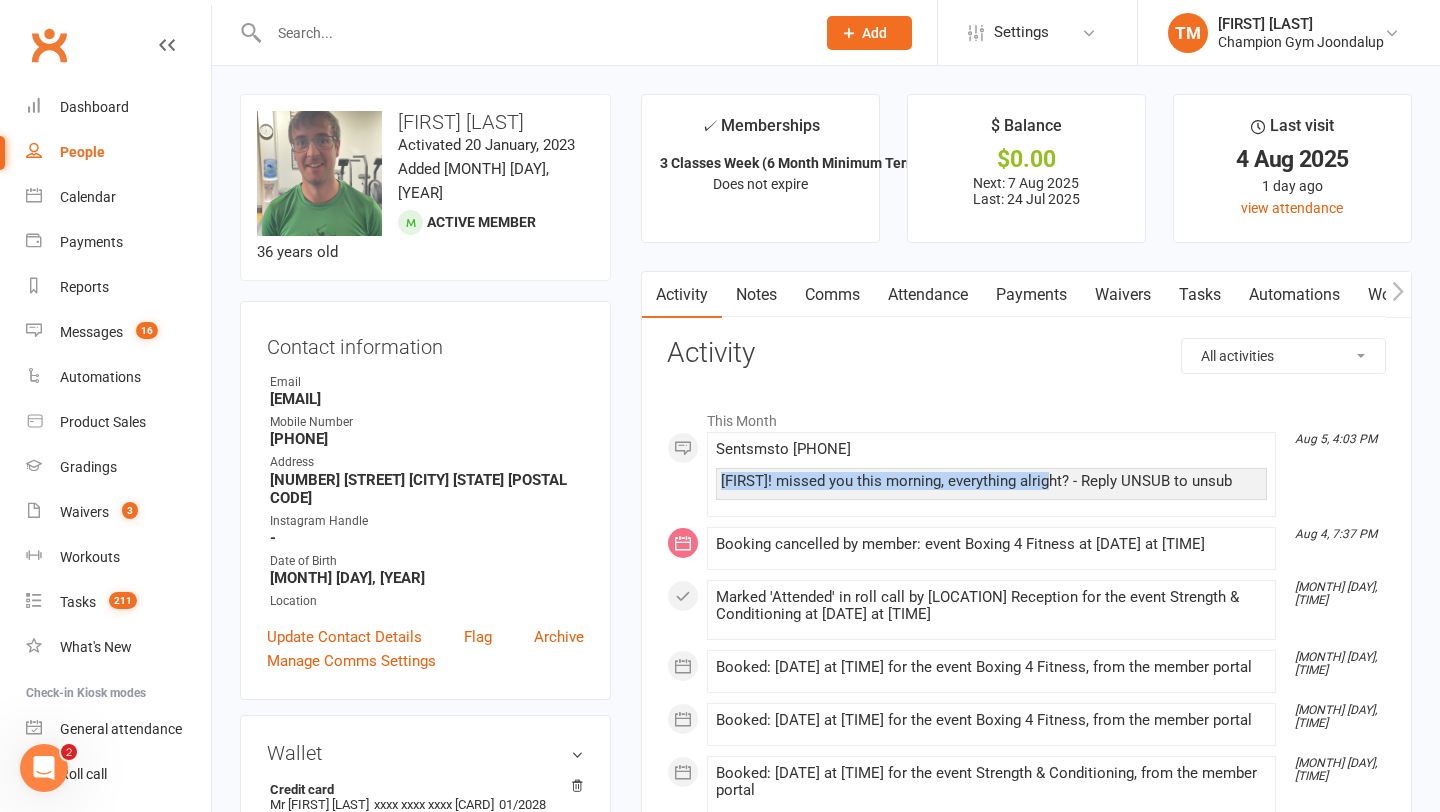 copy on "[FIRST]! missed you this morning, everything alright" 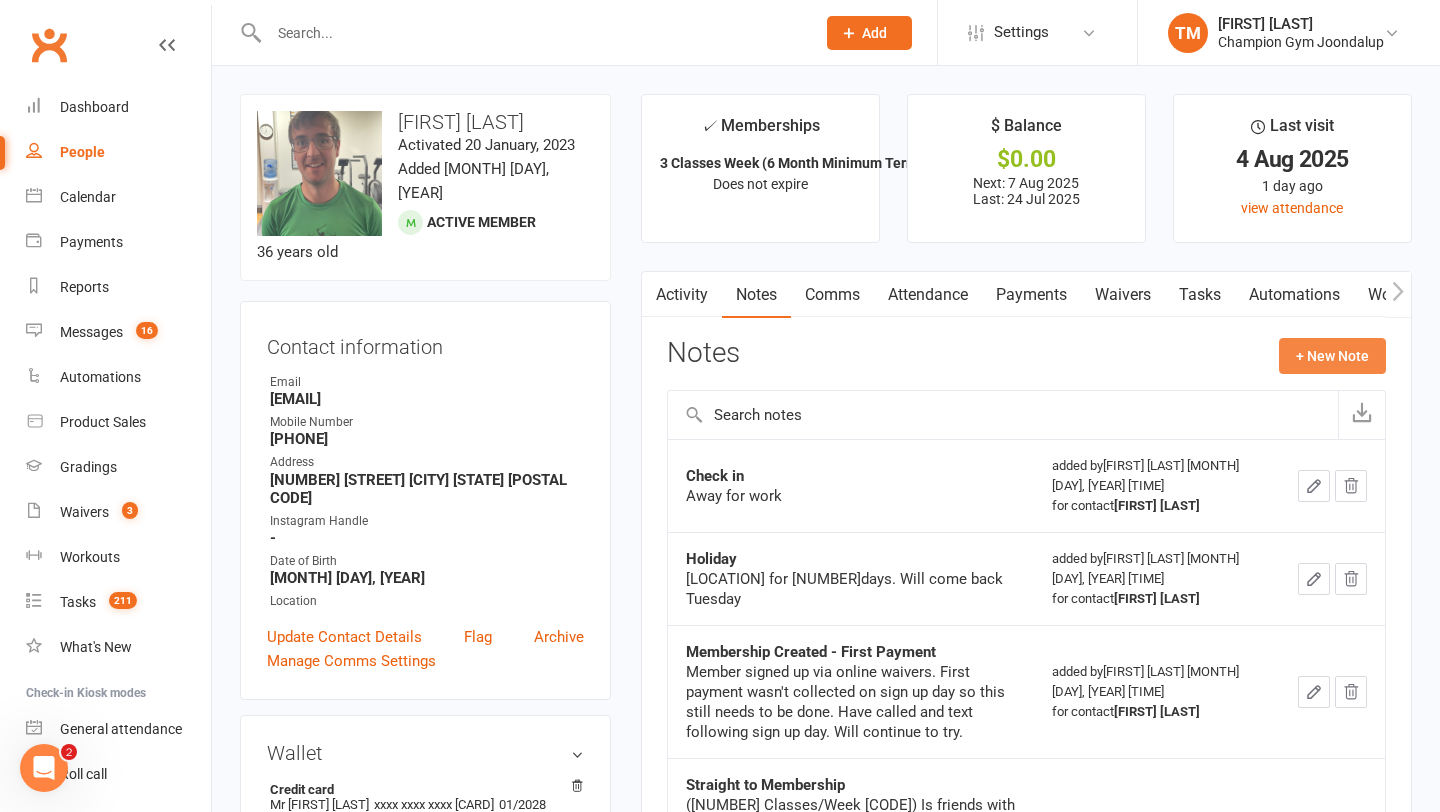 click on "+ New Note" at bounding box center [1332, 356] 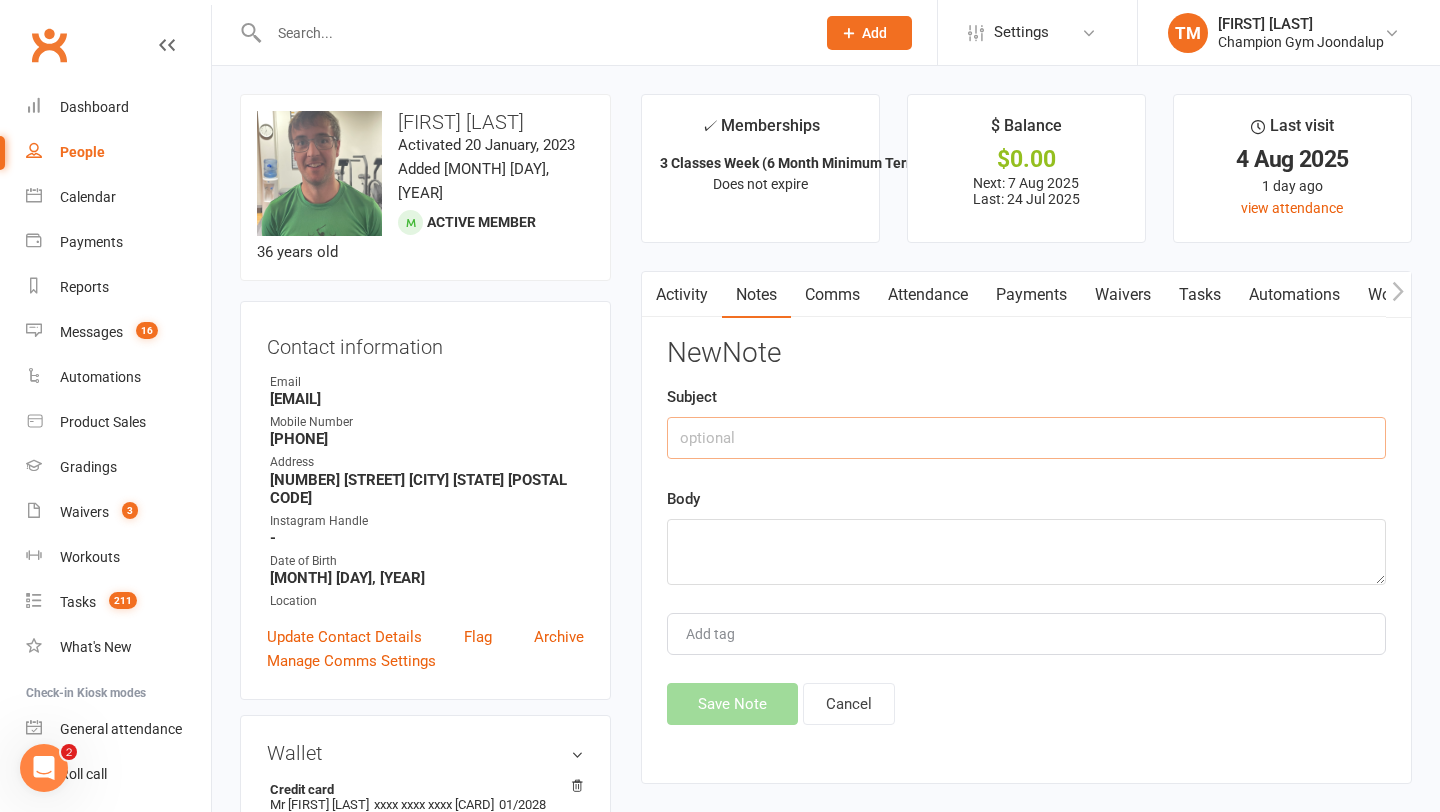 click at bounding box center (1026, 438) 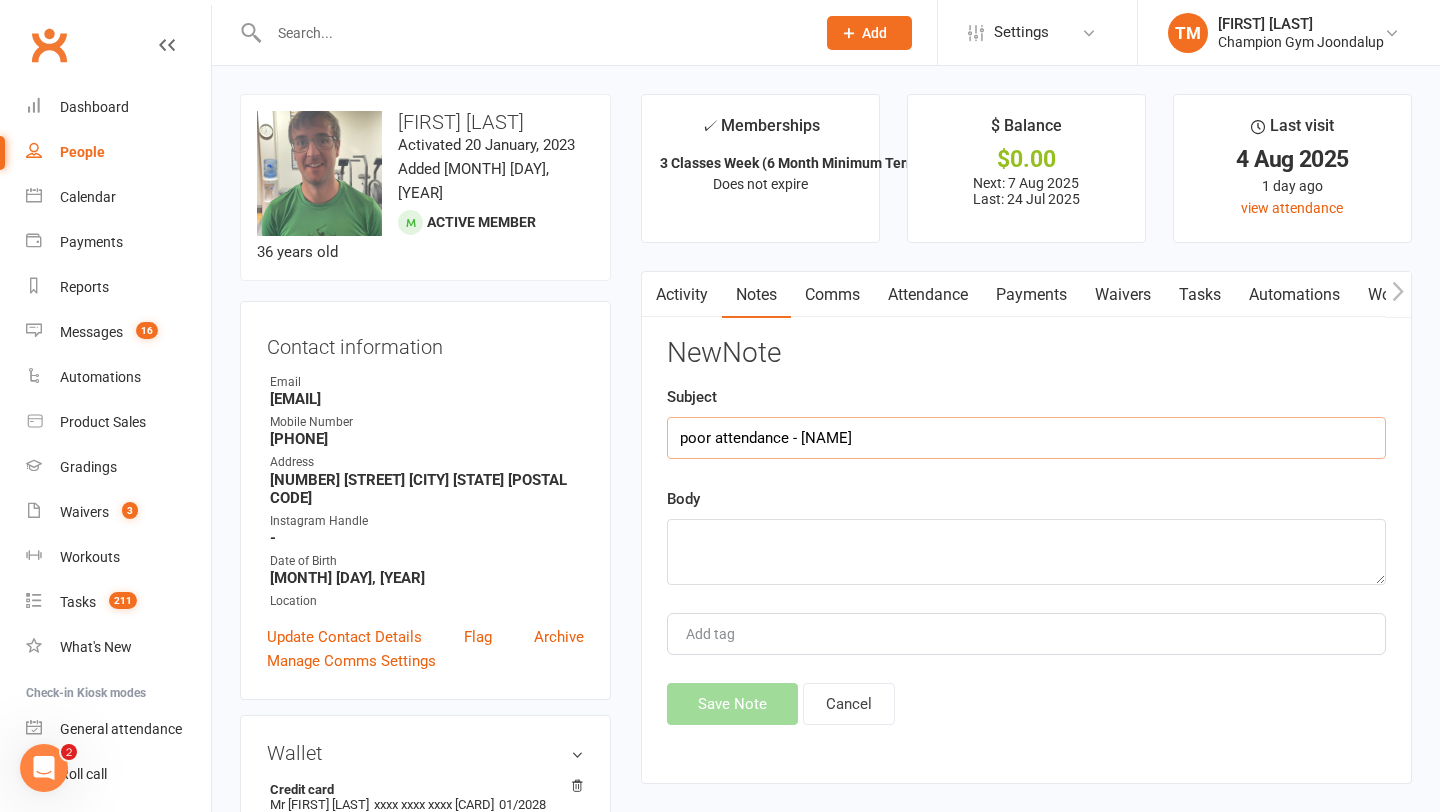 type on "poor attendance - [NAME]" 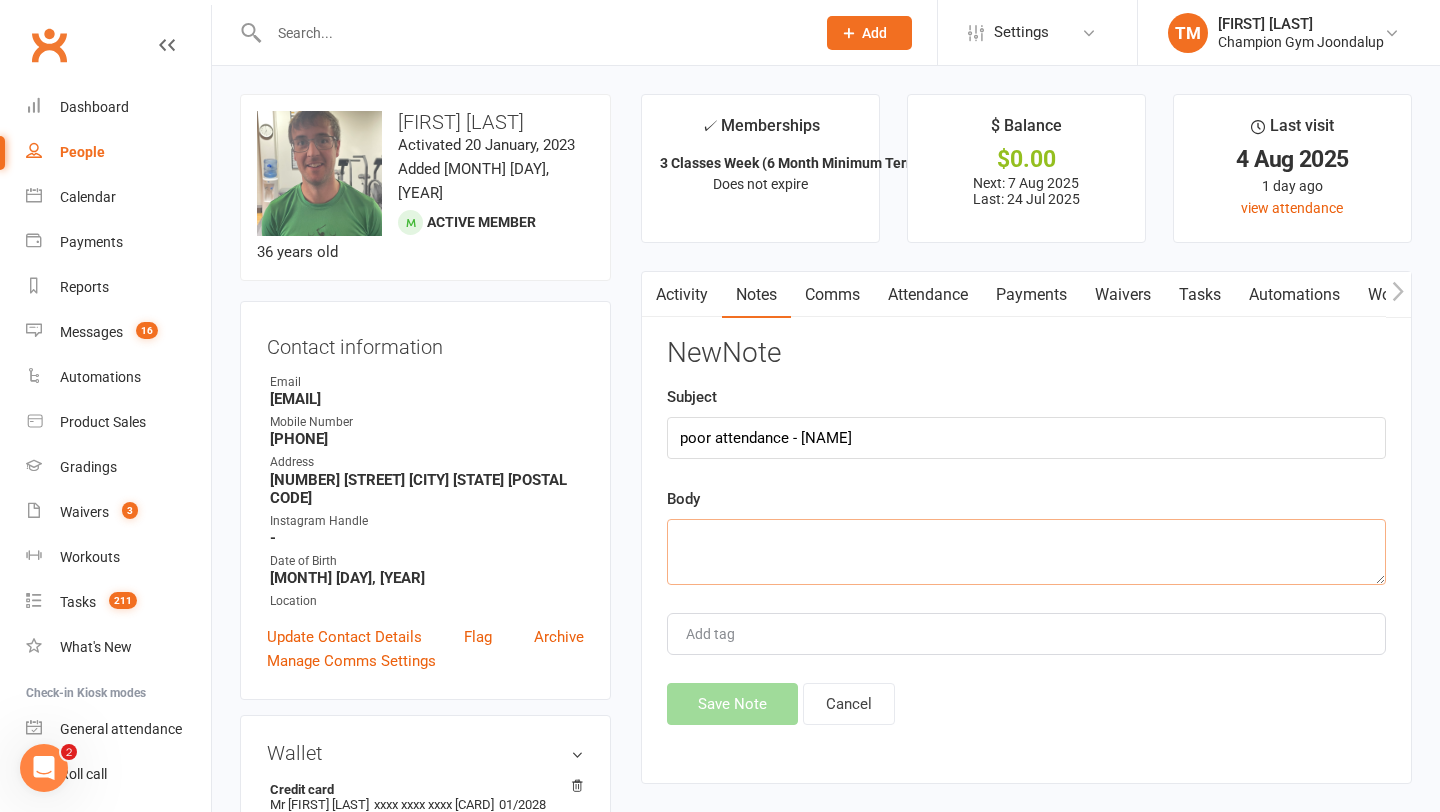 click at bounding box center (1026, 552) 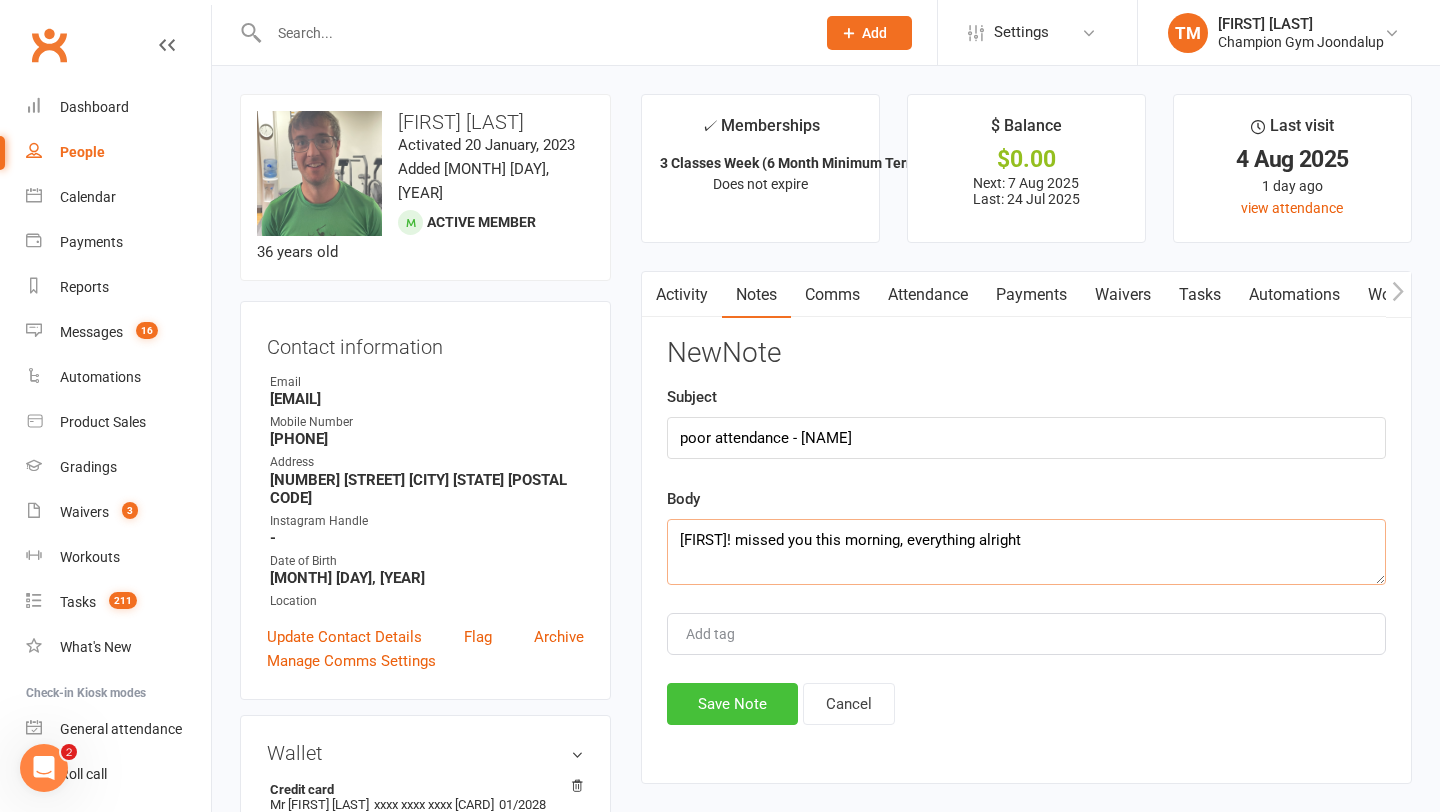 type on "[FIRST]! missed you this morning, everything alright" 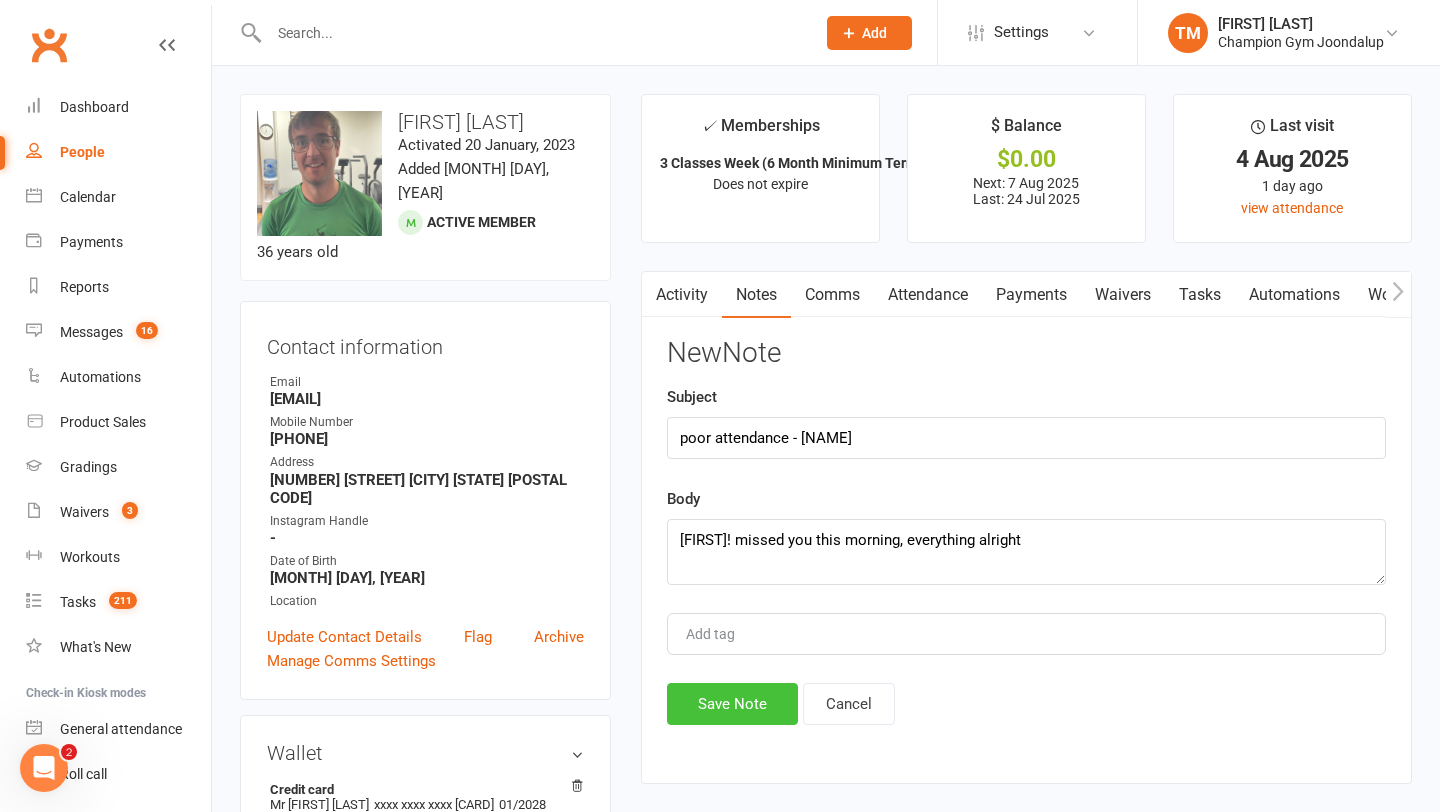 click on "Save Note" at bounding box center (732, 704) 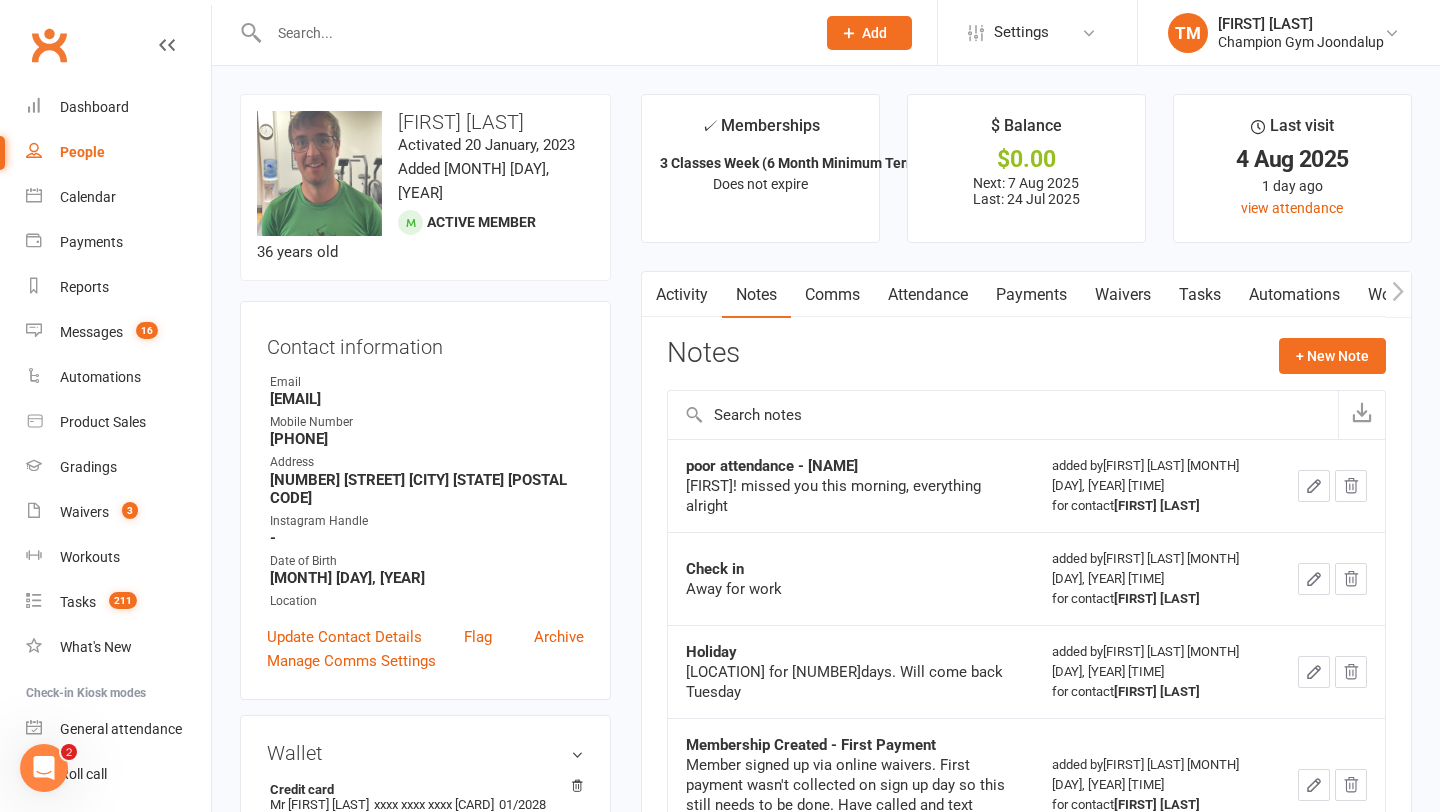 click at bounding box center (532, 33) 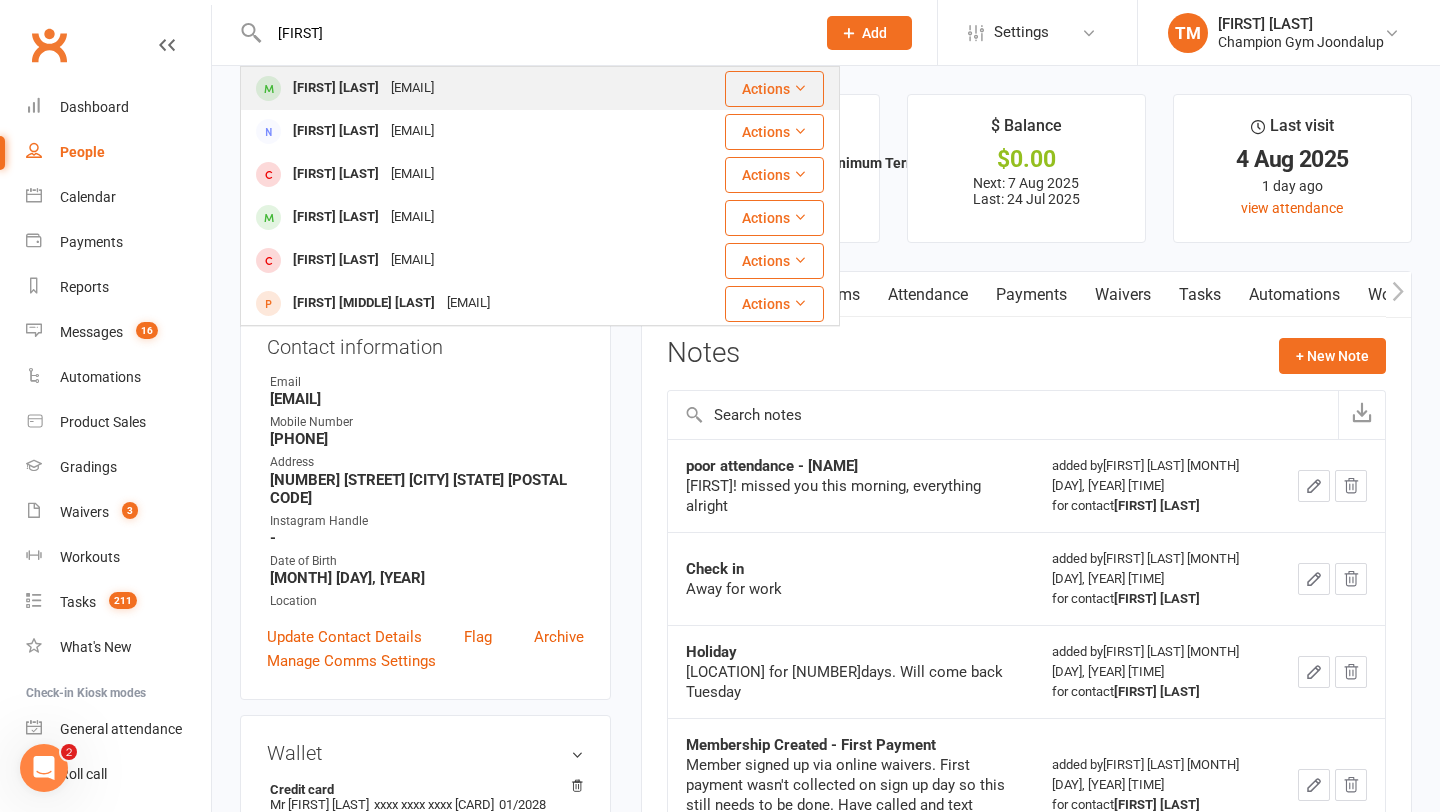 type on "[FIRST]" 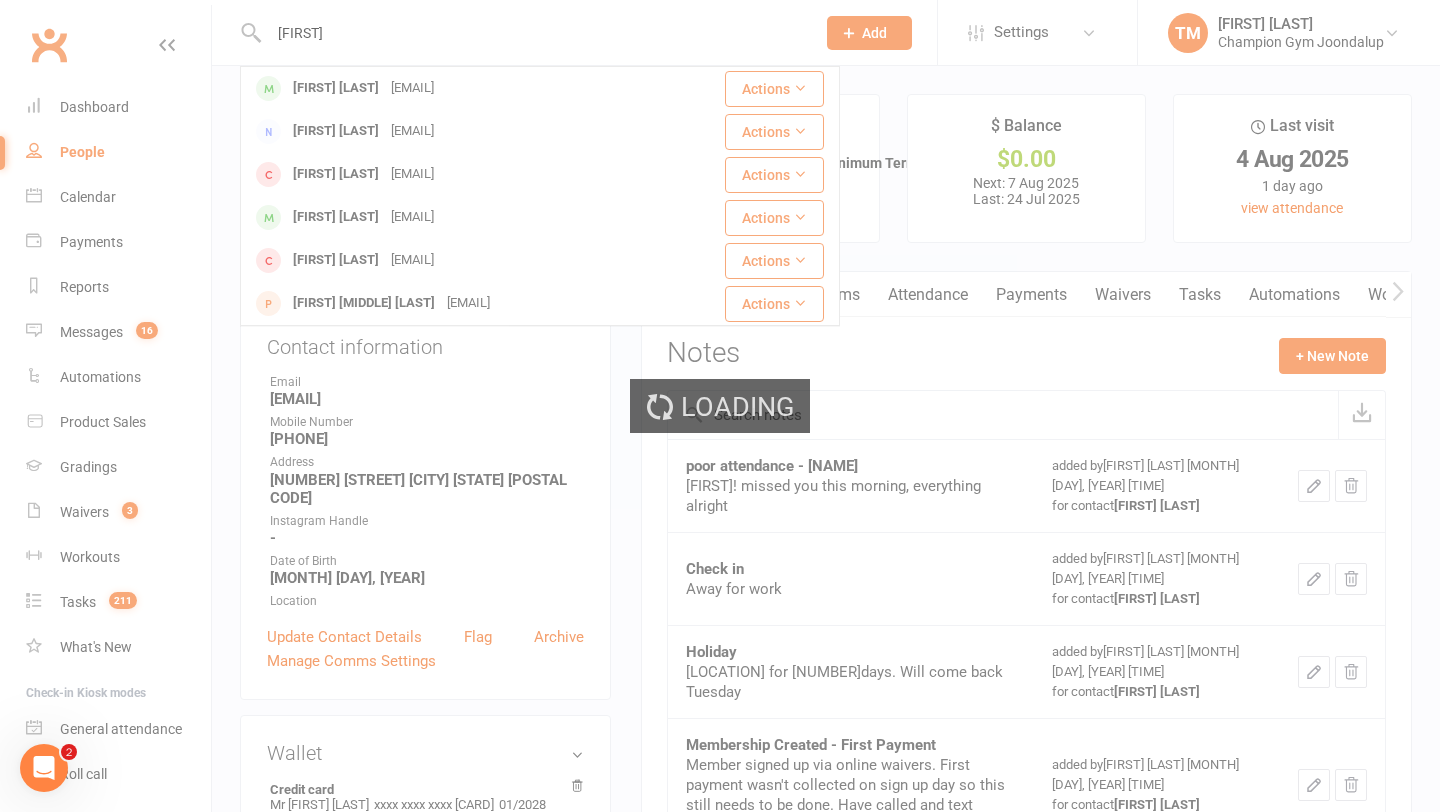 type 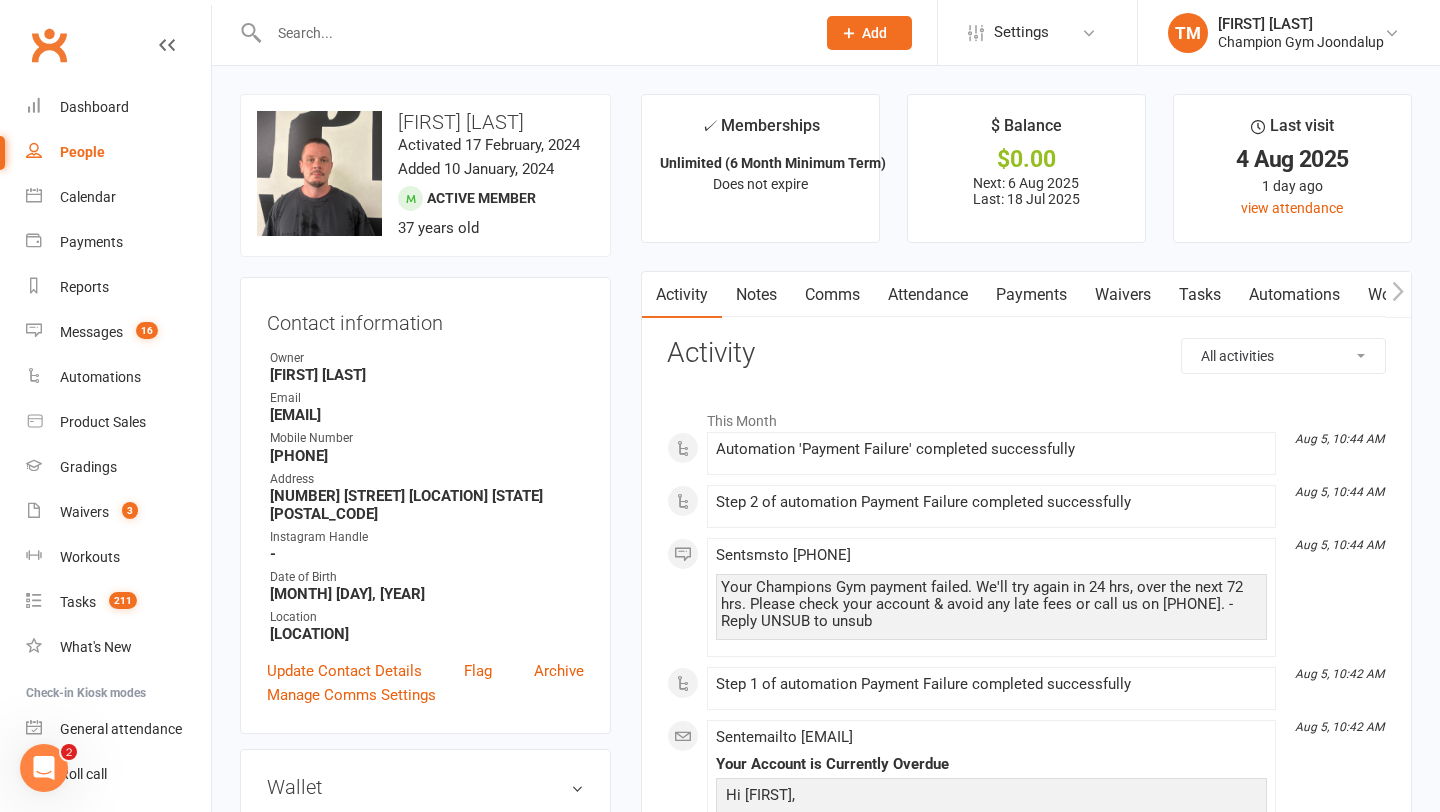 click on "Attendance" at bounding box center (928, 295) 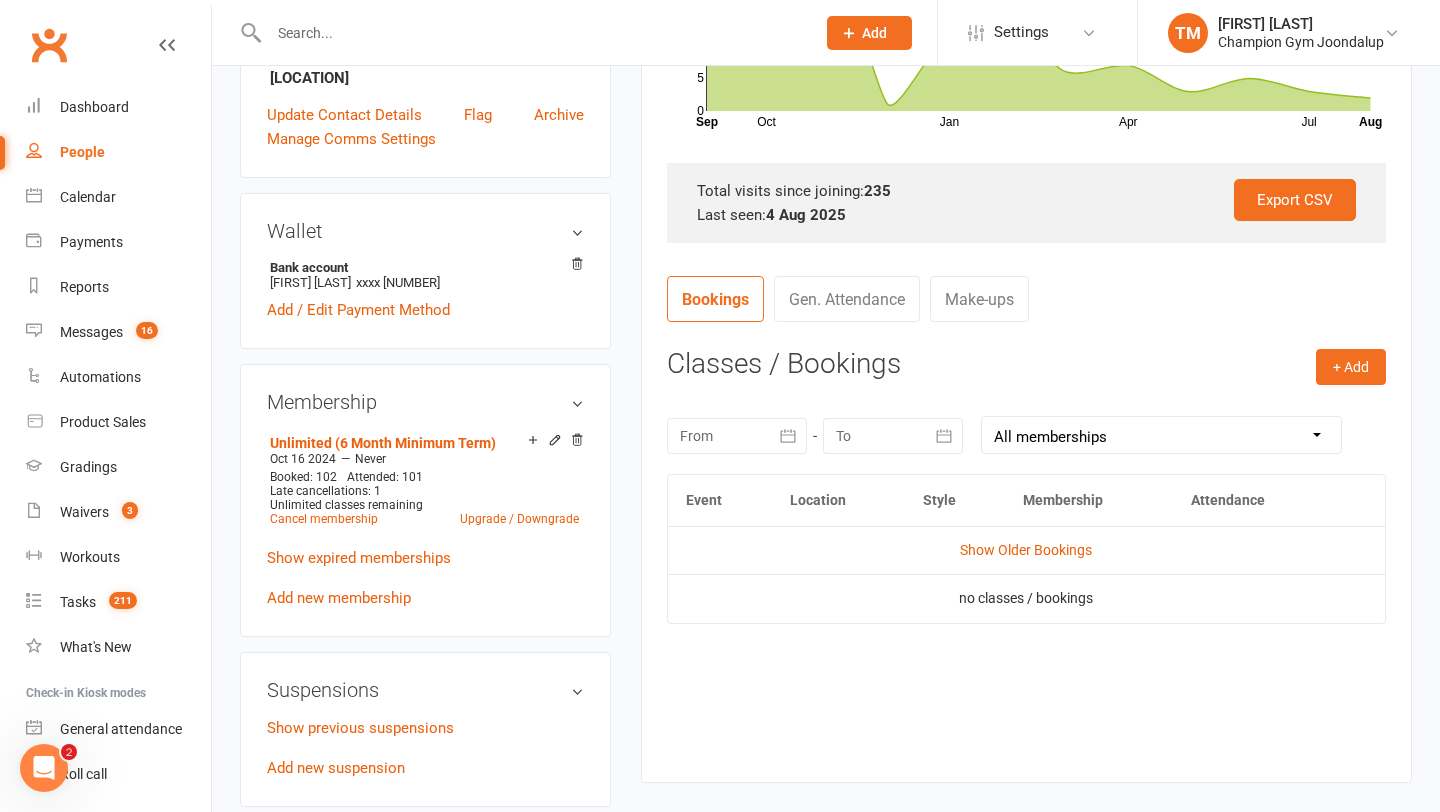 scroll, scrollTop: 573, scrollLeft: 0, axis: vertical 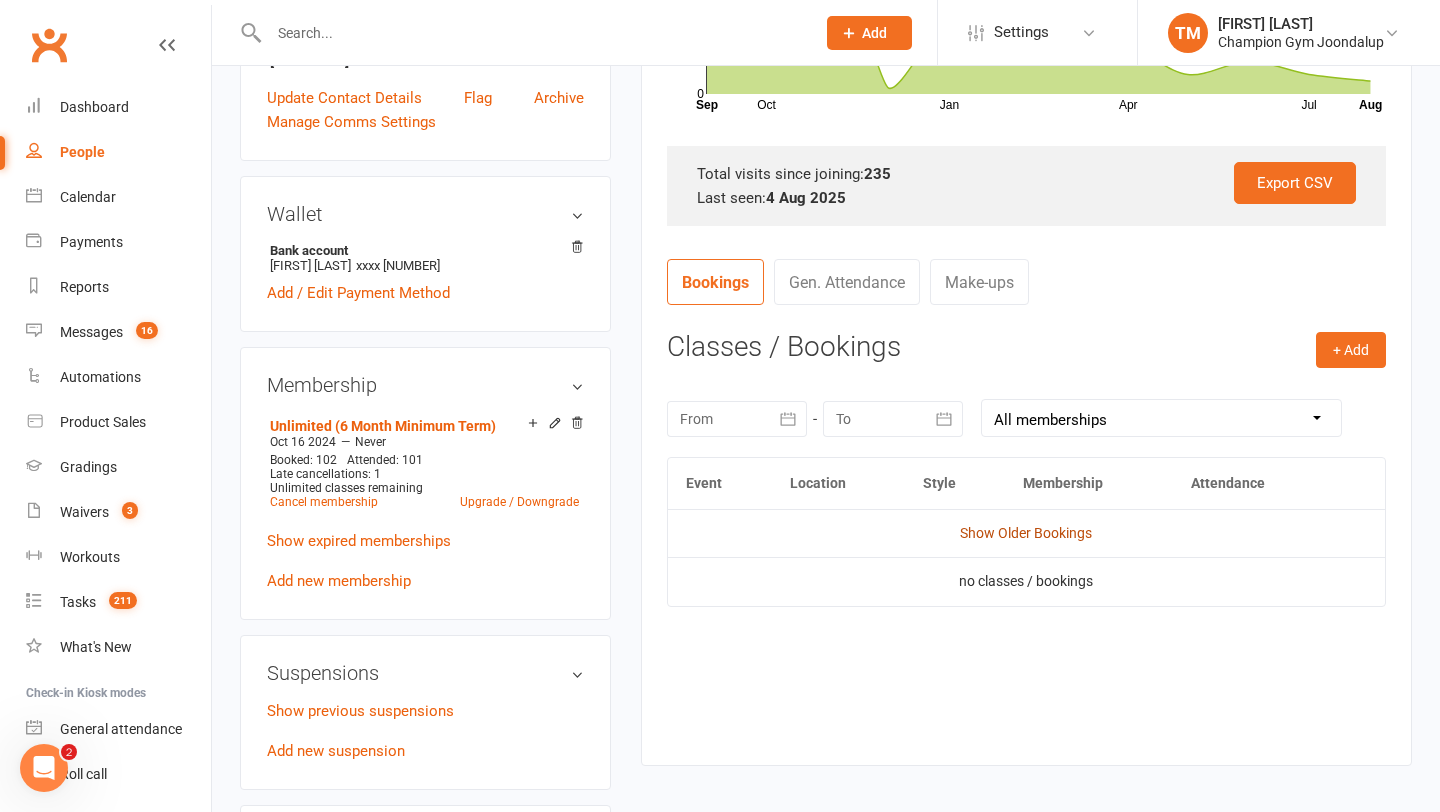 click on "Show Older Bookings" at bounding box center [1026, 533] 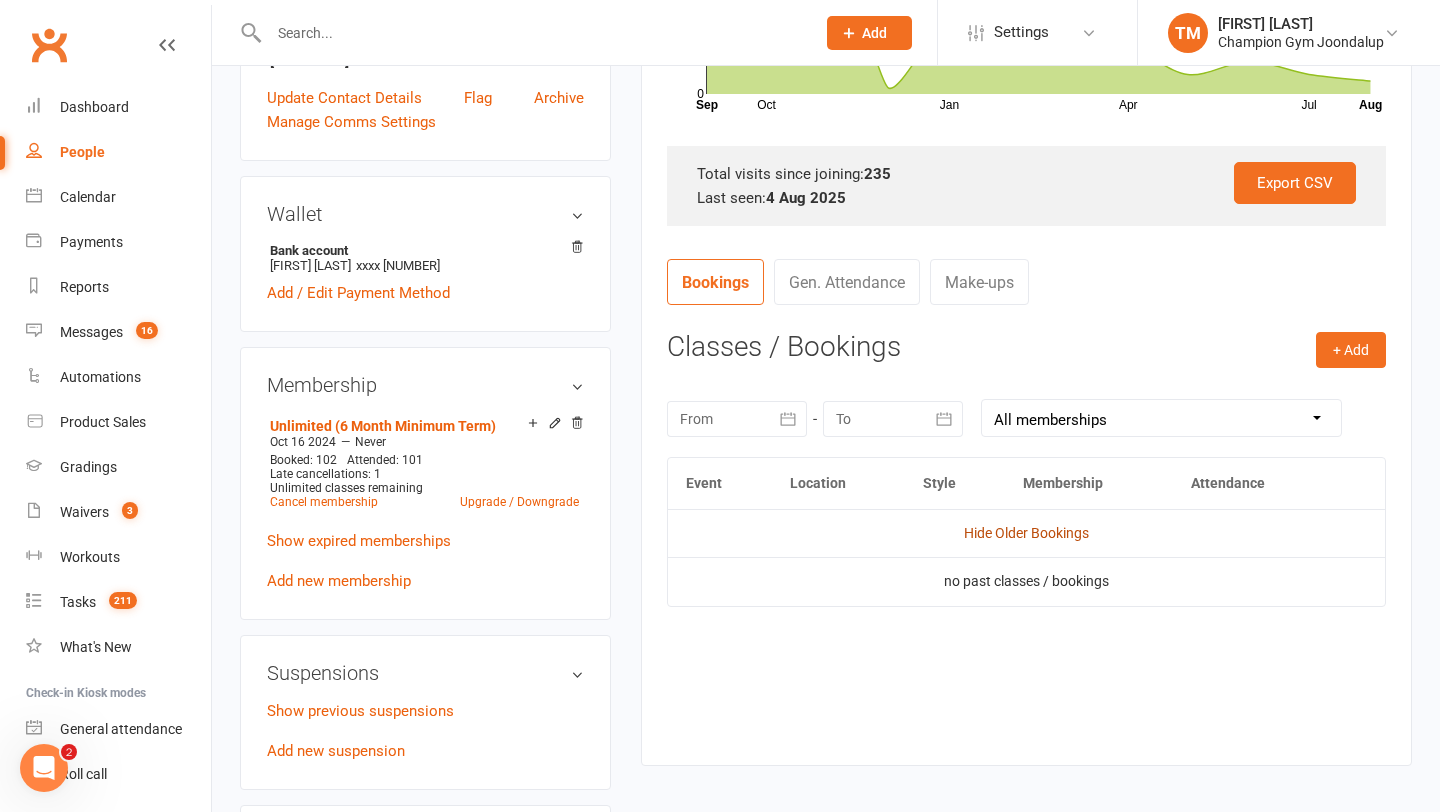 click on "Hide Older Bookings" at bounding box center [1026, 533] 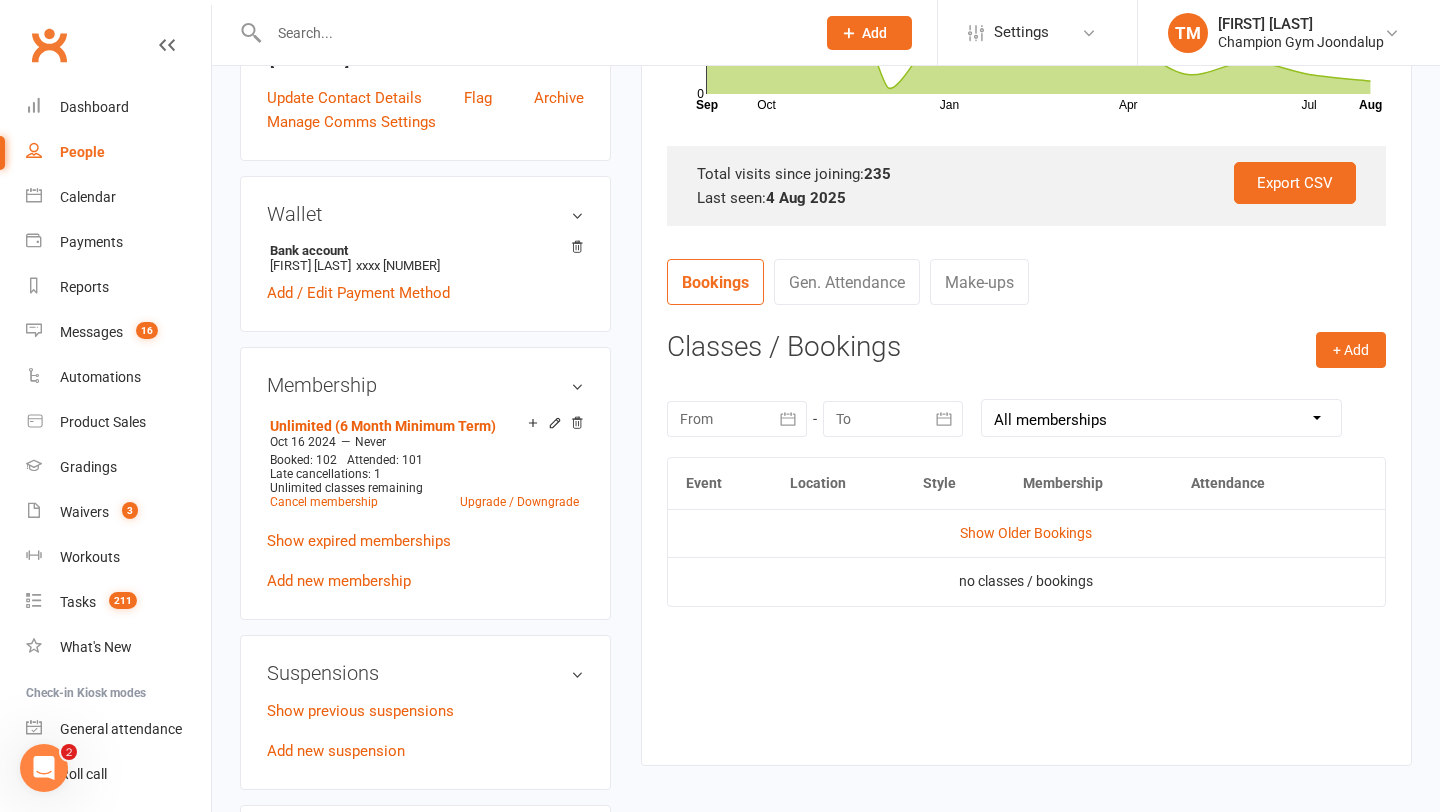 click on "Show Older Bookings" at bounding box center [1026, 533] 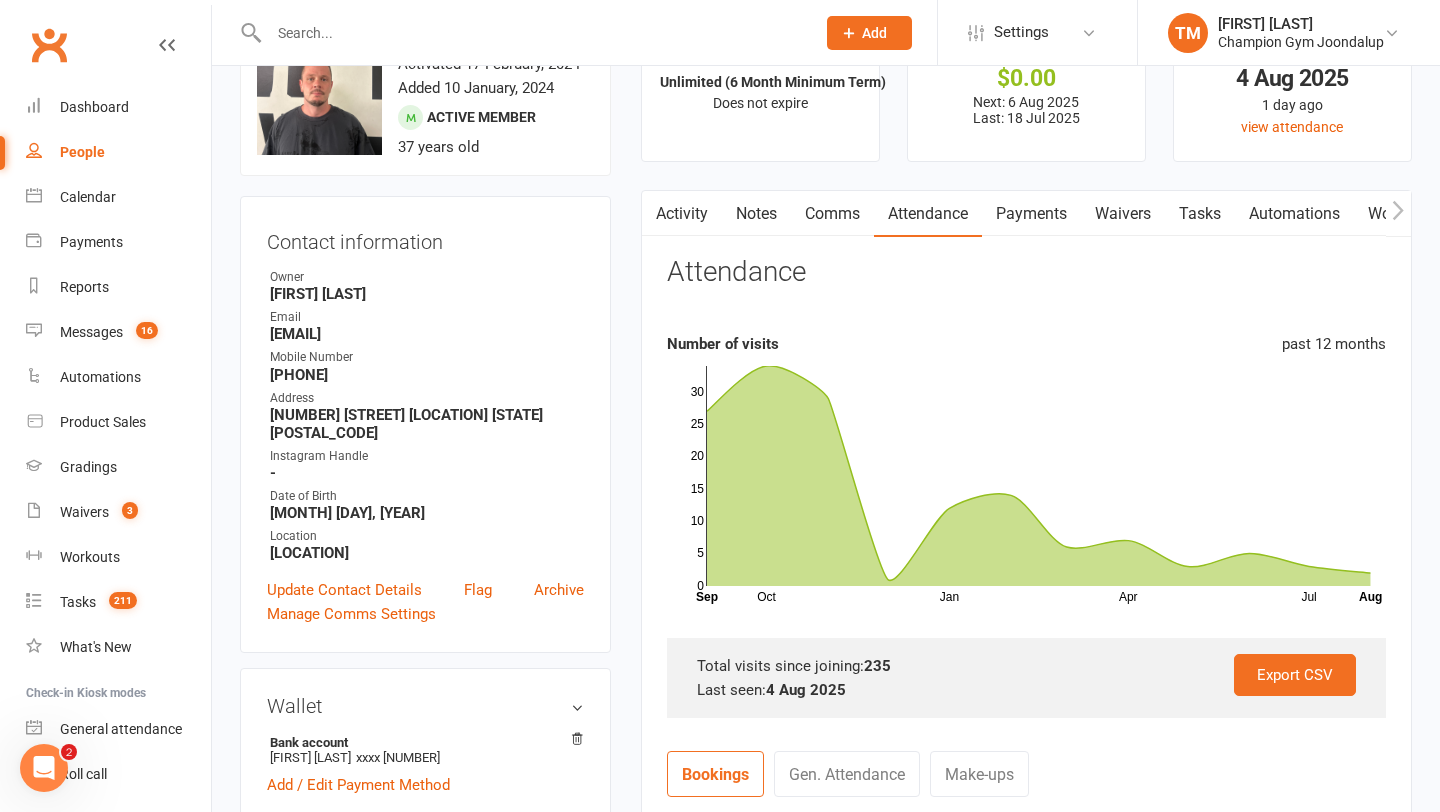 scroll, scrollTop: 0, scrollLeft: 0, axis: both 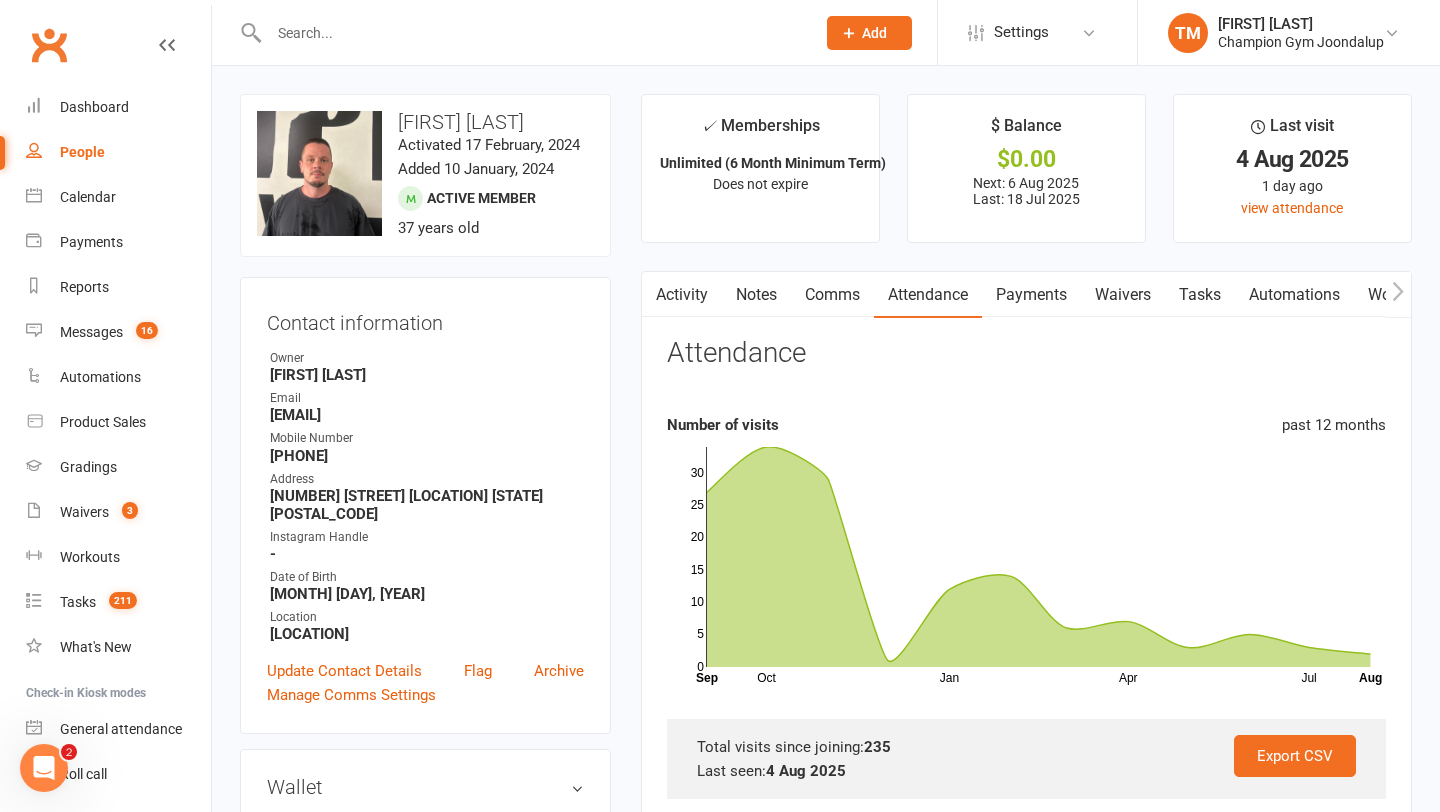 click on "Comms" at bounding box center (832, 295) 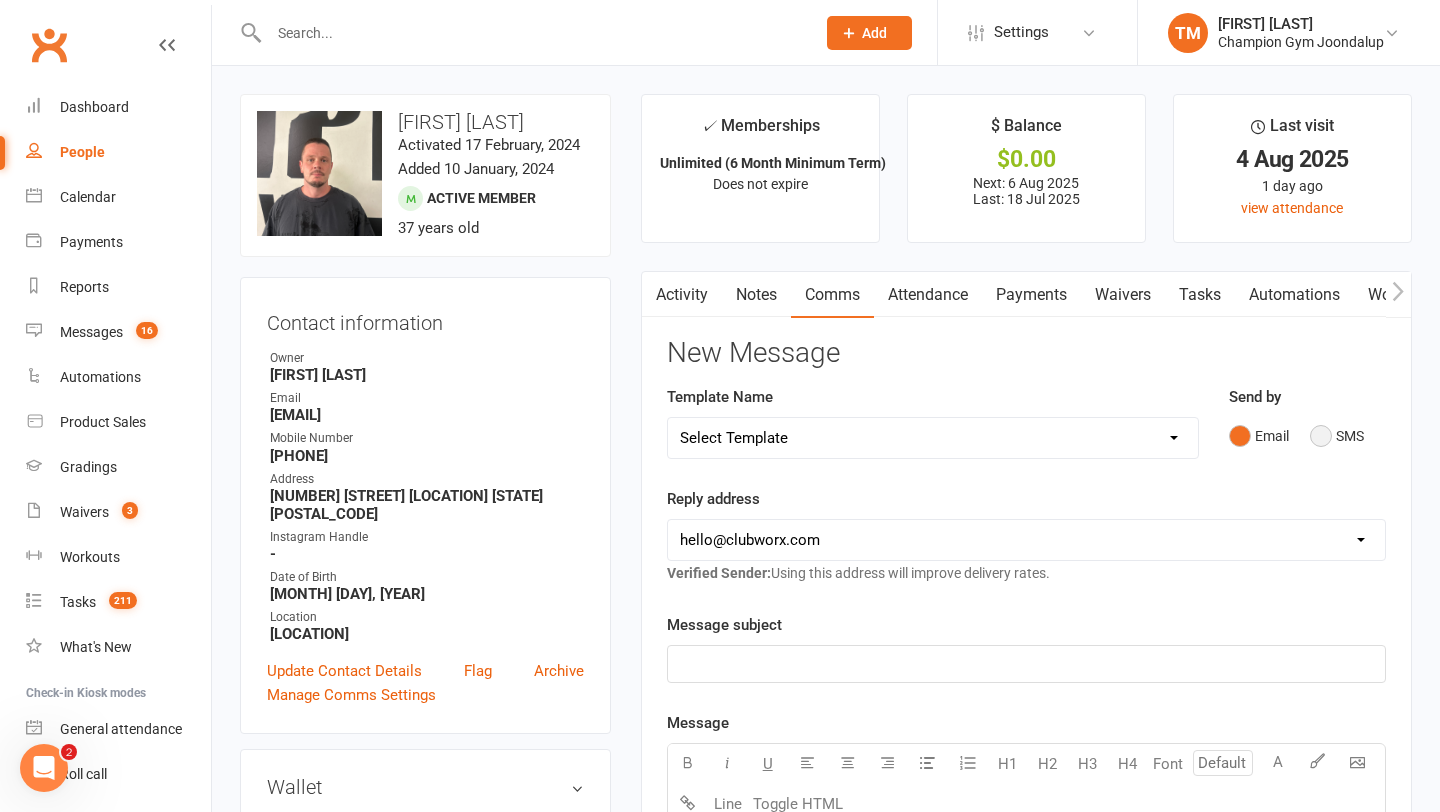 click on "SMS" at bounding box center [1337, 436] 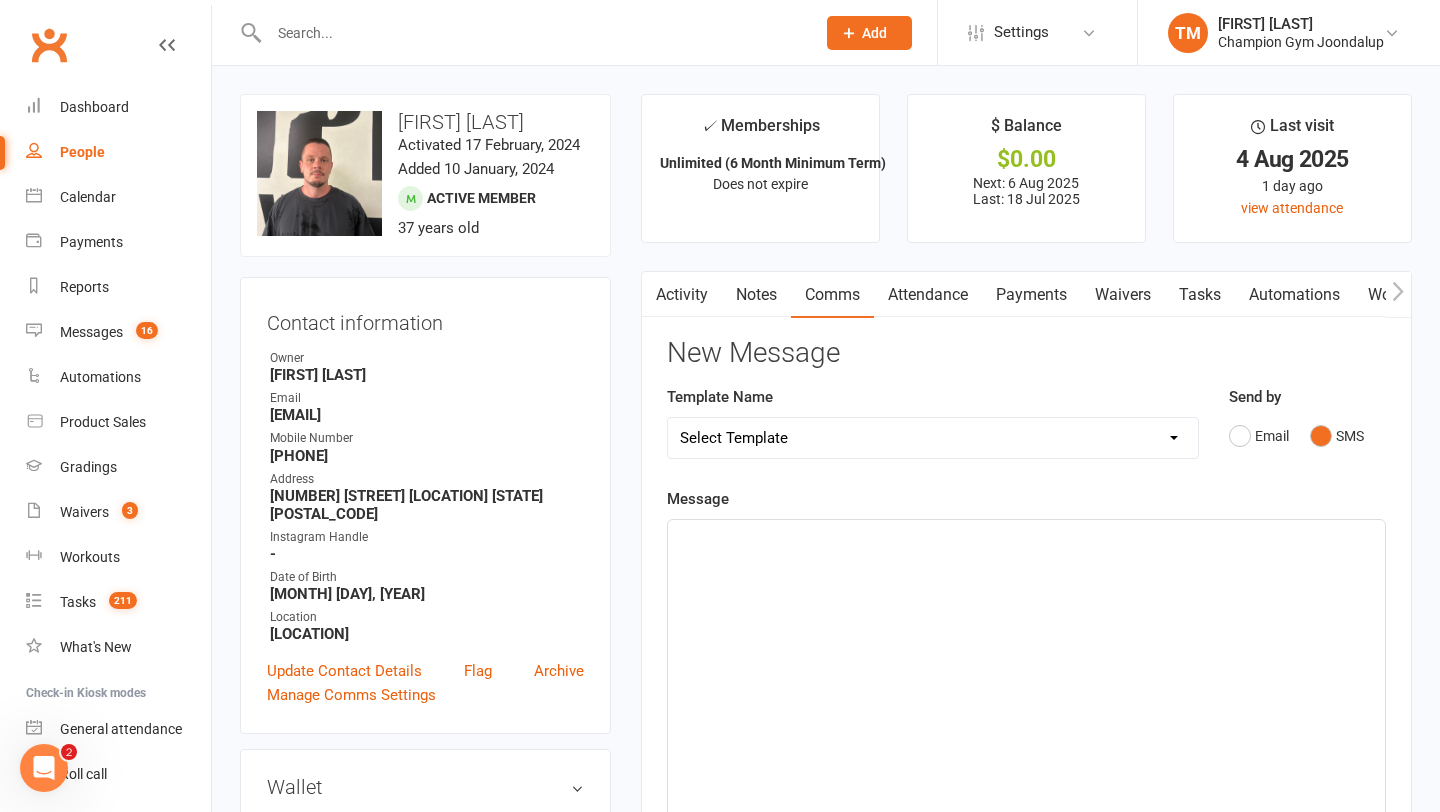 click on "﻿" 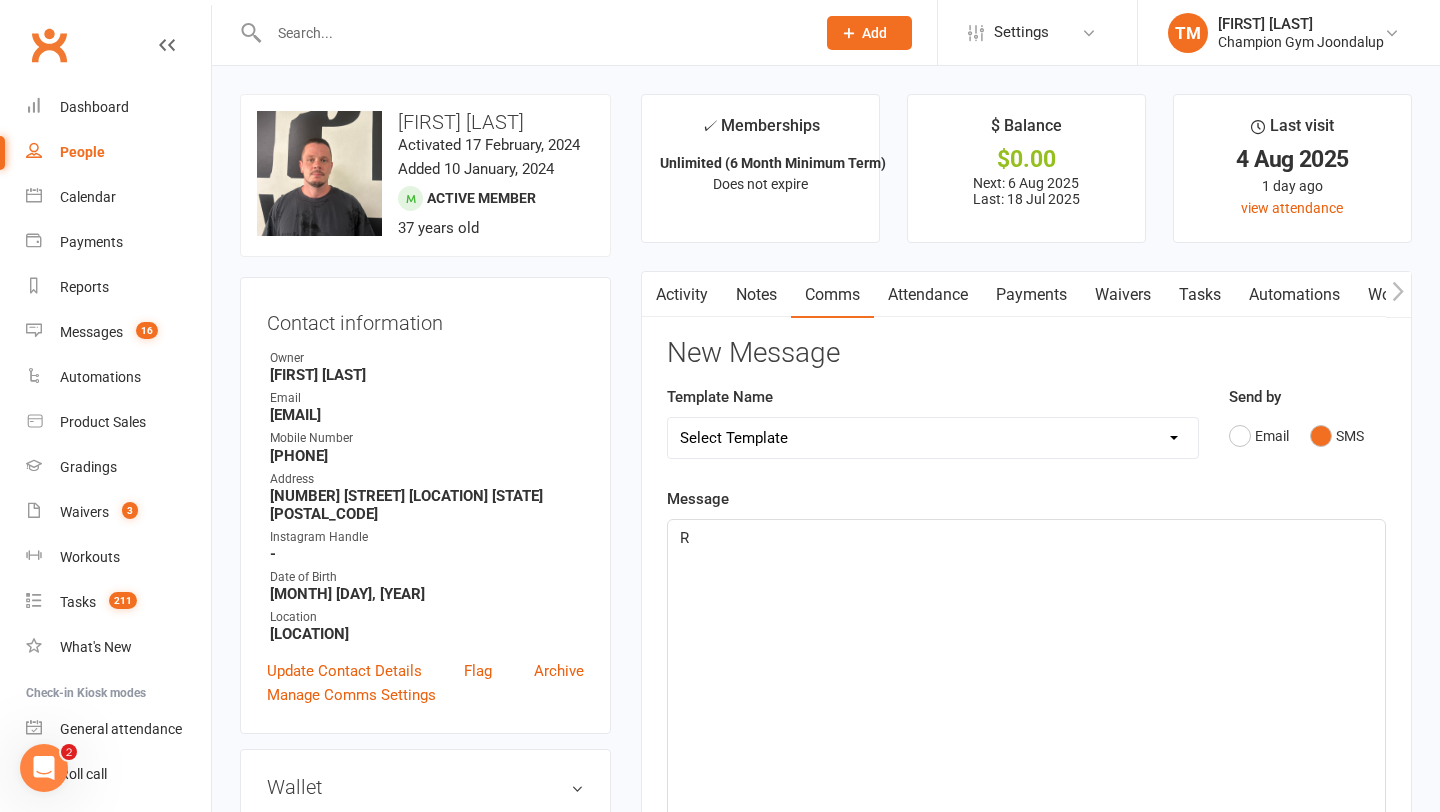 type 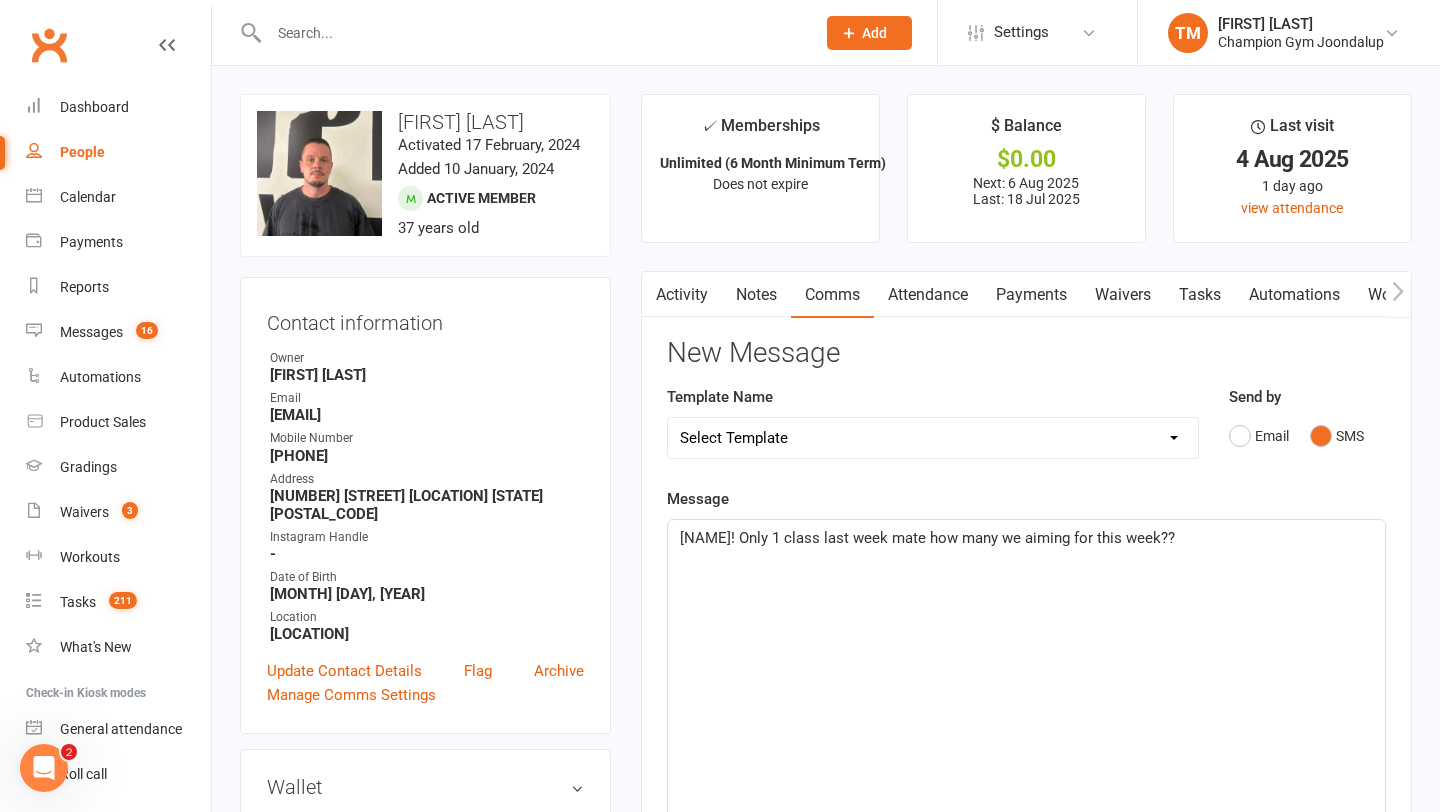 click on "[NAME]! Only 1 class last week mate how many we aiming for this week??" 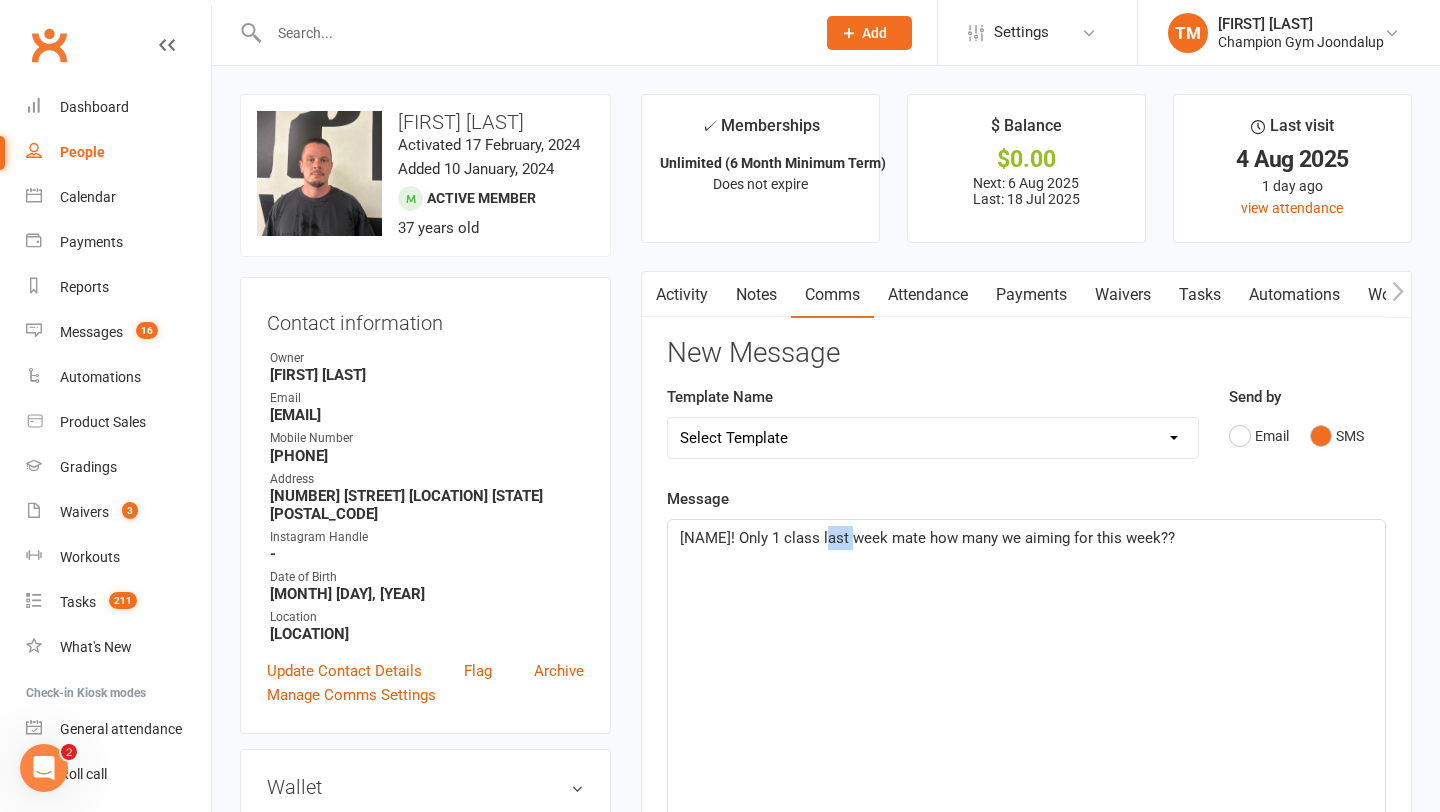 click on "[NAME]! Only 1 class last week mate how many we aiming for this week??" 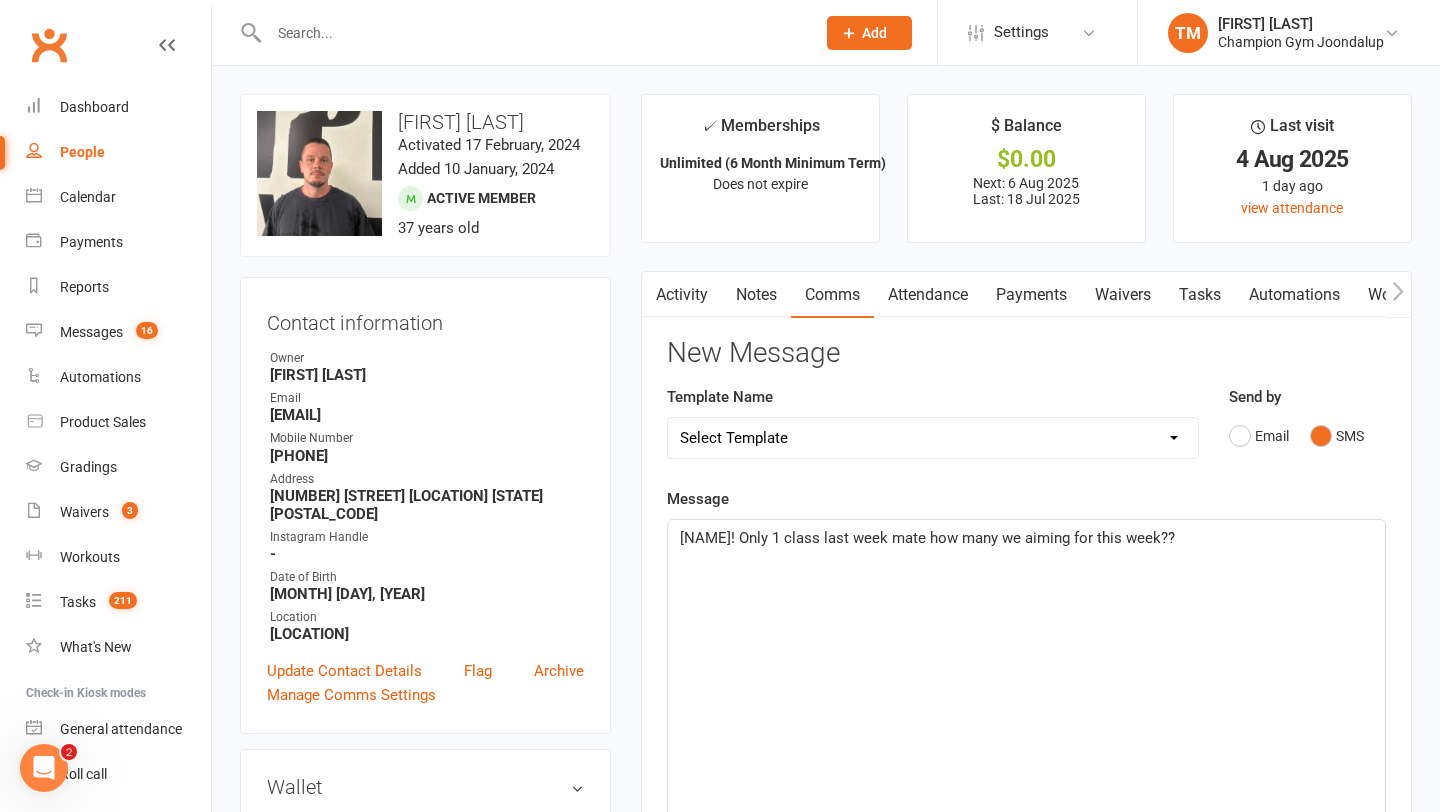 click on "Template Name Select Template [Email] Goal Setting Template [SMS] 14 days absence [Email] 2024 Price Increase [Email] A. First Timer Trial [Email] A special Gift for You [SMS] August Attendance Challenge [Email] CG Escapes 2026 - Koh Samui [Email] Champ Life Awards - Nominations [SMS] Clubworx Login Credentials [Email] Clubworx Login Credentials [Email] EOFY sale 2024 email [SMS] EOFY sale 2024 sms [Email] Essential Packs Upsell [Email] Facebook Page Invite [SMS] Facebook Page Invite [SMS] FIRST CLASS SMS [SMS] First Timer Trial - Day before 1st class [Email] Glove Upsell [SMS] Goal Setting & Accountability [SMS] Google Review Request [Email] [Grading] Exemption Letter, Boxing [Email] [Grading] Exemption Letter, Muay Thai [SMS] [Grading] SMS To RSVP [Email] [Grading] Variation to Membership Email [Email] 🌴😎 Last Chance: Secure Your Spot at CG Escapes Muay Thai Camp Retreat! [Email] Membership Variation - Youth to Adult (members of 18) [SMS] New Starter - Already Training Seminar Invite" at bounding box center [933, 436] 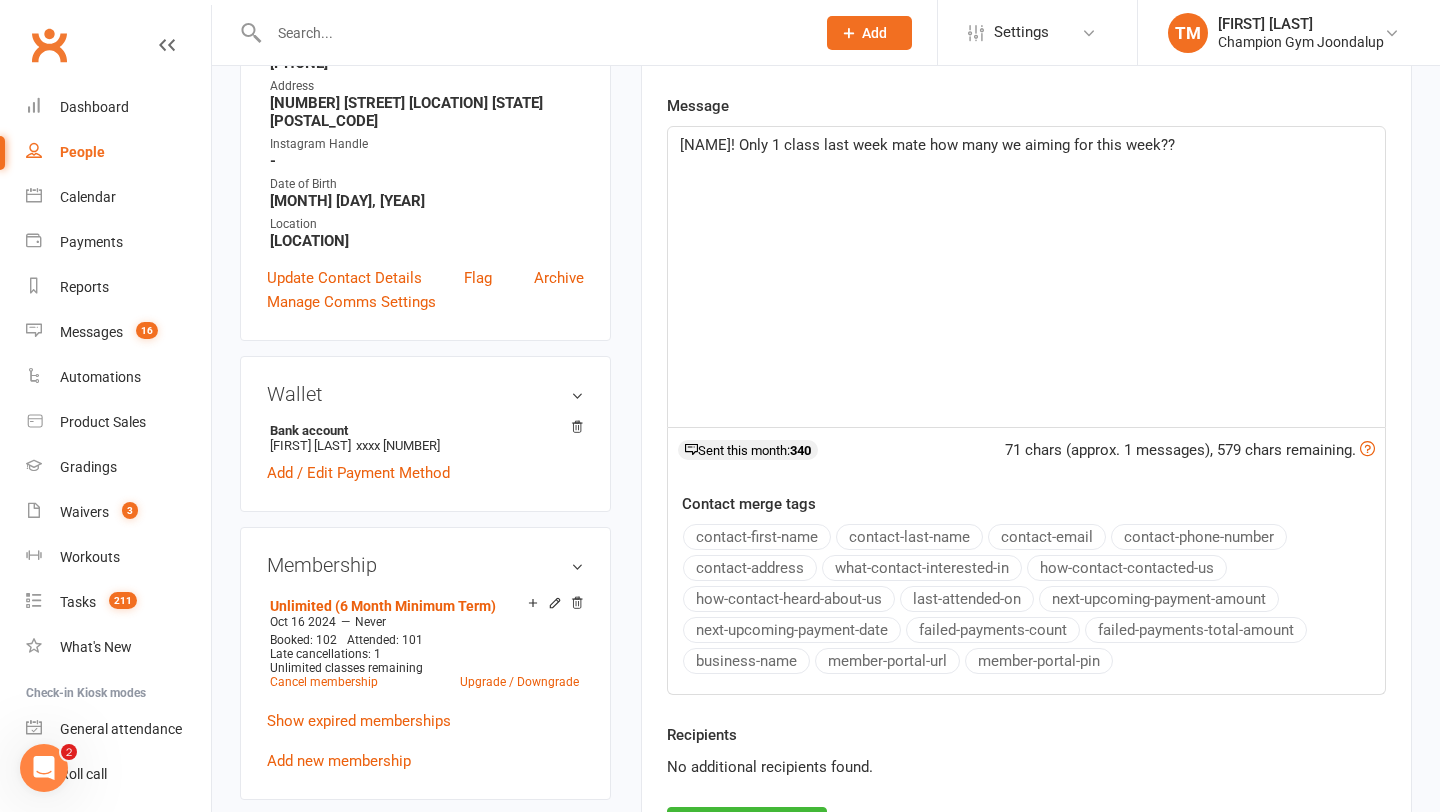 scroll, scrollTop: 669, scrollLeft: 0, axis: vertical 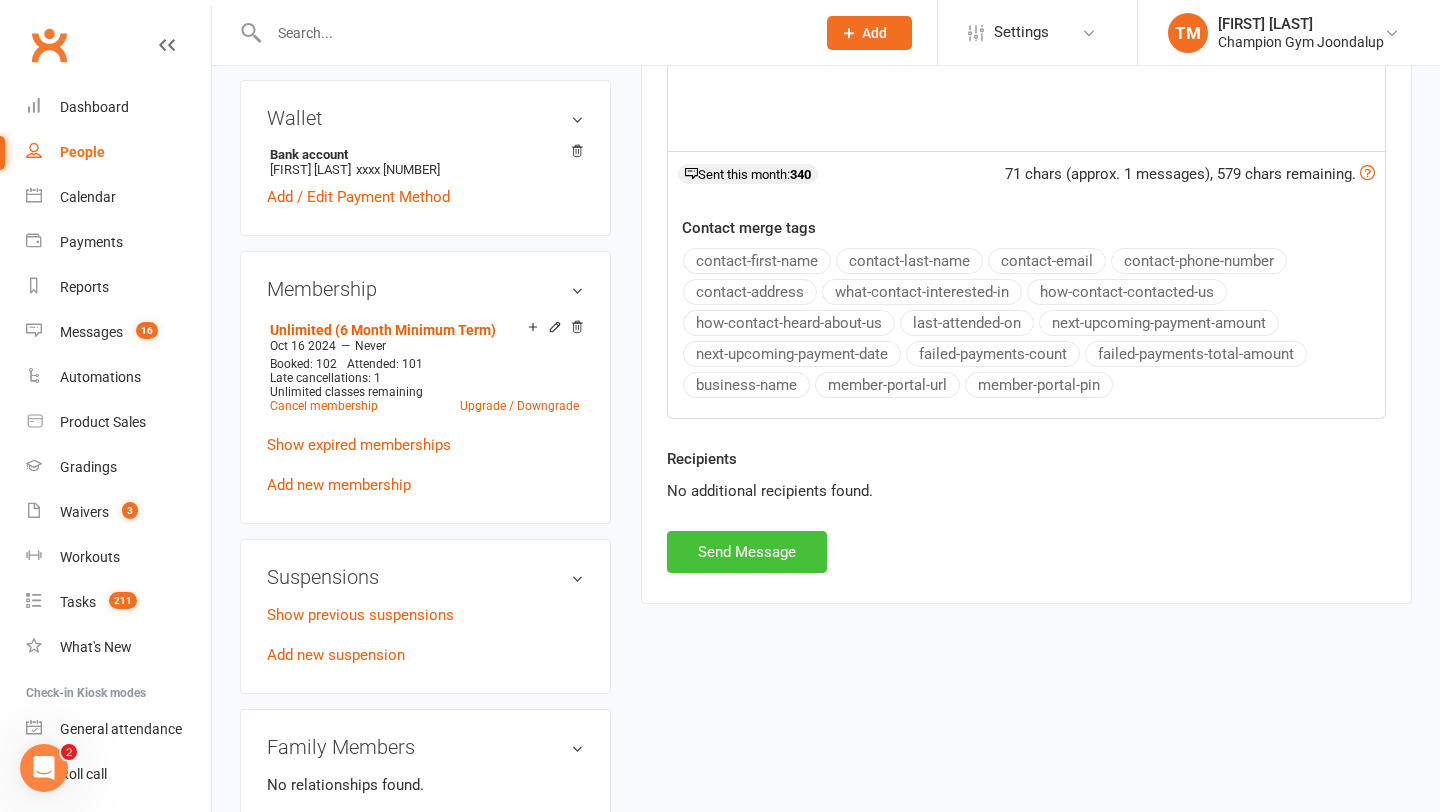 click on "Send Message" at bounding box center [747, 552] 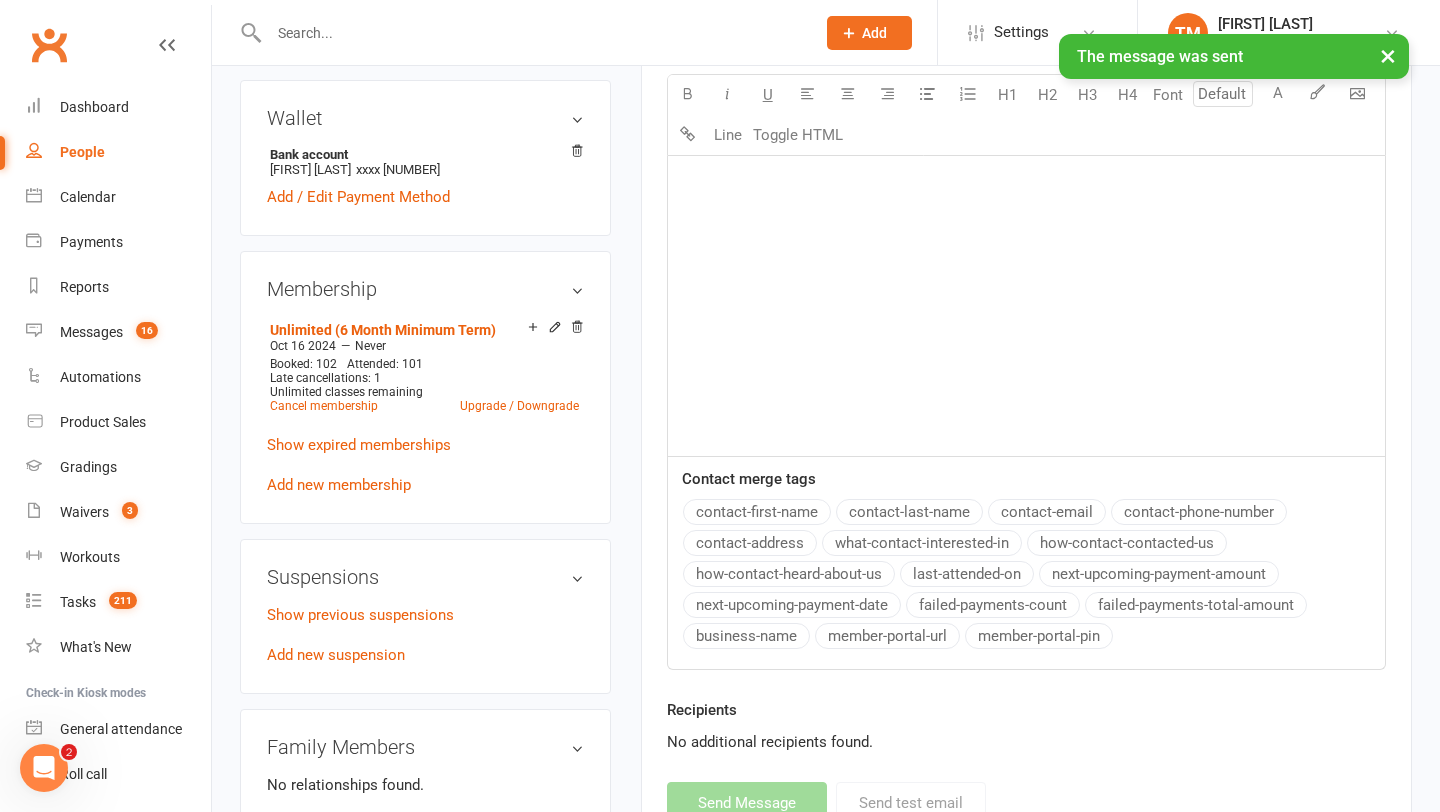 scroll, scrollTop: 0, scrollLeft: 0, axis: both 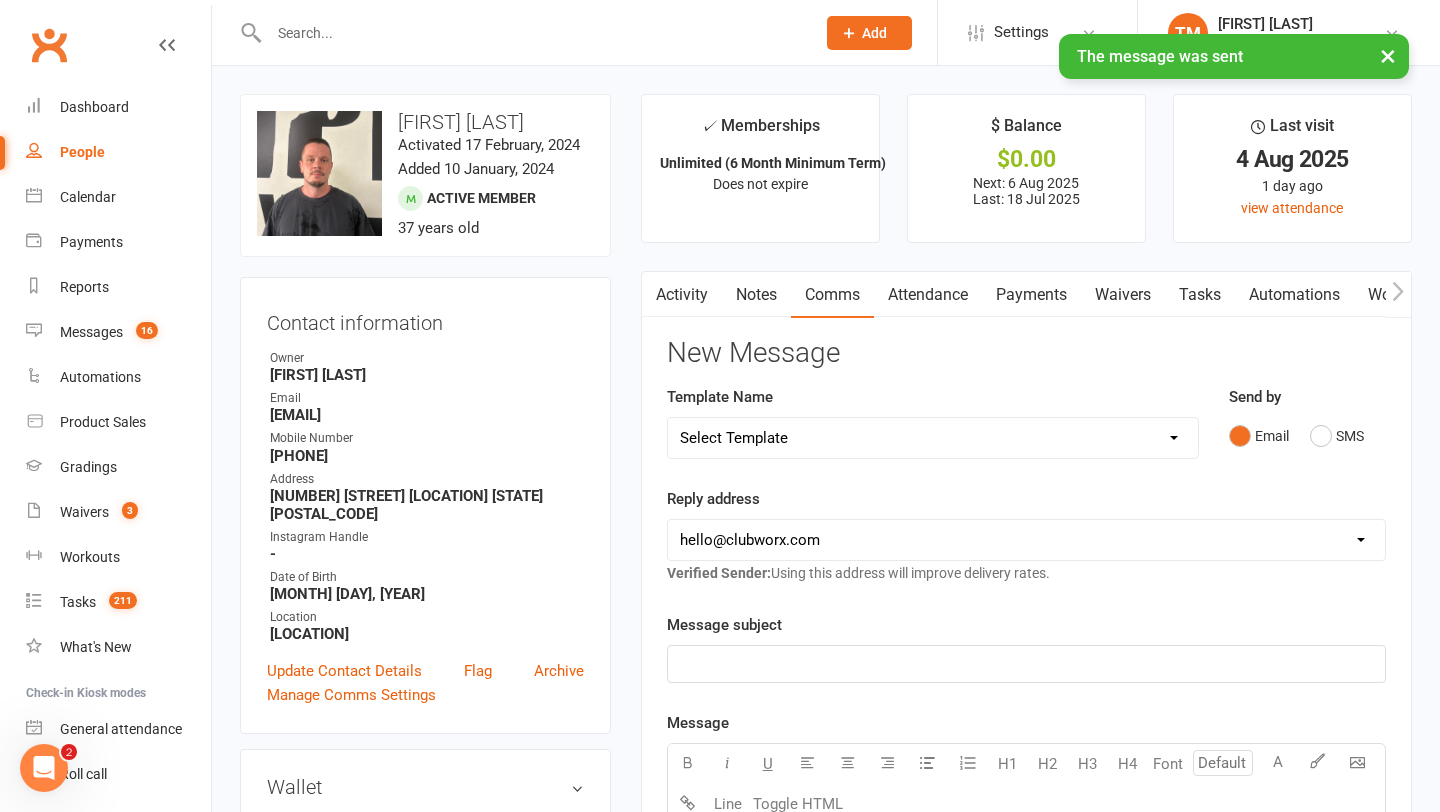 click on "Notes" at bounding box center (756, 295) 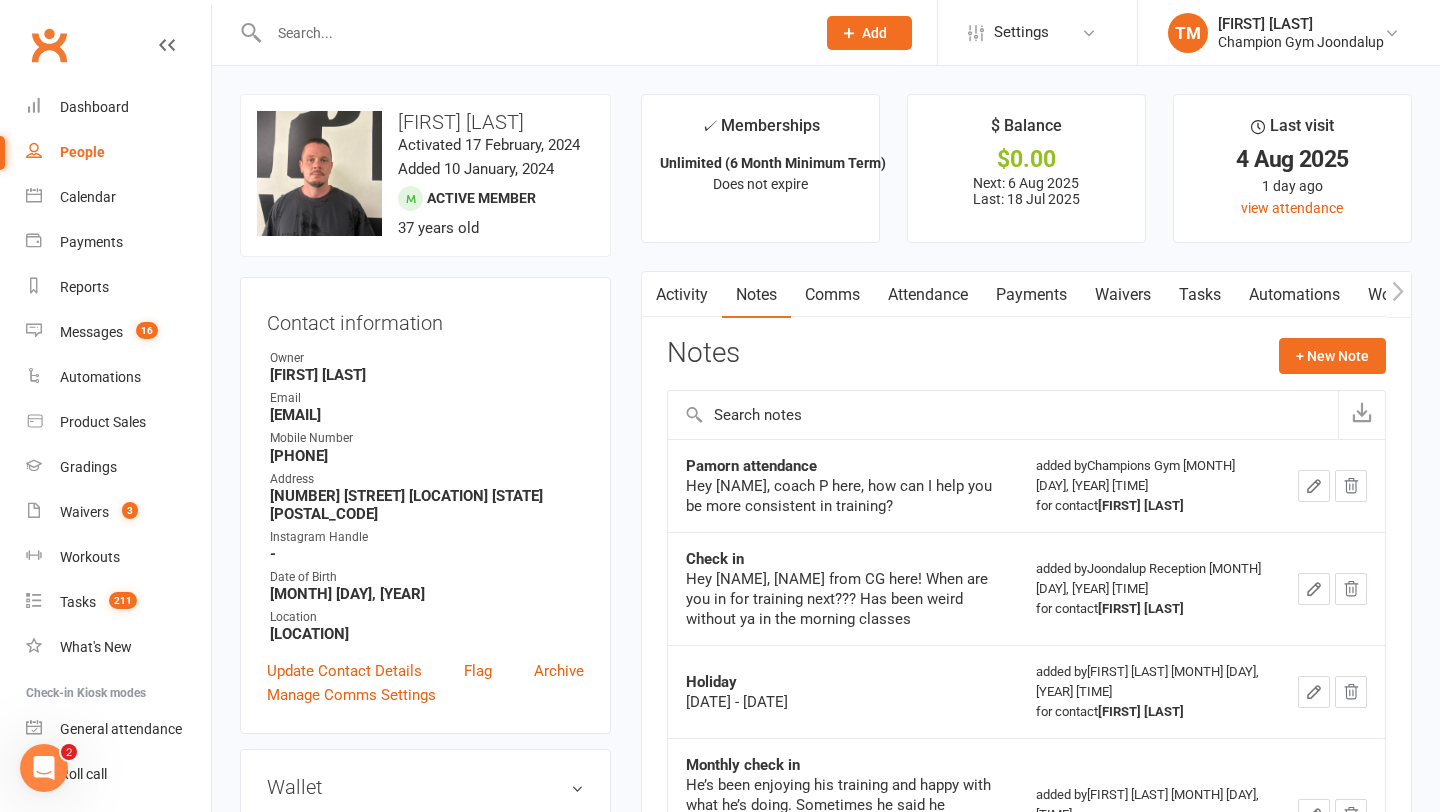 click on "Activity Notes Comms Attendance Payments Waivers Tasks Automations Workouts Gradings / Promotions Assessments Credit balance
Notes + New Note Pamorn attendance [FIRST], coach P here, how can I help you be more consistent in training? added by  Champions Gym   [DATE] [TIME] for contact  [FIRST] [LAST] Check in Hey [FIRST], Ayla from CG here!
When are you in for training next??? Has been weird without ya in the morning classes  added by  [LOCATION] Reception   [DATE] [TIME] for contact  [FIRST] [LAST] Holiday [DATE] - [DATE] added by  [FIRST] [LAST]   [DATE] [TIME] for contact  [FIRST] [LAST] Check in  He’s been enjoying his training and happy with what he’s doing. Sometimes he said he struggles to show up. He said he needs to be pushed or be told what to do.
But for now he’s been super consistent.  added by  [FIRST] [LAST]   [DATE] [TIME] for contact  [FIRST] [LAST]  He needs to wait his pay day to pay the membership. As soon as it’s clear he is keen to come back" at bounding box center (1026, 817) 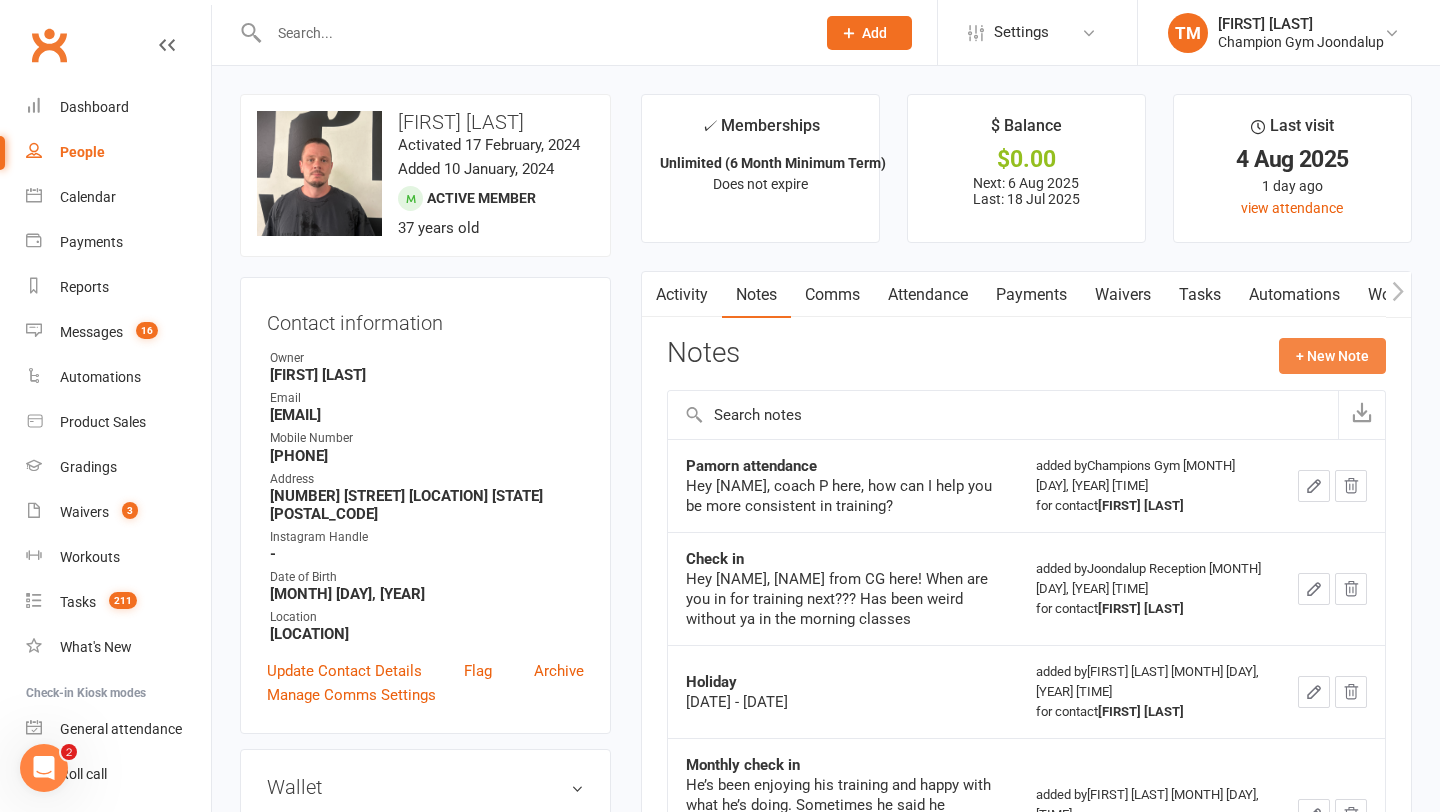 click on "+ New Note" at bounding box center [1332, 356] 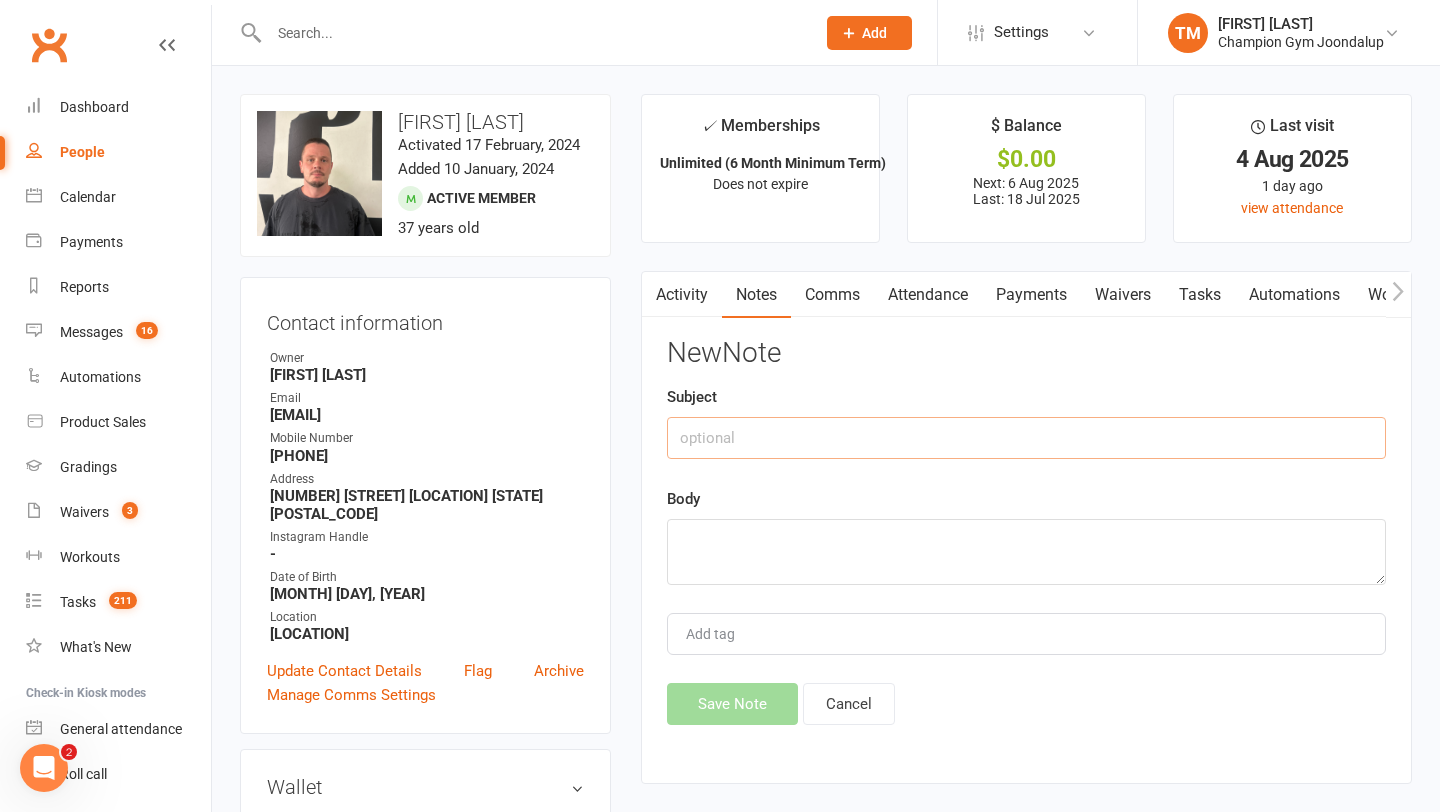 click at bounding box center [1026, 438] 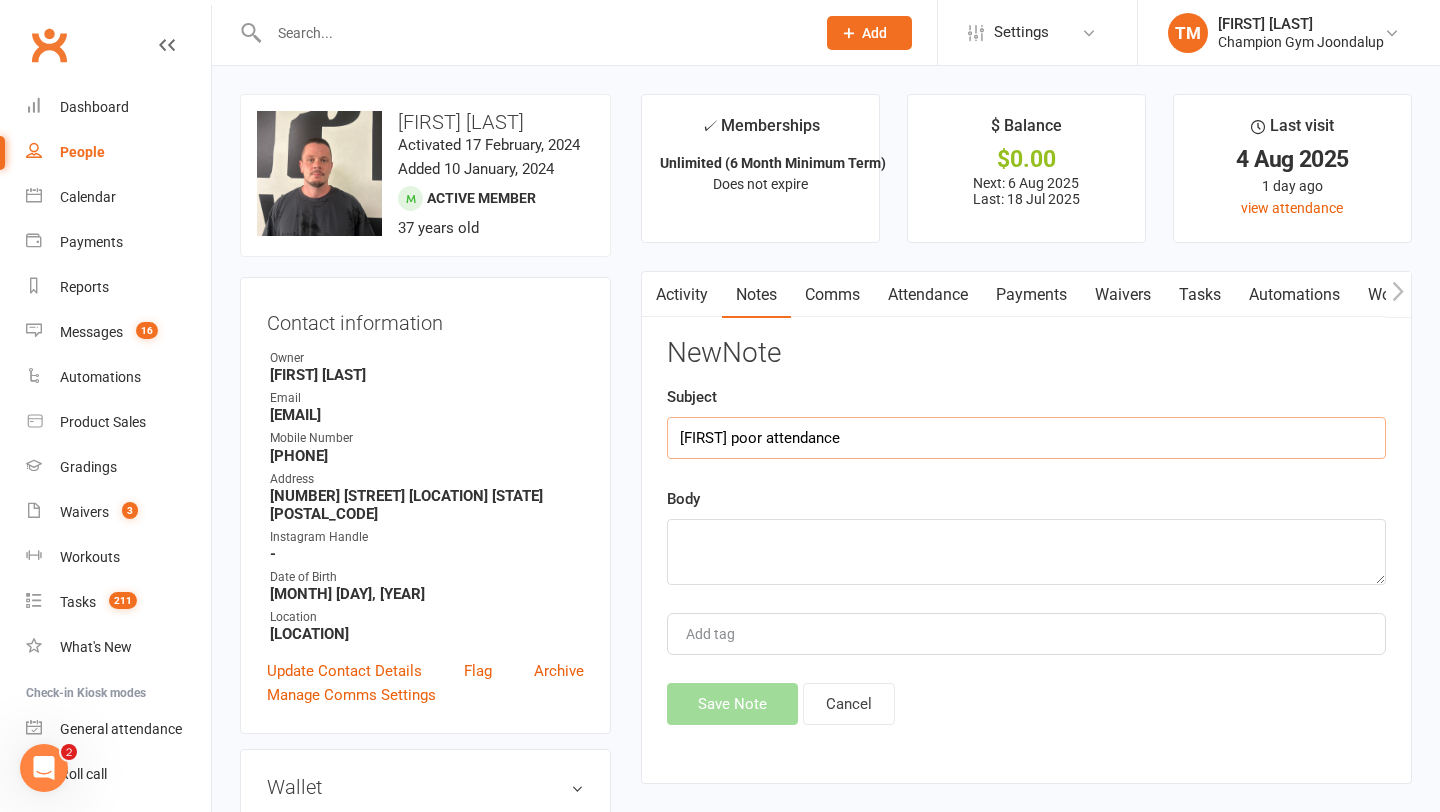 type on "[FIRST] poor attendance" 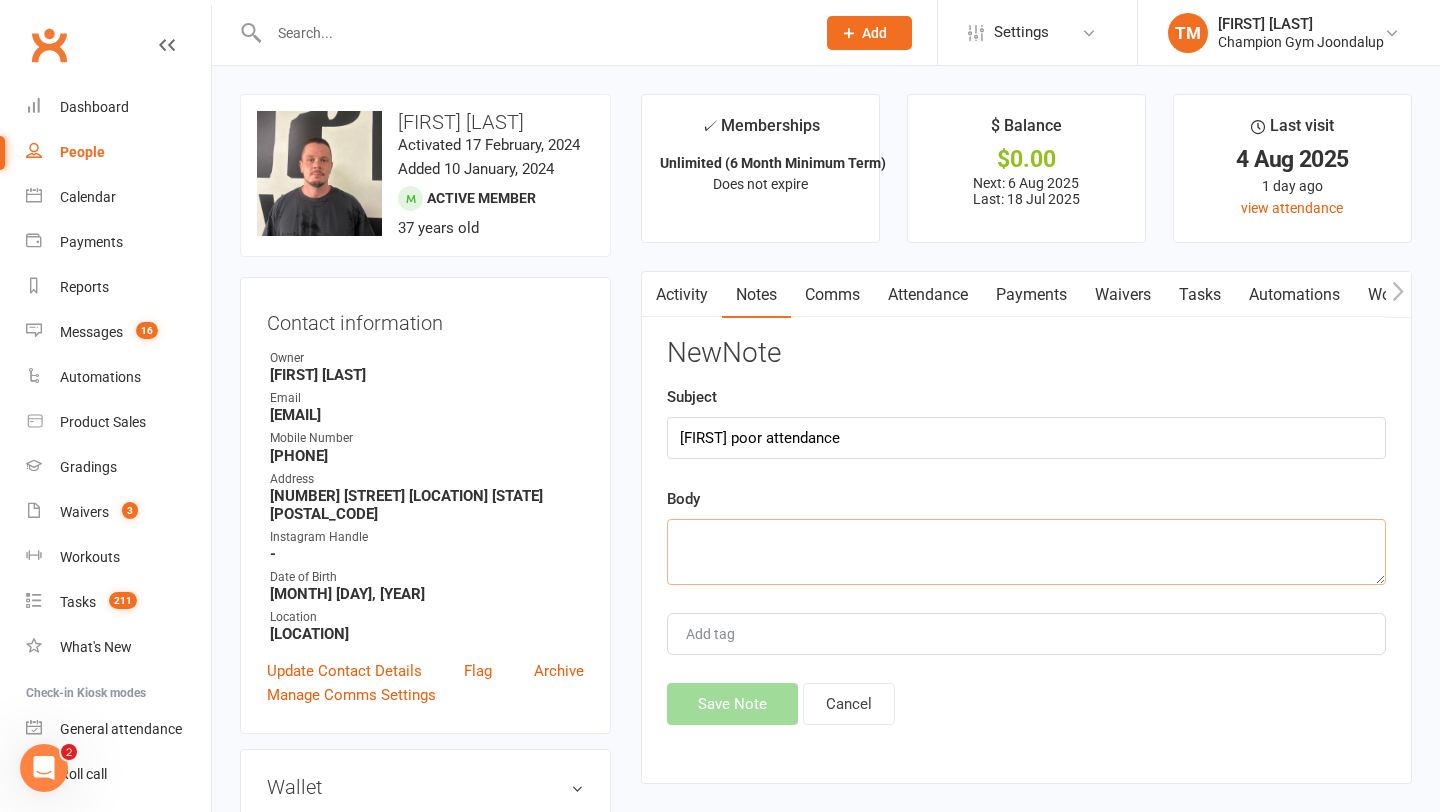 click at bounding box center [1026, 552] 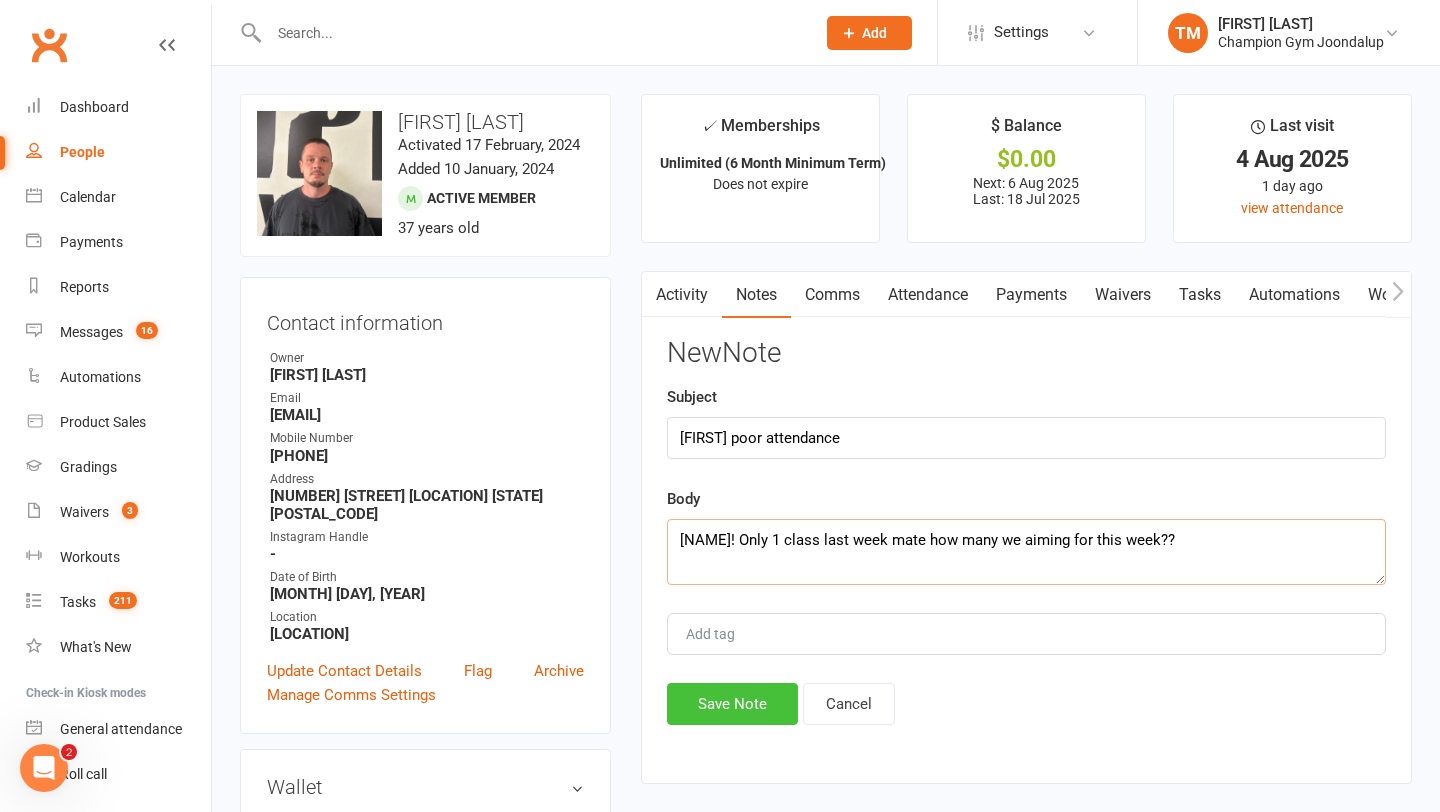 type on "[NAME]! Only 1 class last week mate how many we aiming for this week??" 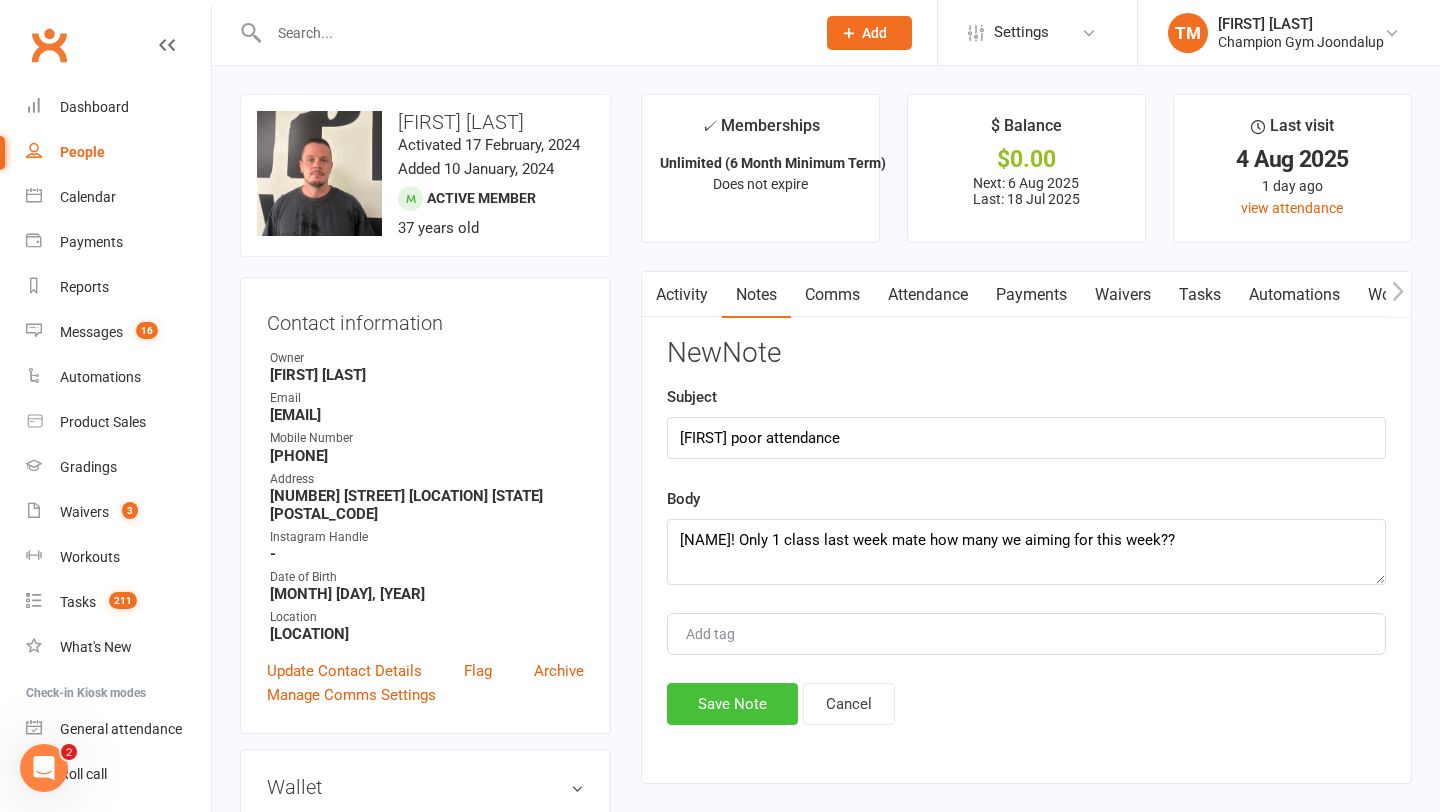 click on "Save Note" at bounding box center (732, 704) 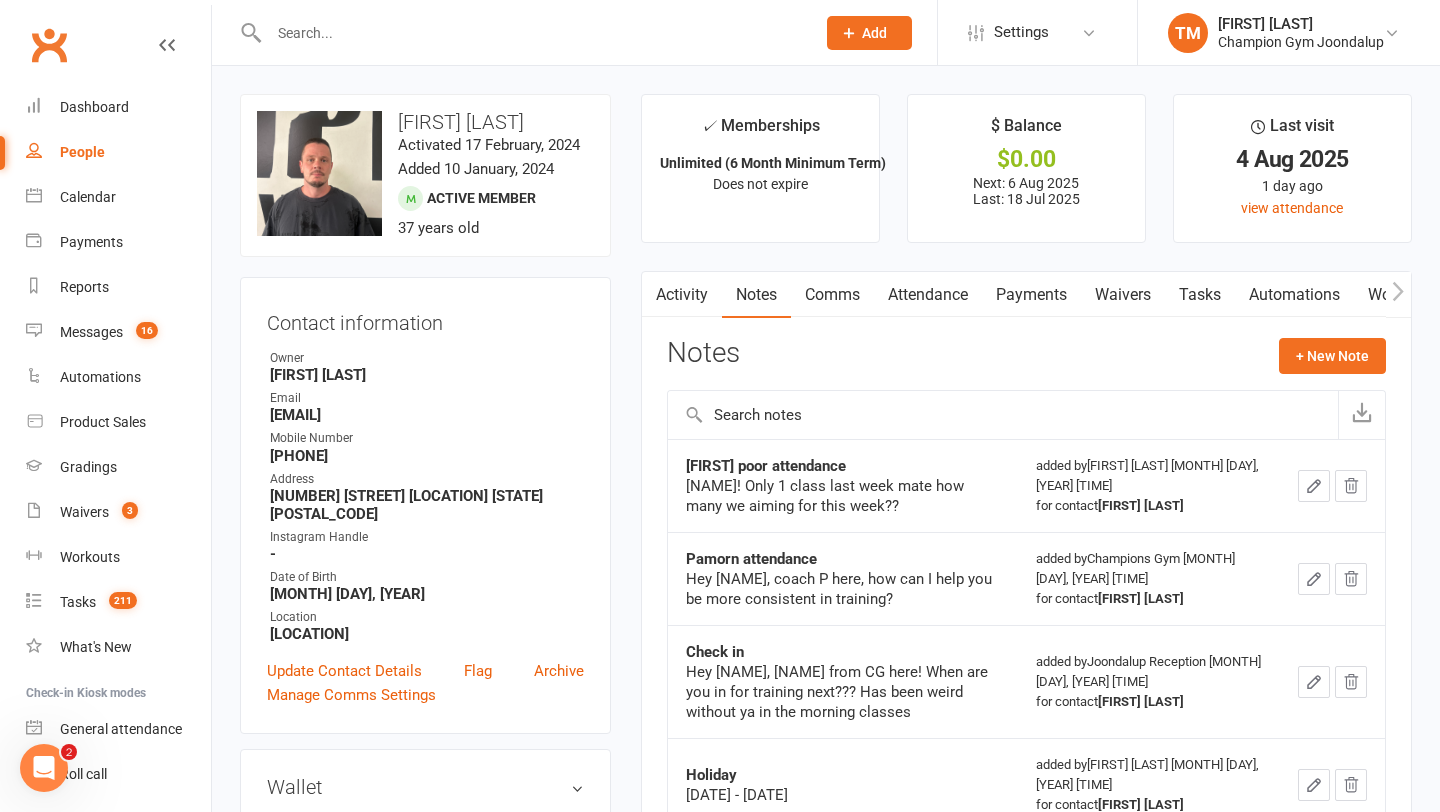 click at bounding box center [532, 33] 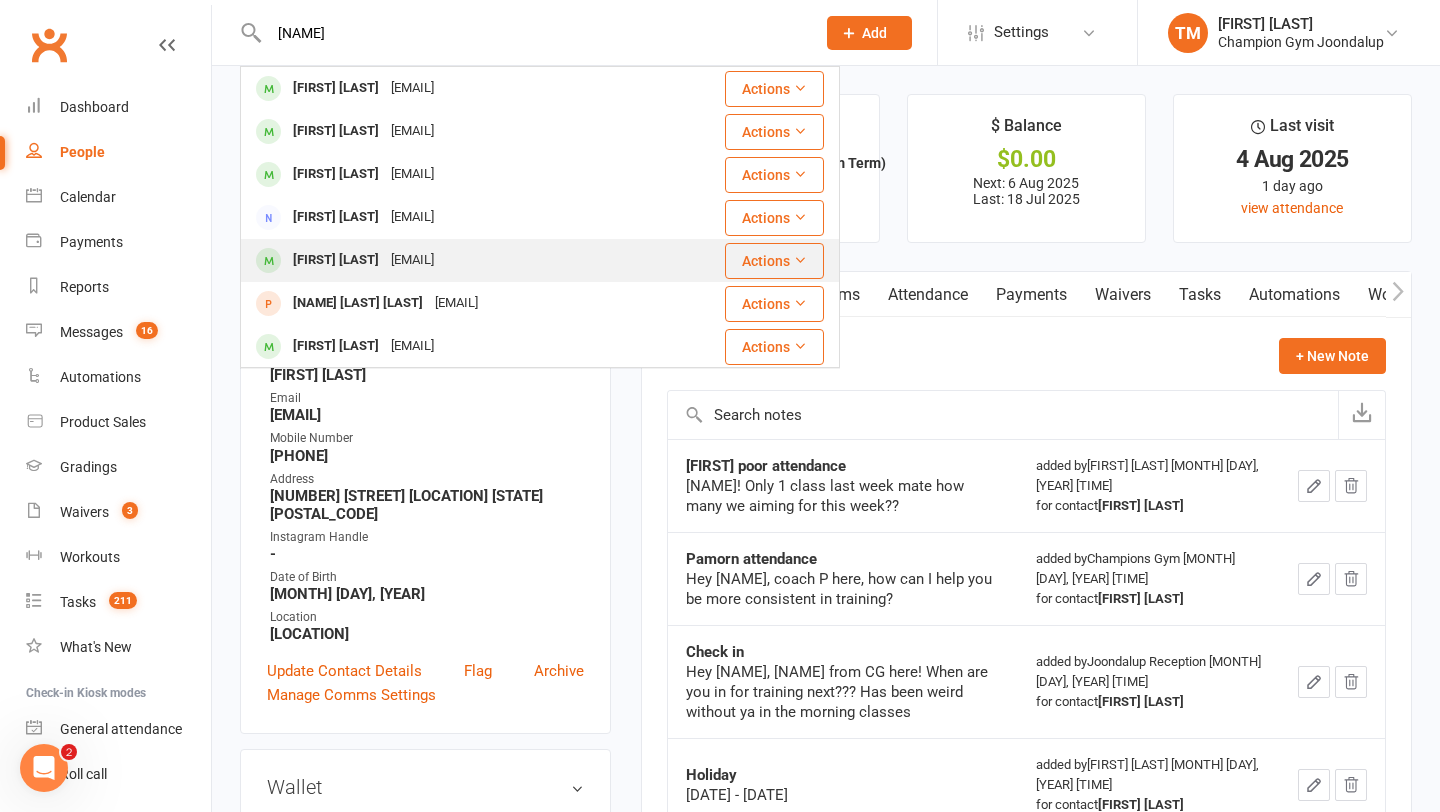 type on "[NAME]" 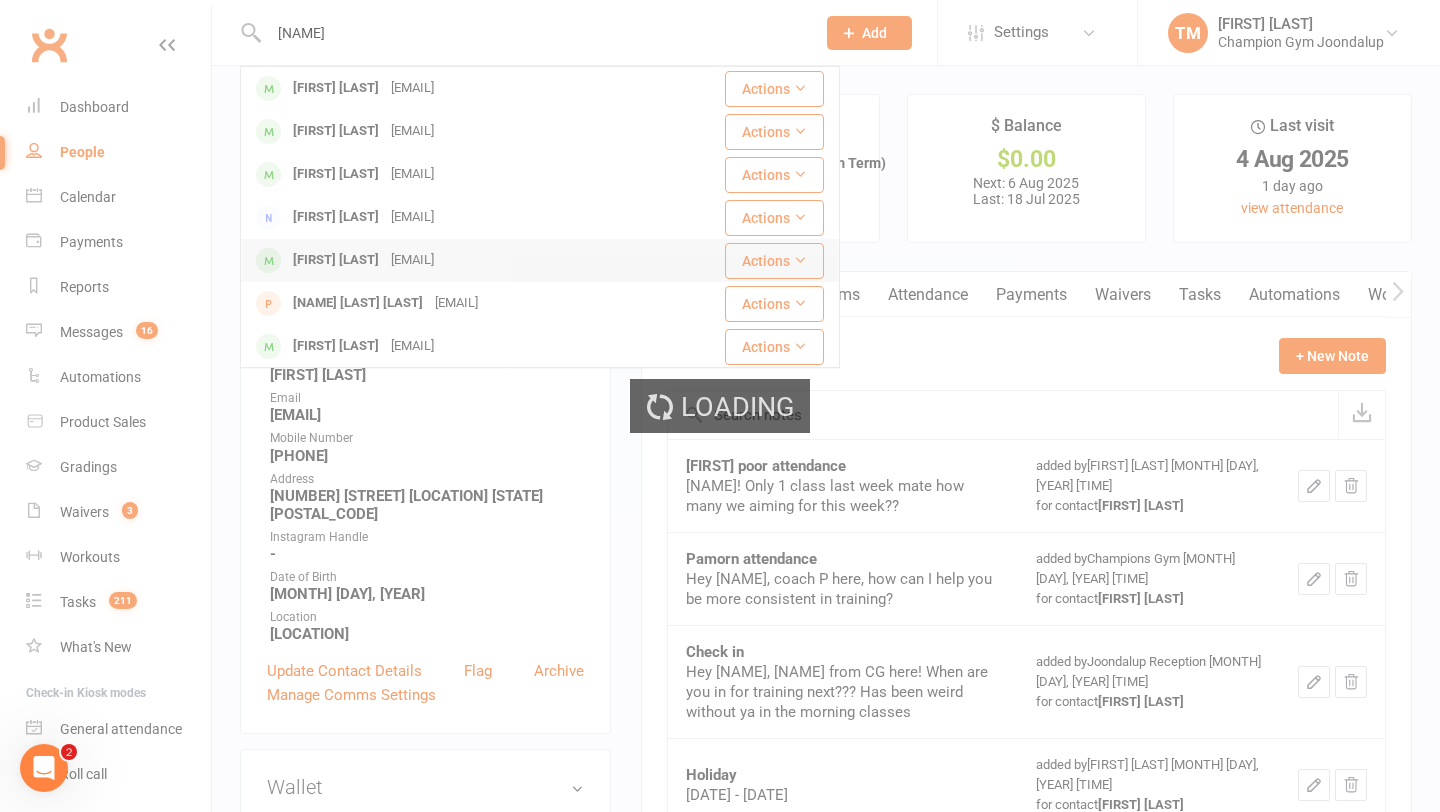 type 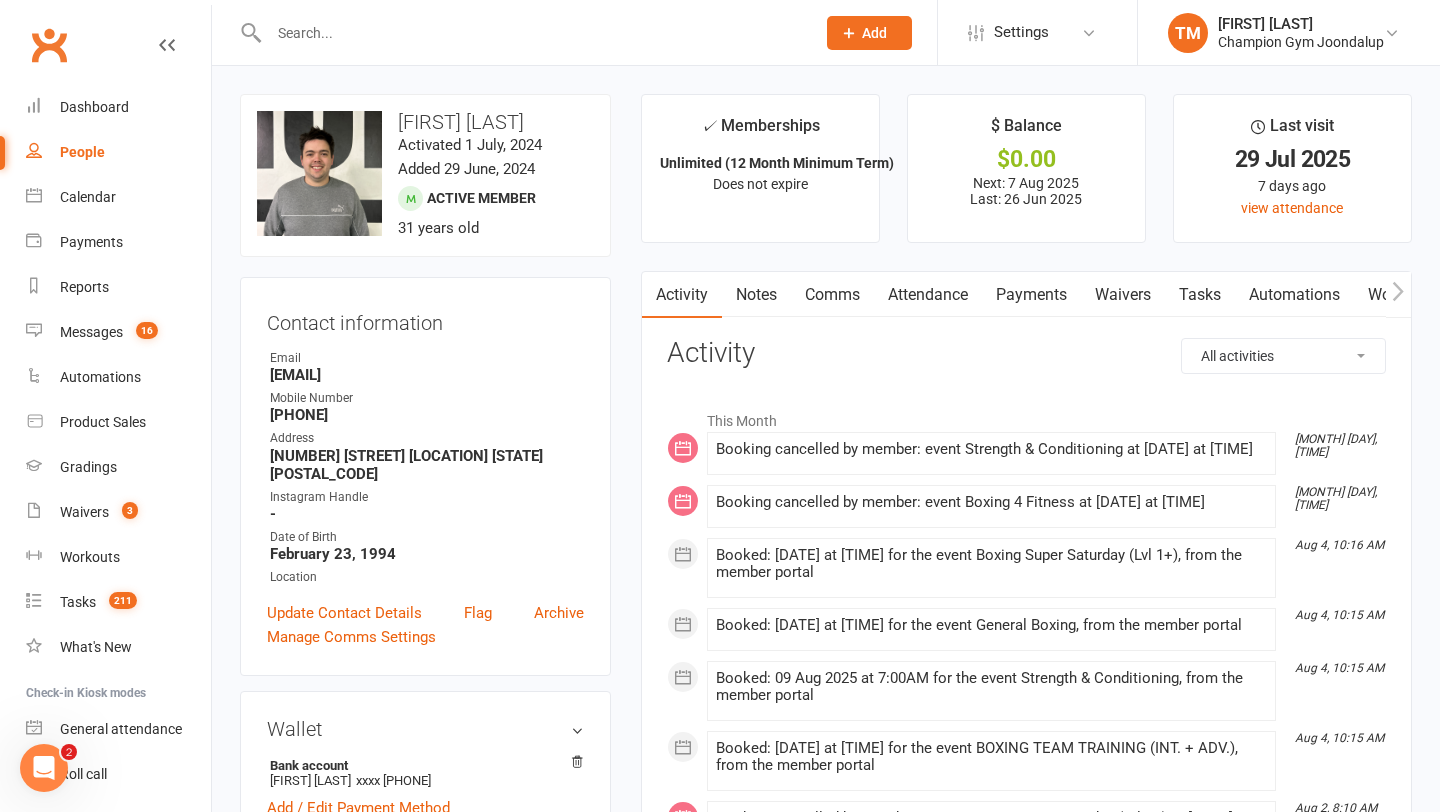 click on "Notes" at bounding box center (756, 295) 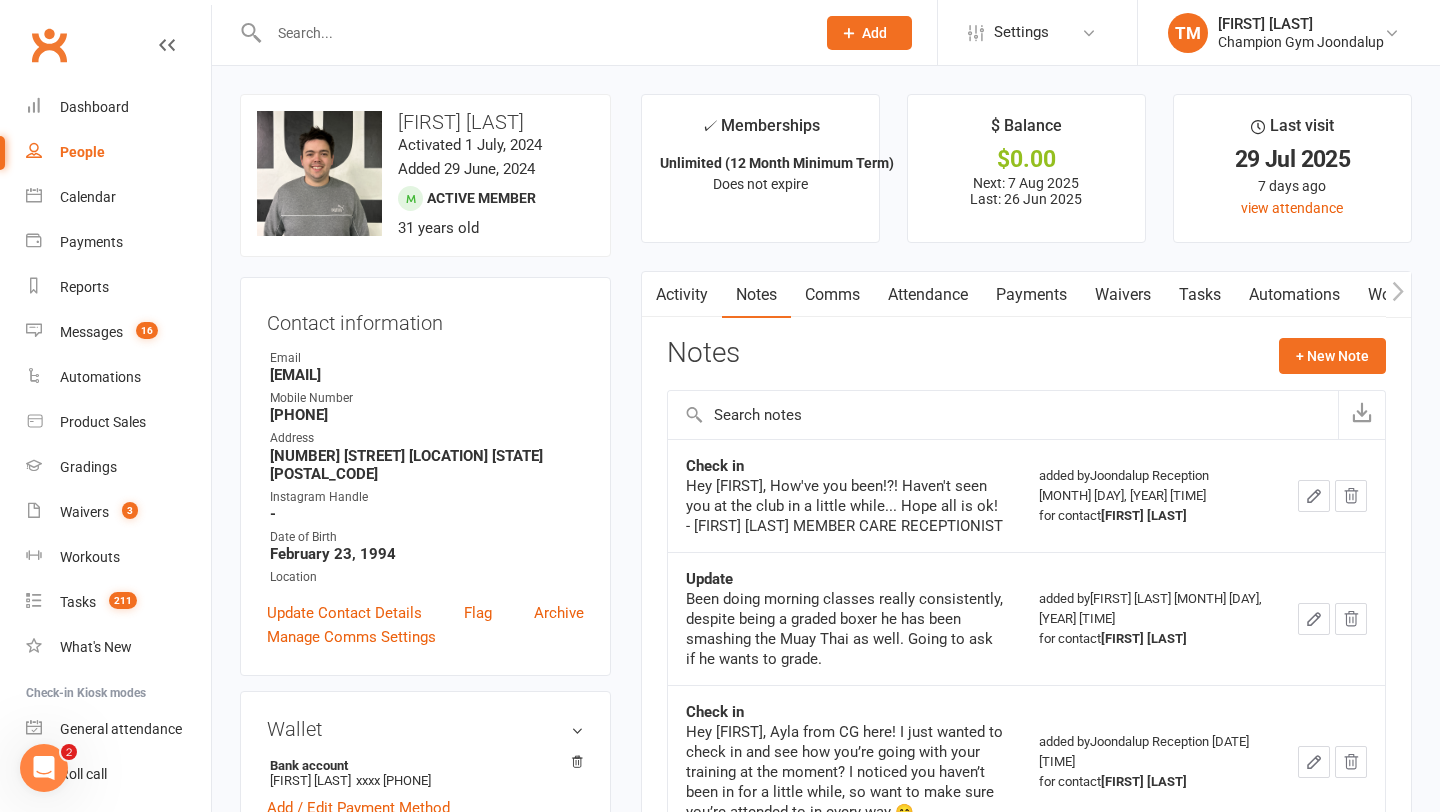 click on "Comms" at bounding box center (832, 295) 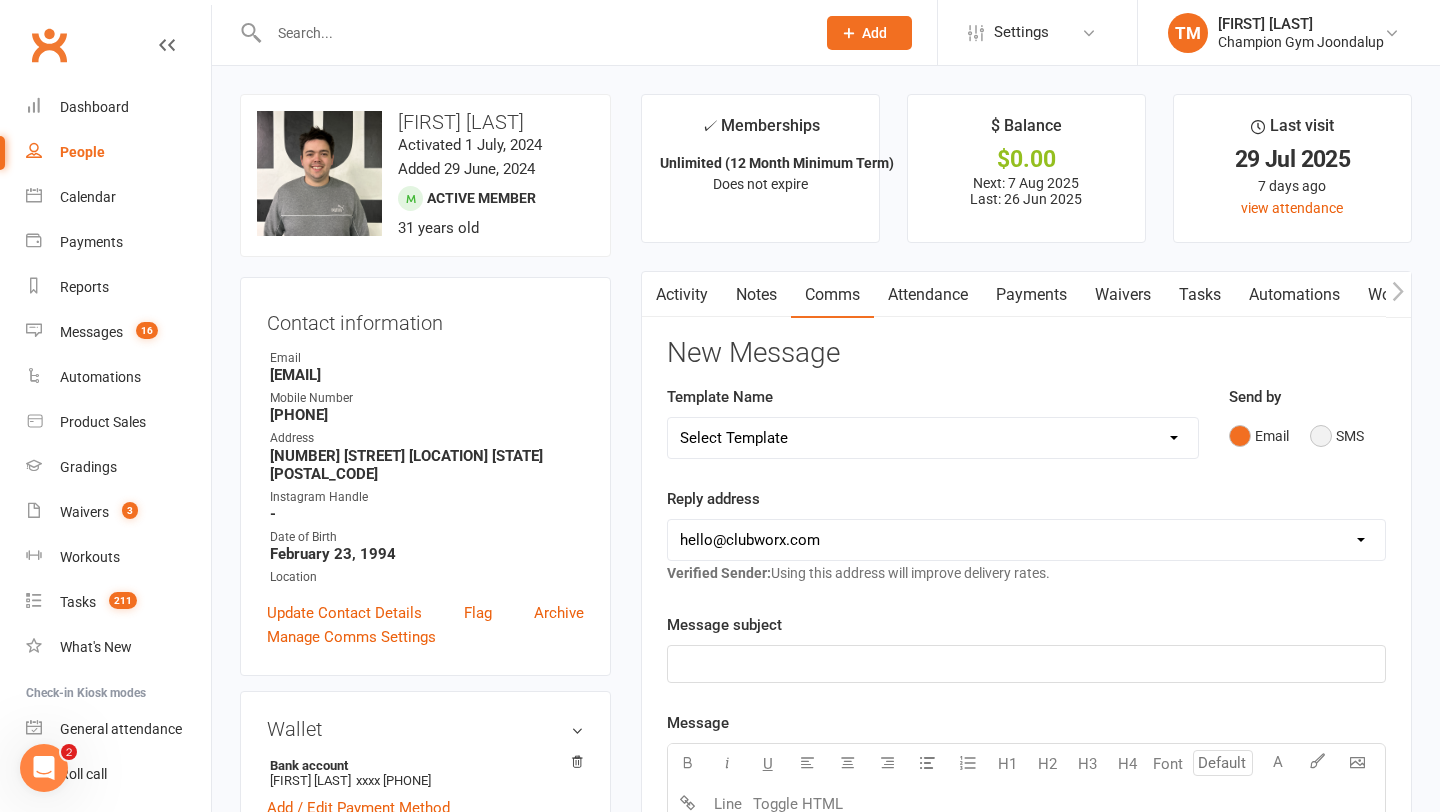 click on "SMS" at bounding box center (1337, 436) 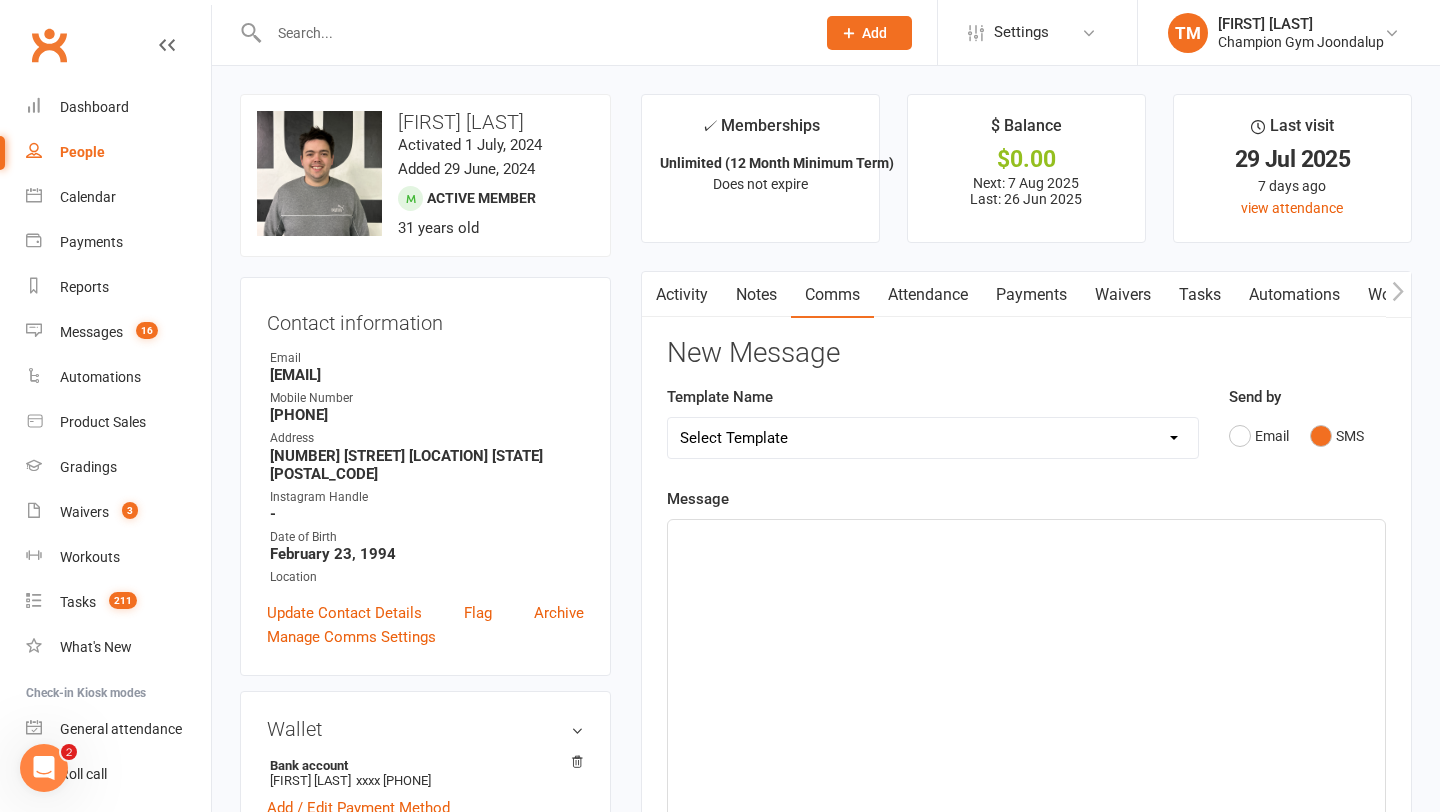 click on "﻿" 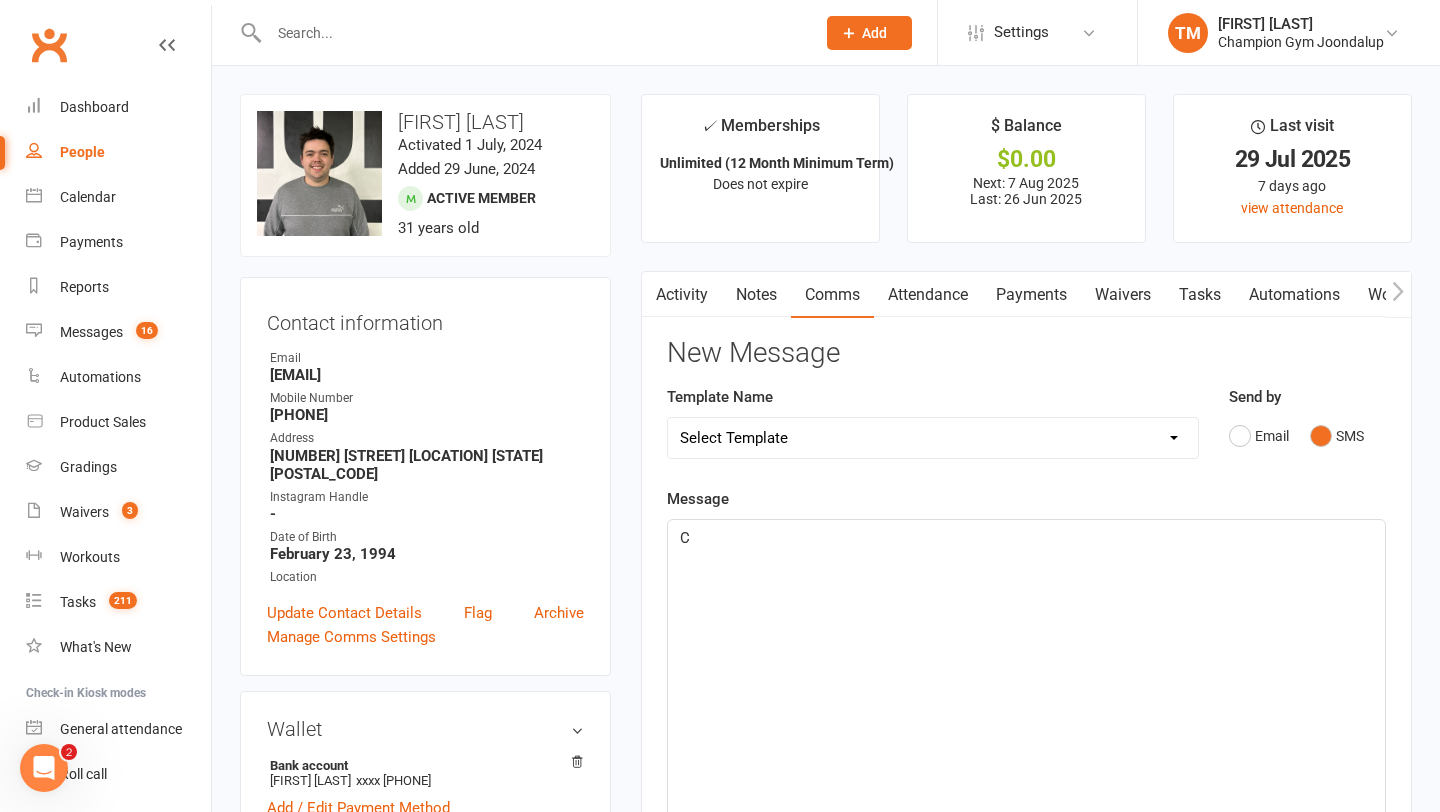 type 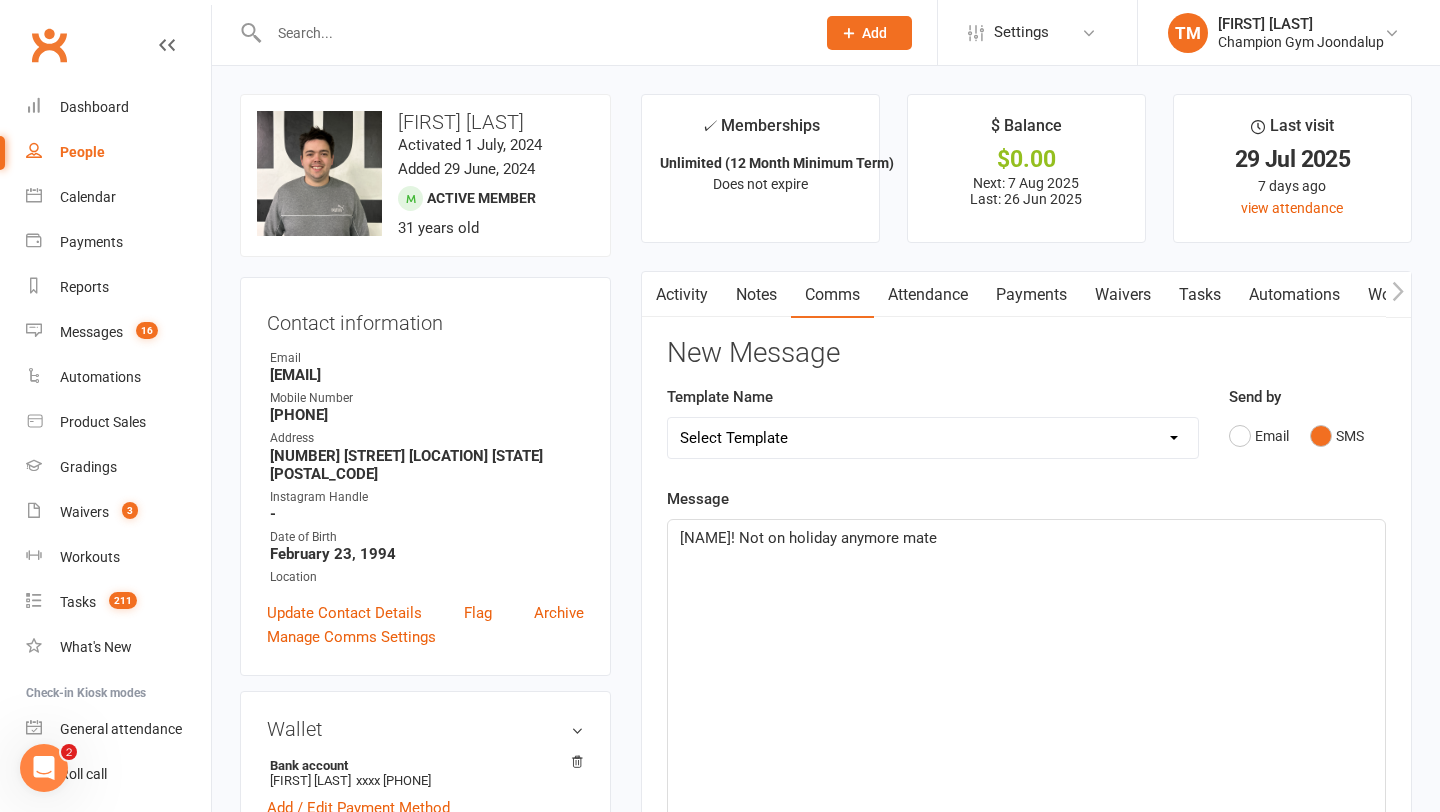 drag, startPoint x: 734, startPoint y: 536, endPoint x: 985, endPoint y: 541, distance: 251.04979 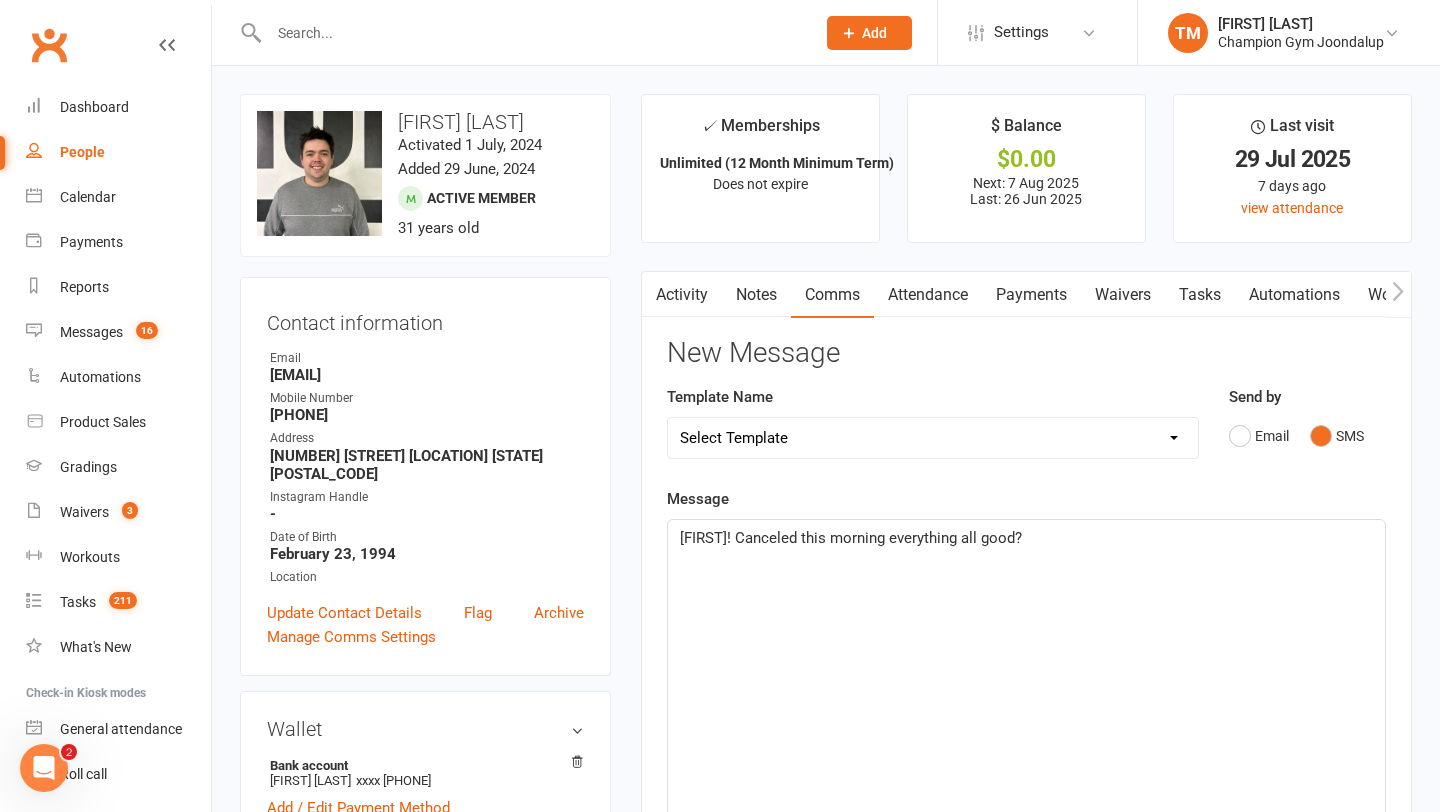click on "[FIRST]! Canceled this morning everything all good?" 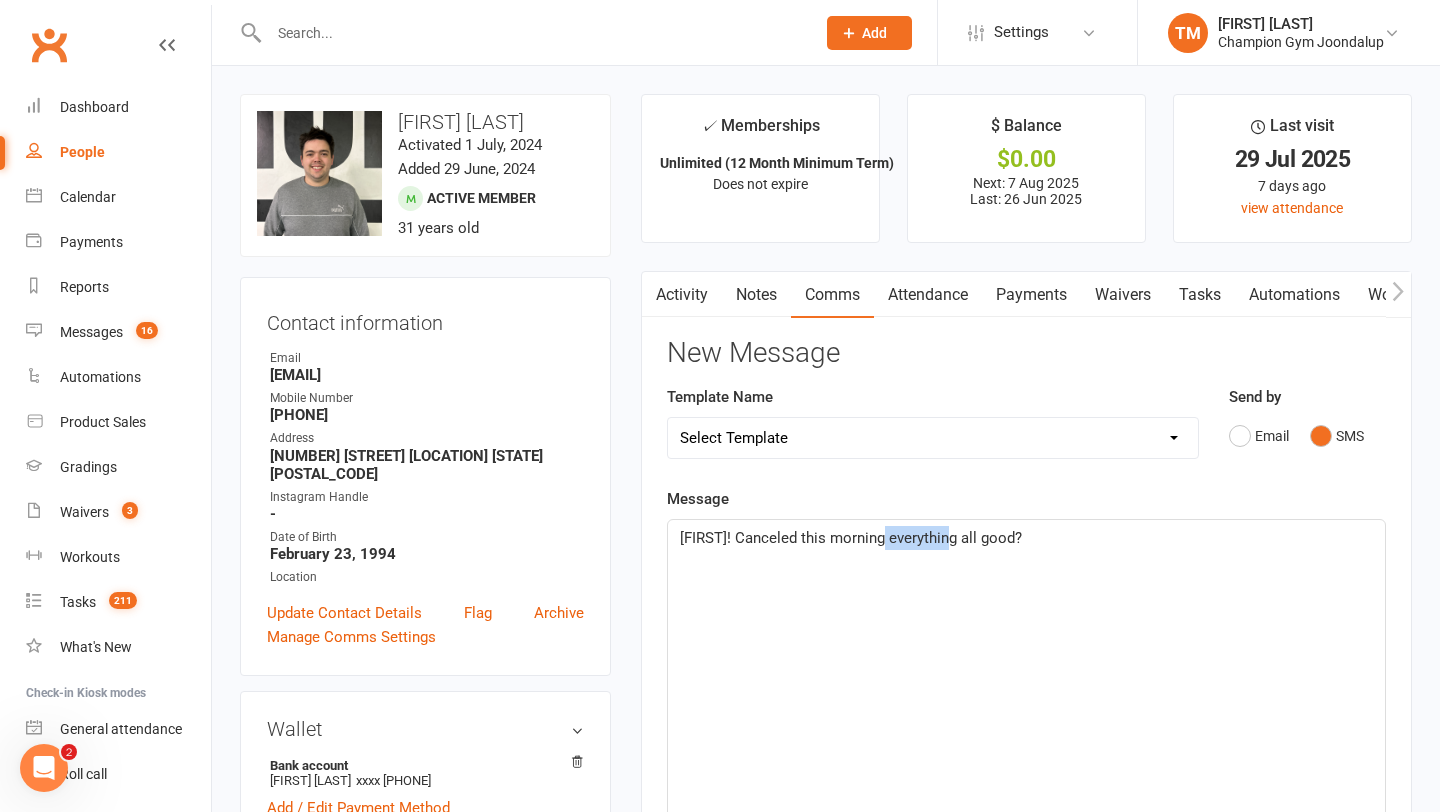 click on "[FIRST]! Canceled this morning everything all good?" 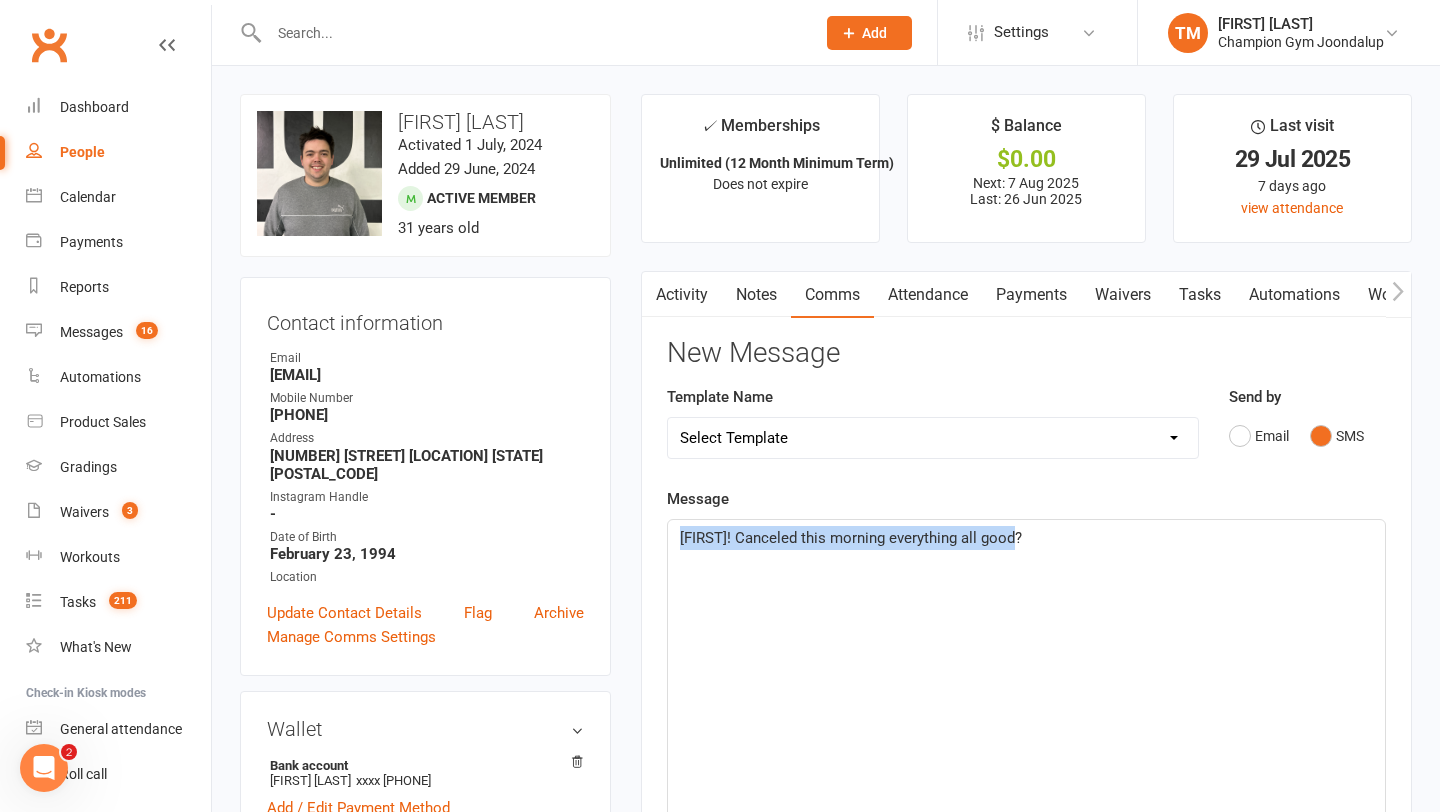 click on "[FIRST]! Canceled this morning everything all good?" 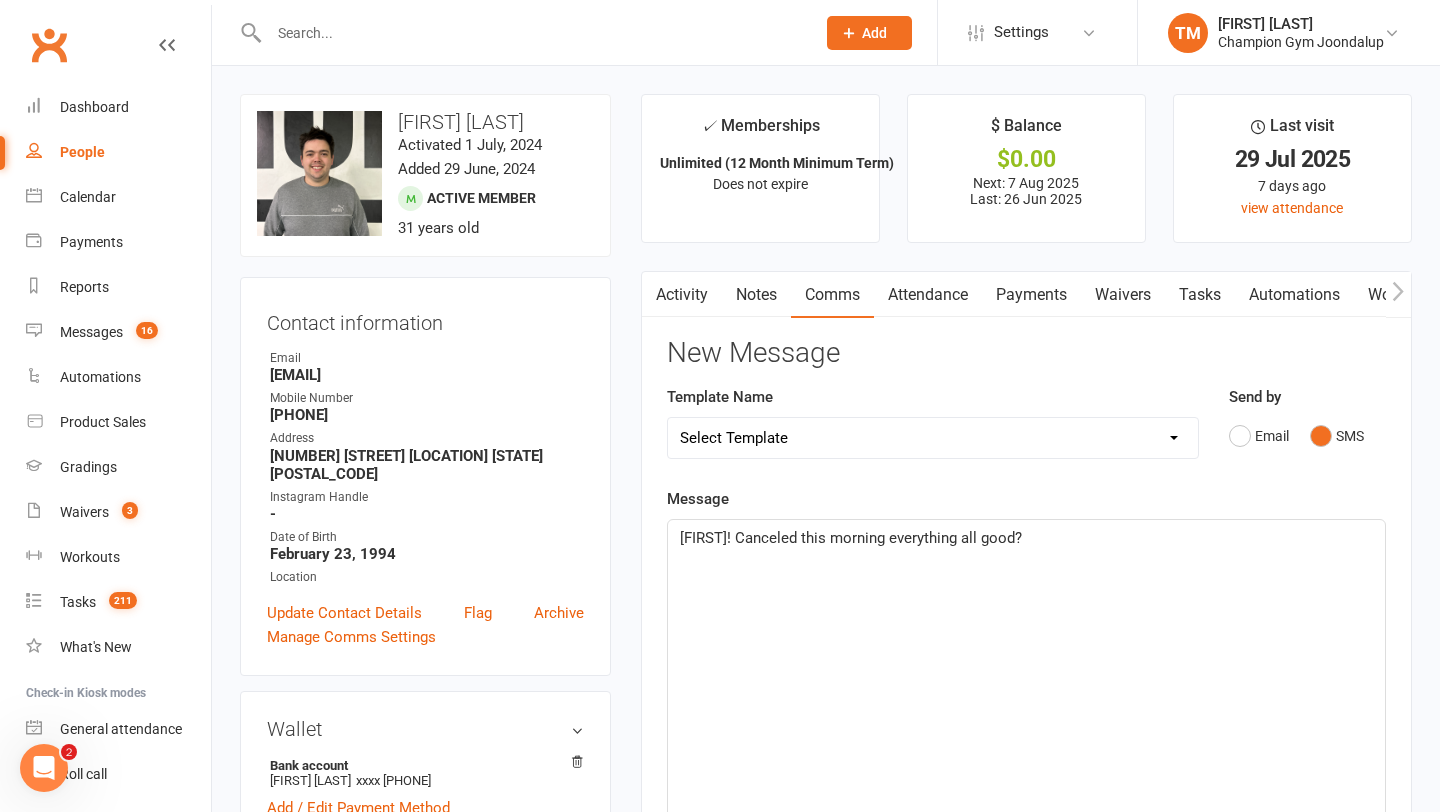 click on "Message [NAME]! Canceled this morning everything all good? 50 chars (approx. 1 messages), 600 chars remaining.   Sent this month: 340 Contact merge tags contact-first-name contact-last-name contact-email contact-phone-number contact-address what-contact-interested-in how-contact-contacted-us how-contact-heard-about-us last-attended-on next-upcoming-payment-amount next-upcoming-payment-date failed-payments-count failed-payments-total-amount business-name member-portal-url member-portal-pin" 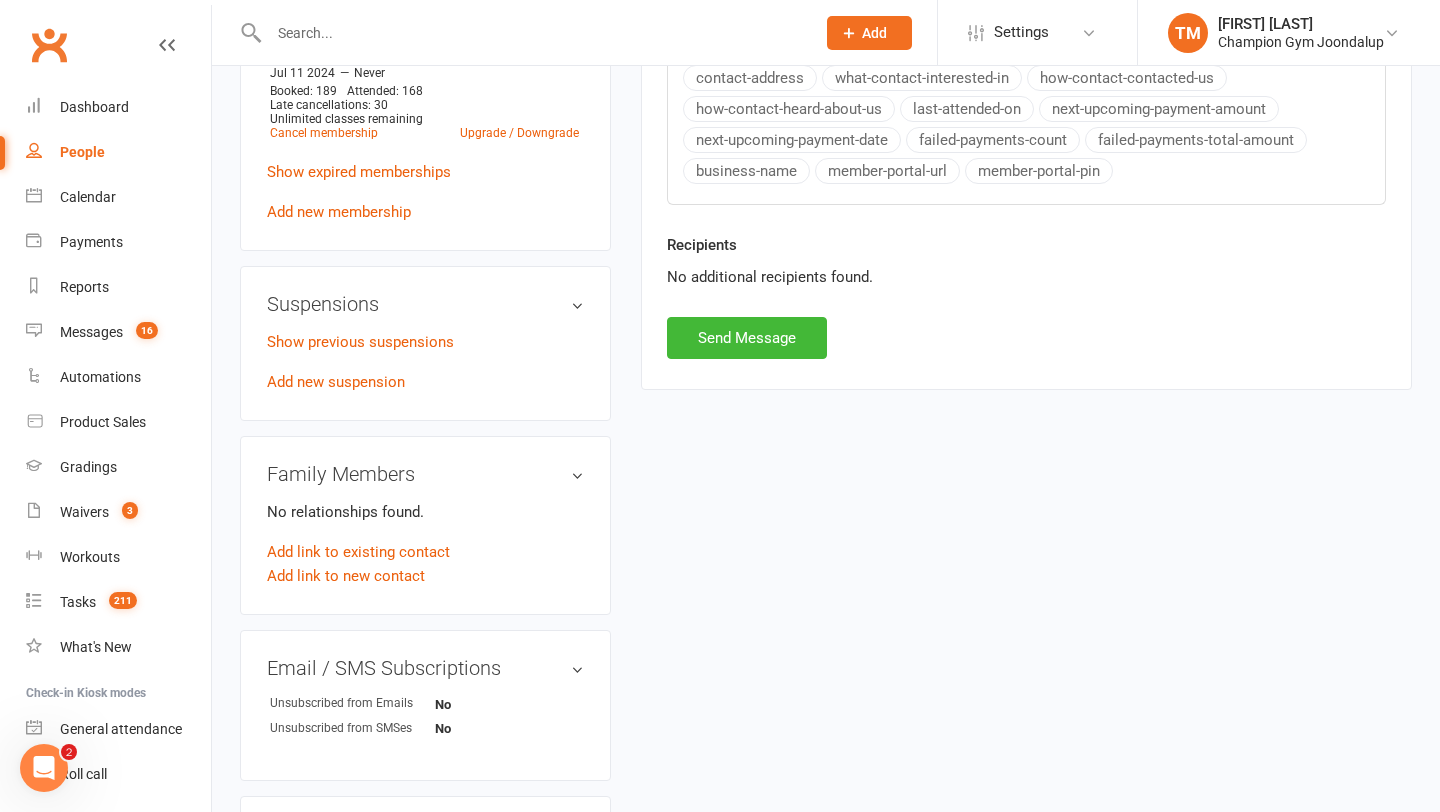 scroll, scrollTop: 889, scrollLeft: 0, axis: vertical 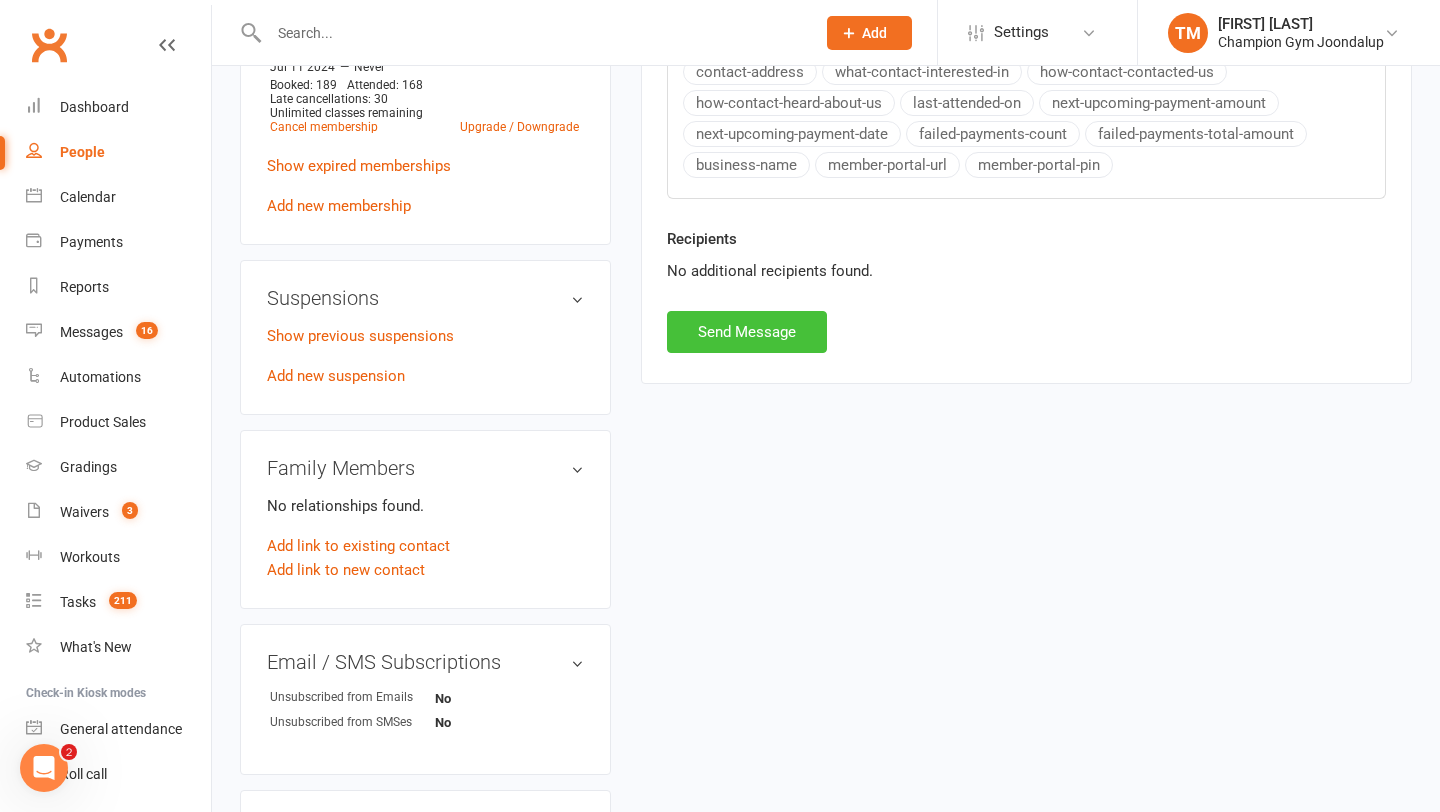 click on "Send Message" at bounding box center [747, 332] 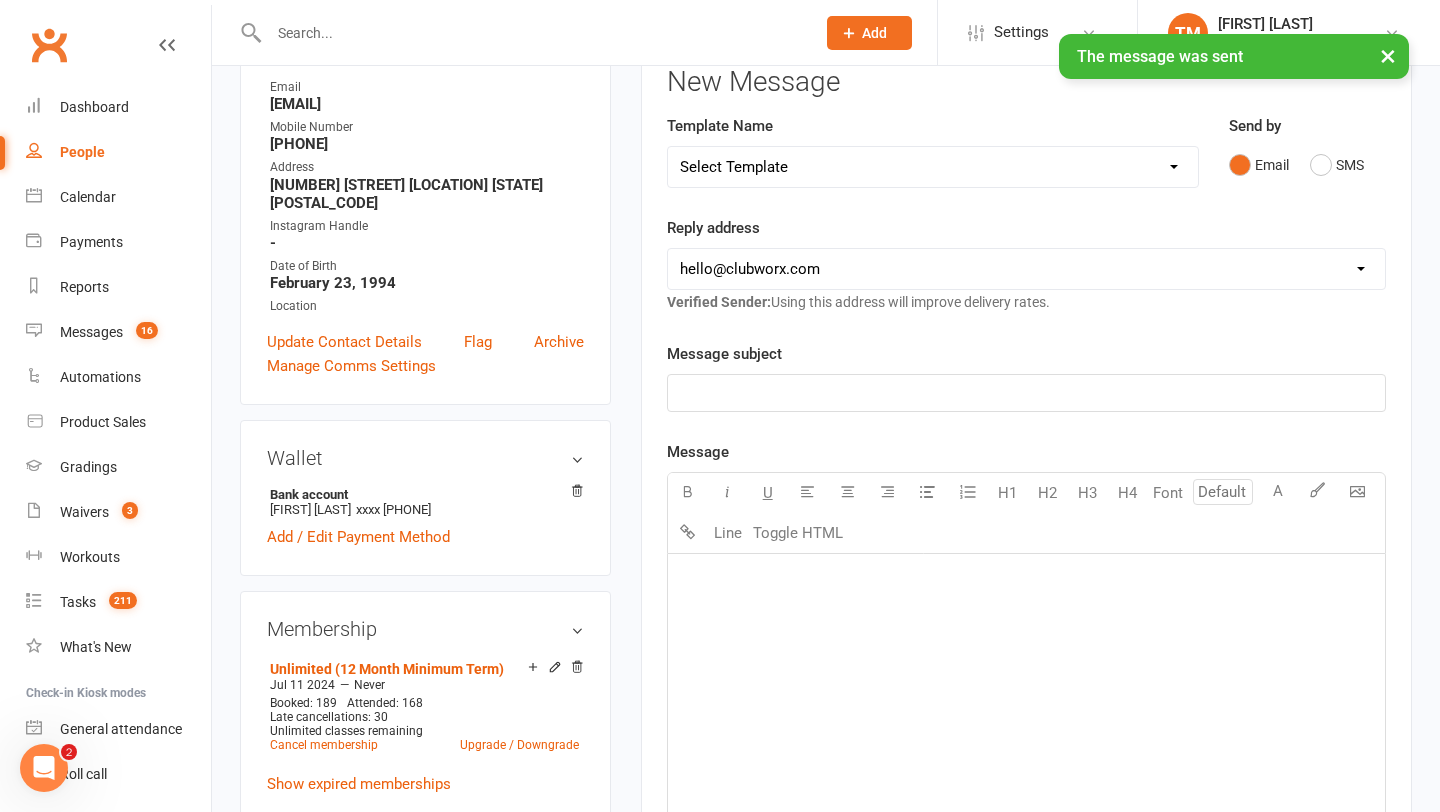 scroll, scrollTop: 0, scrollLeft: 0, axis: both 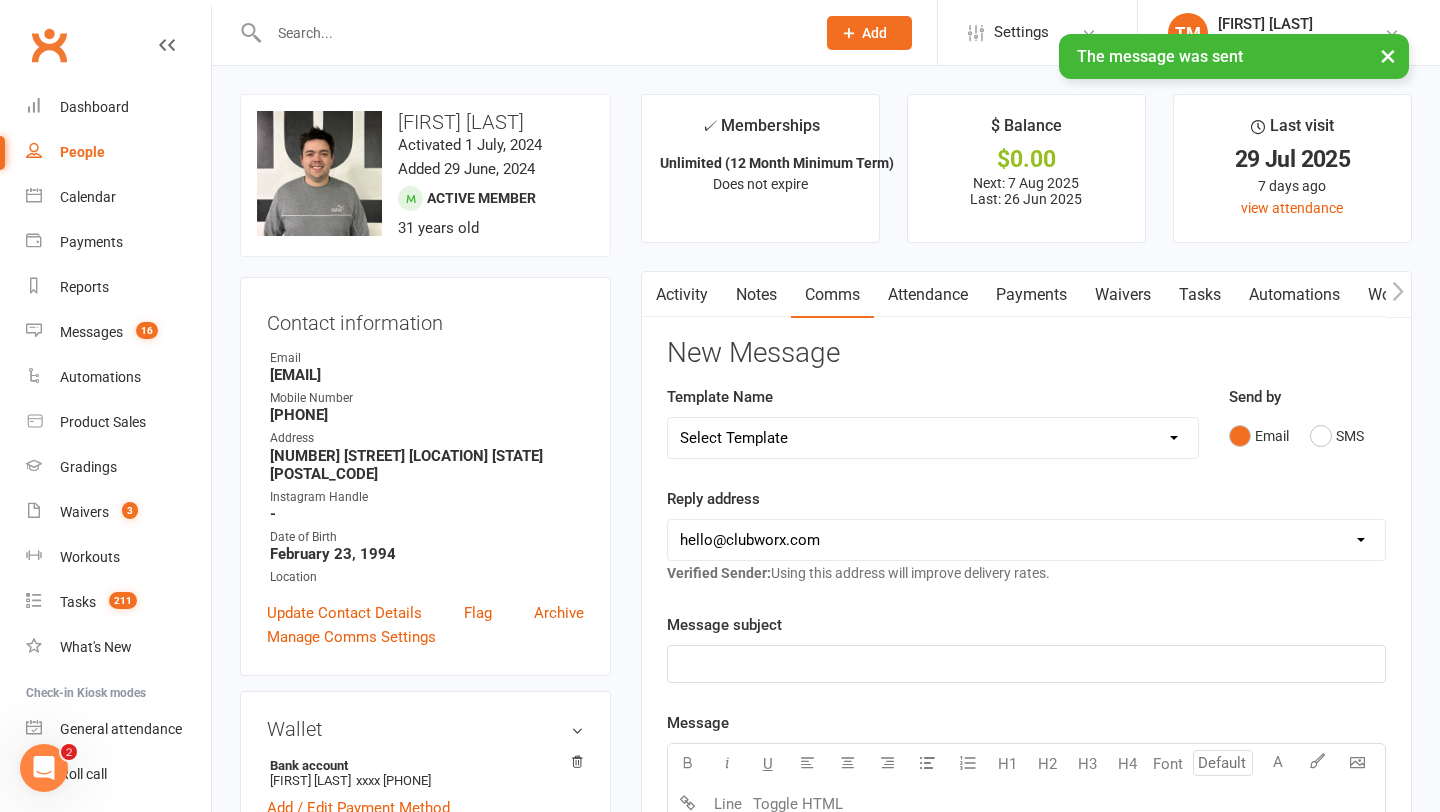 click on "Notes" at bounding box center (756, 295) 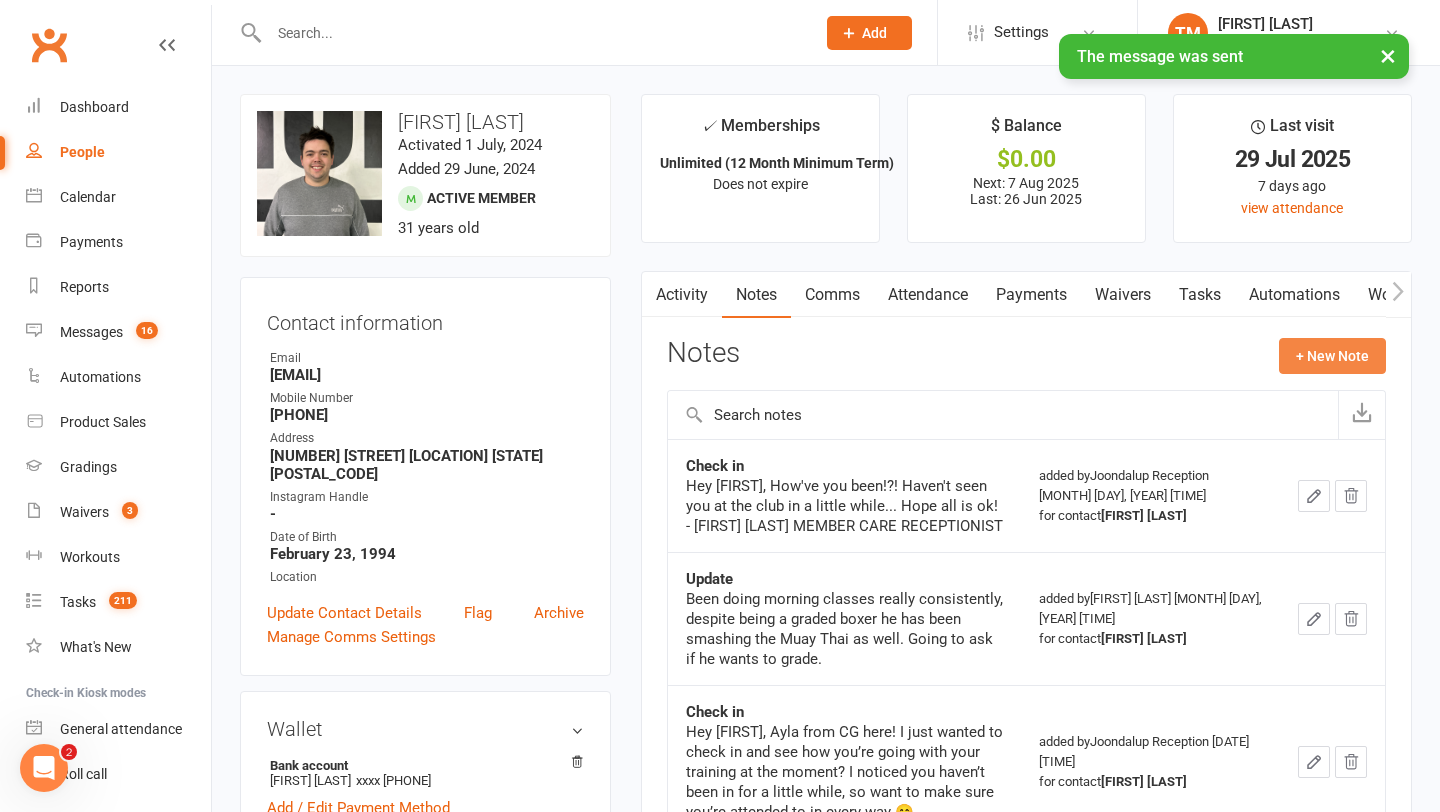 click on "+ New Note" at bounding box center (1332, 356) 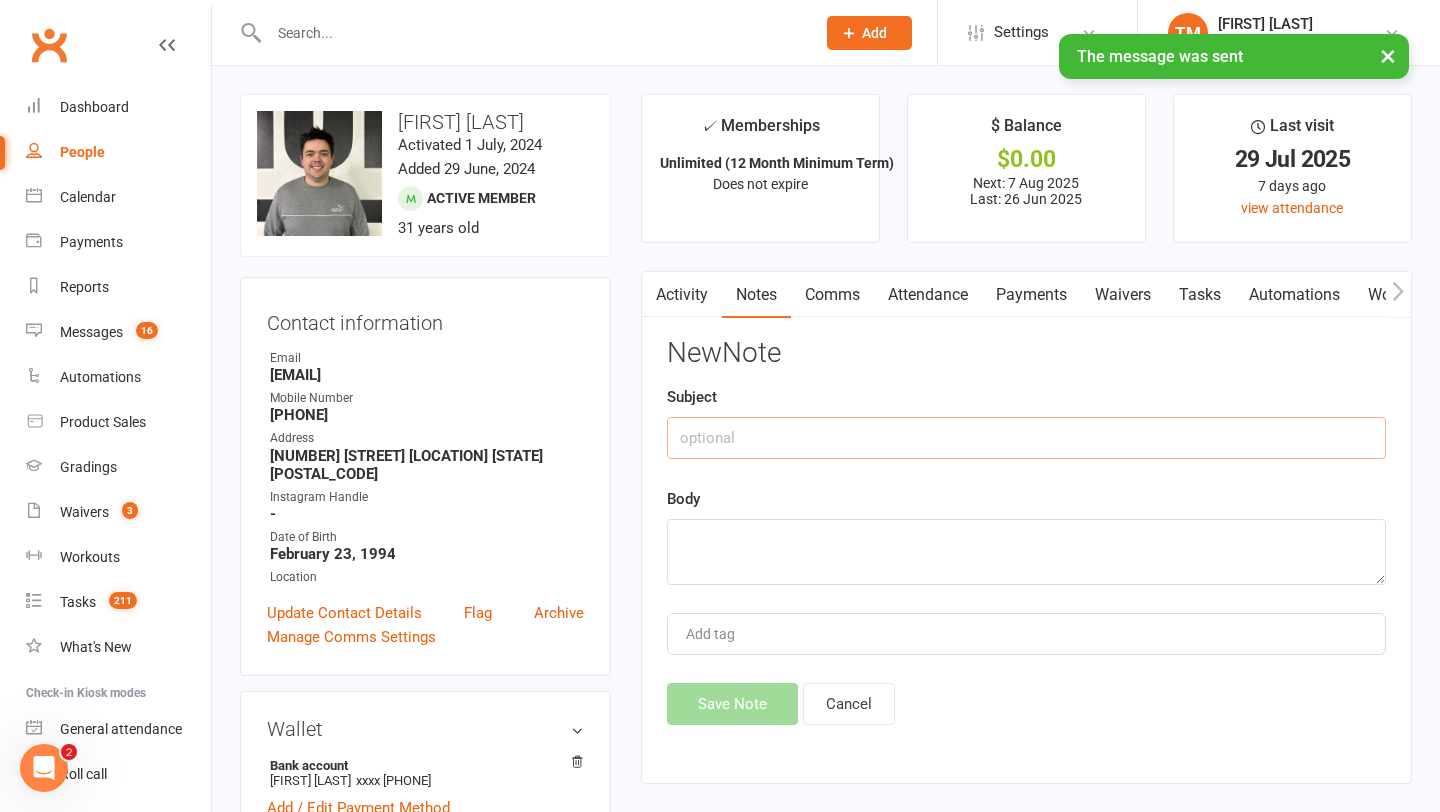 click at bounding box center [1026, 438] 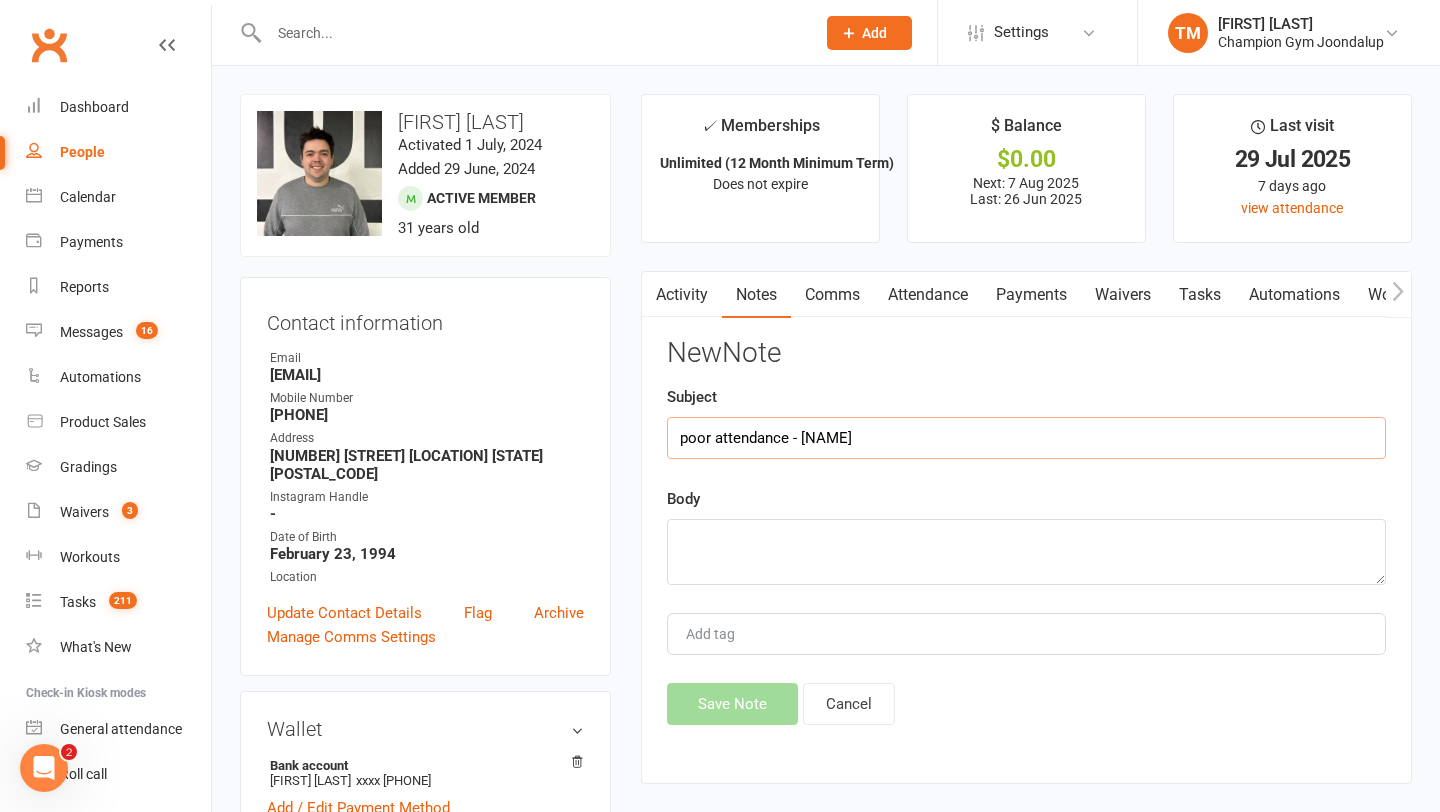 type on "poor attendance - [NAME]" 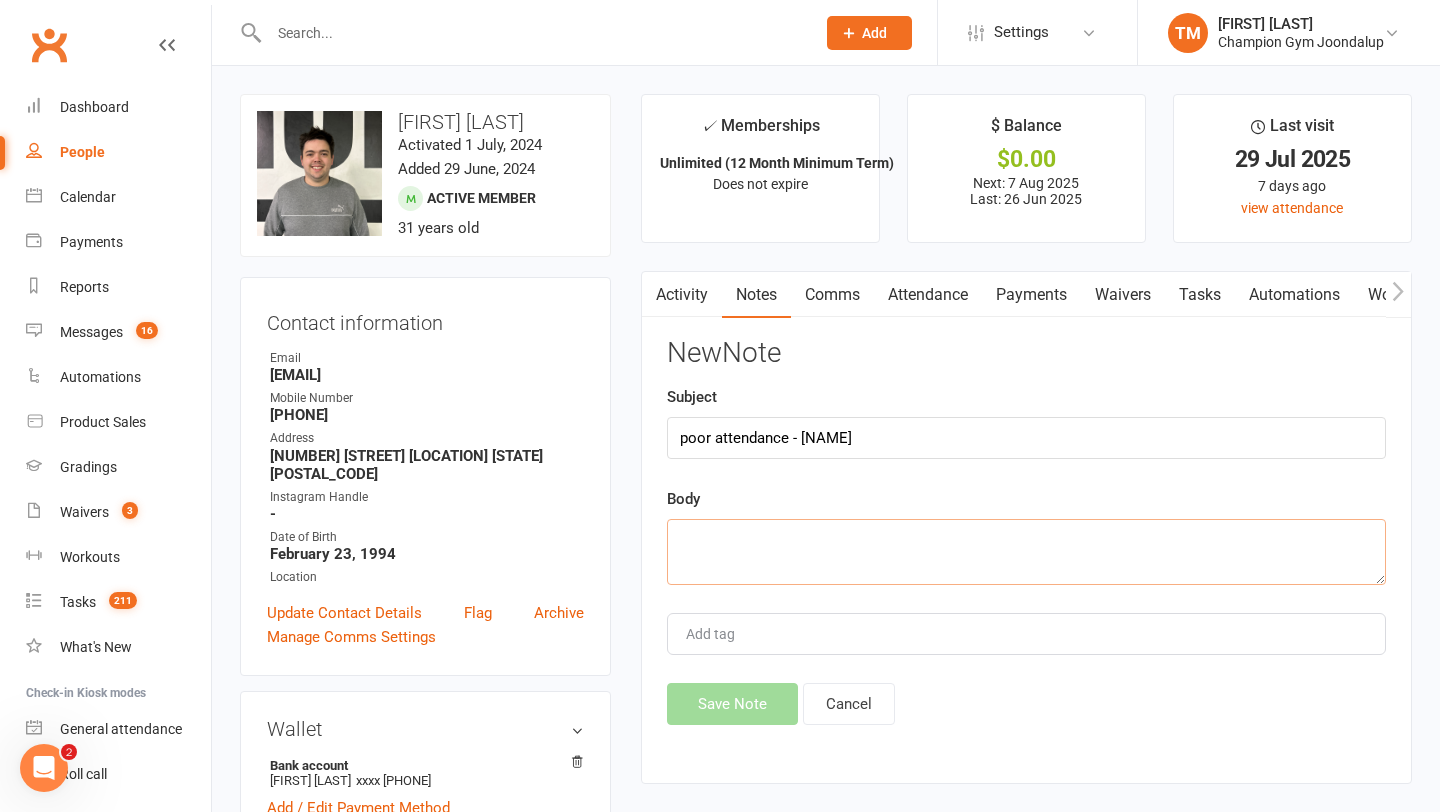 click at bounding box center [1026, 552] 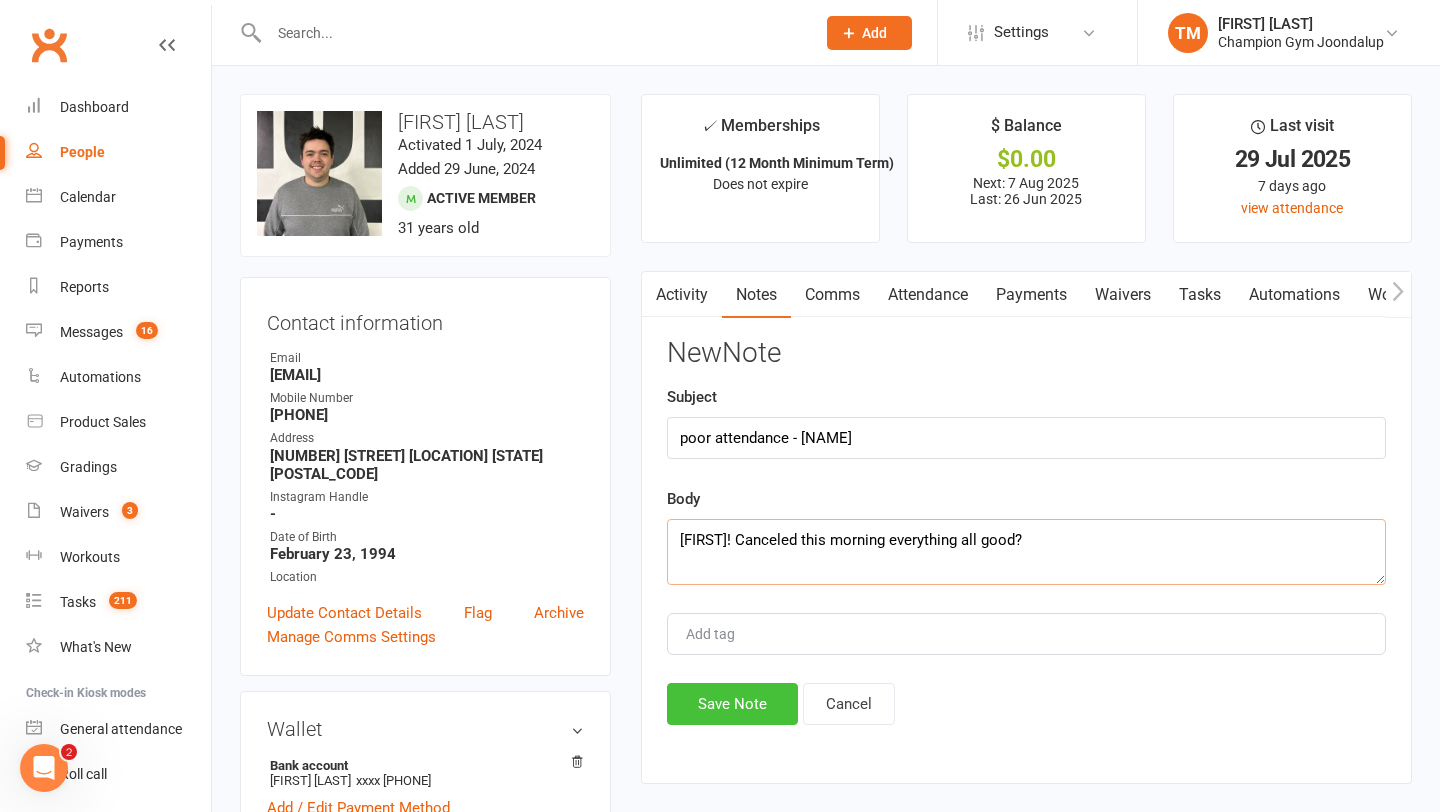 type on "[FIRST]! Canceled this morning everything all good?" 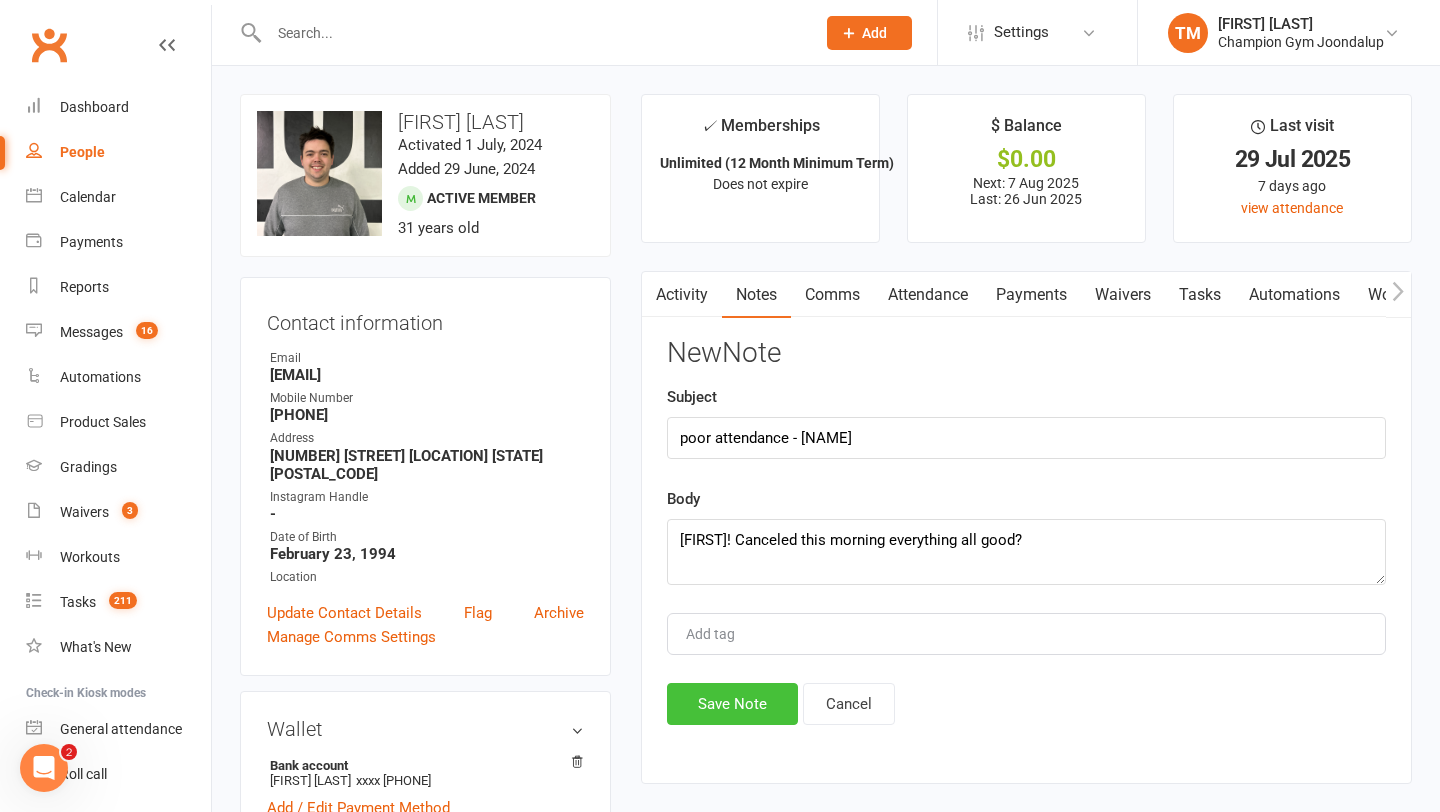 click on "Save Note" at bounding box center (732, 704) 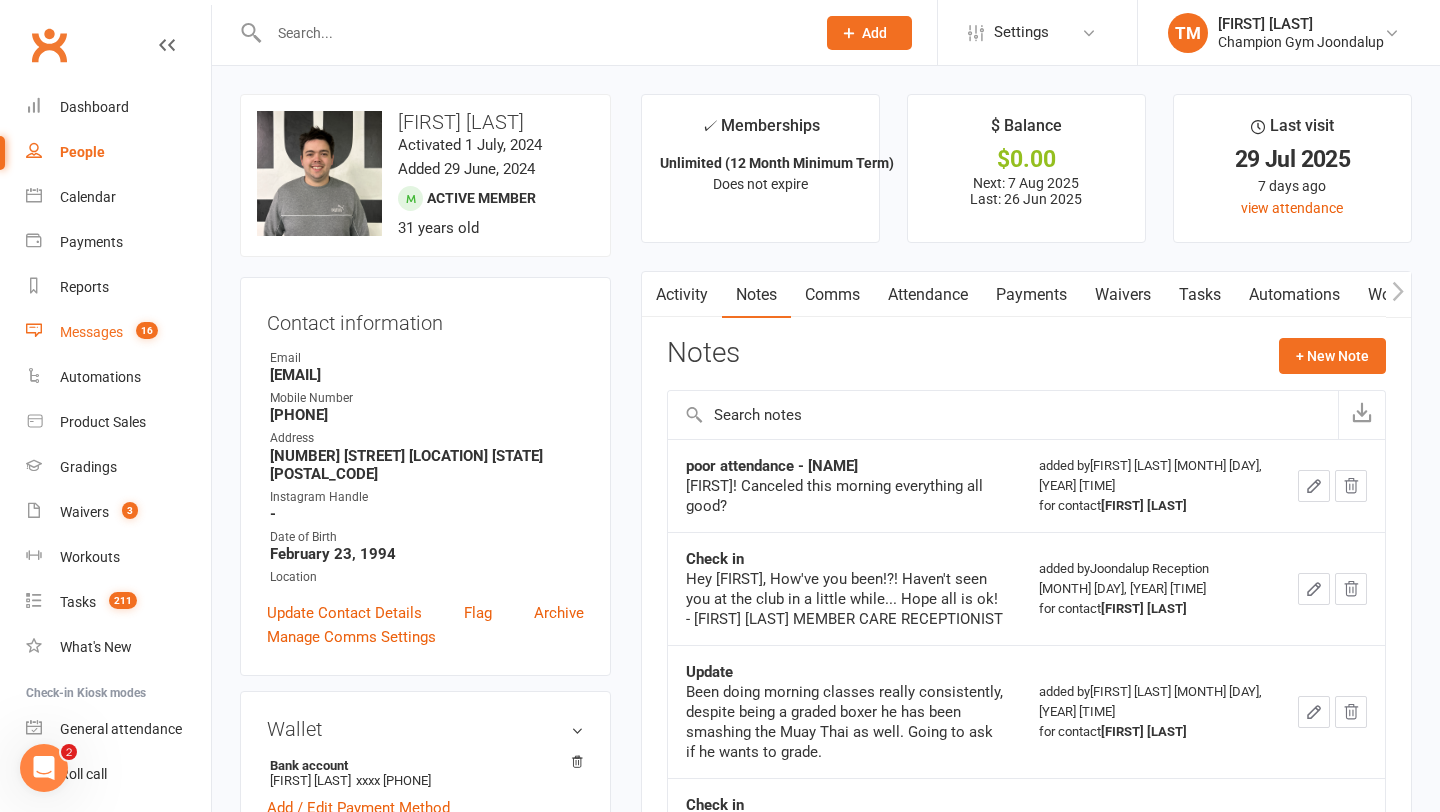 click on "Messages" at bounding box center [91, 332] 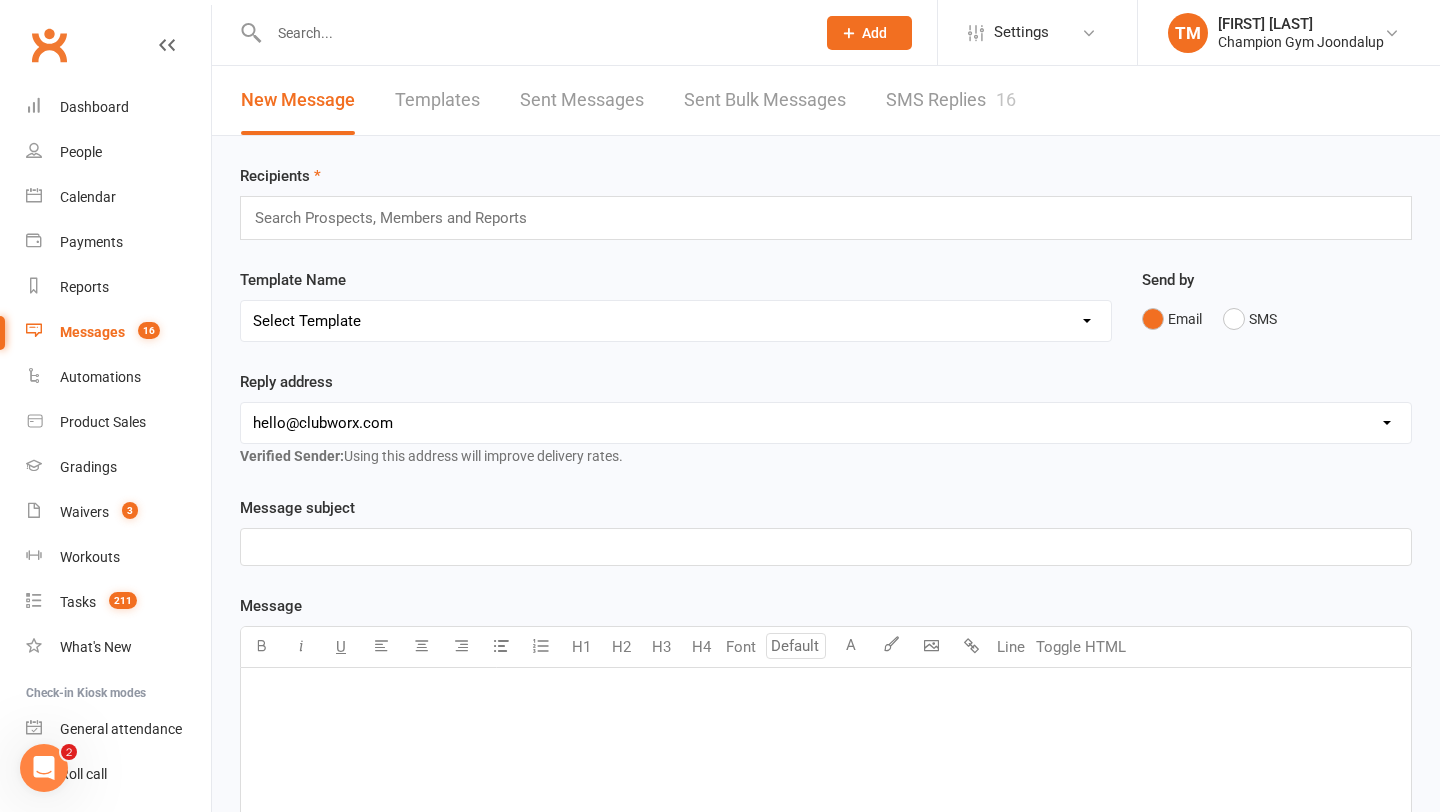 click on "SMS Replies  16" at bounding box center [951, 100] 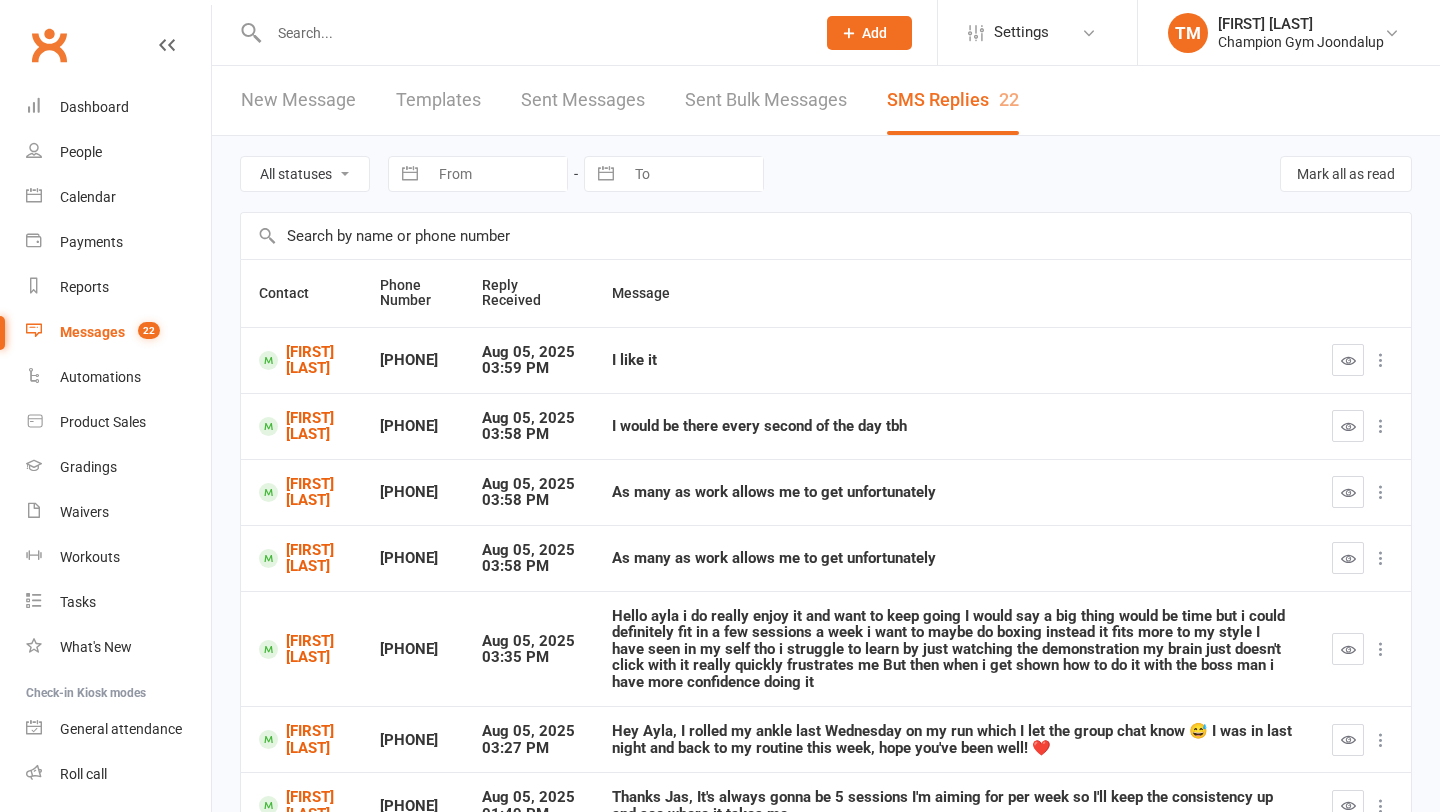 scroll, scrollTop: 0, scrollLeft: 0, axis: both 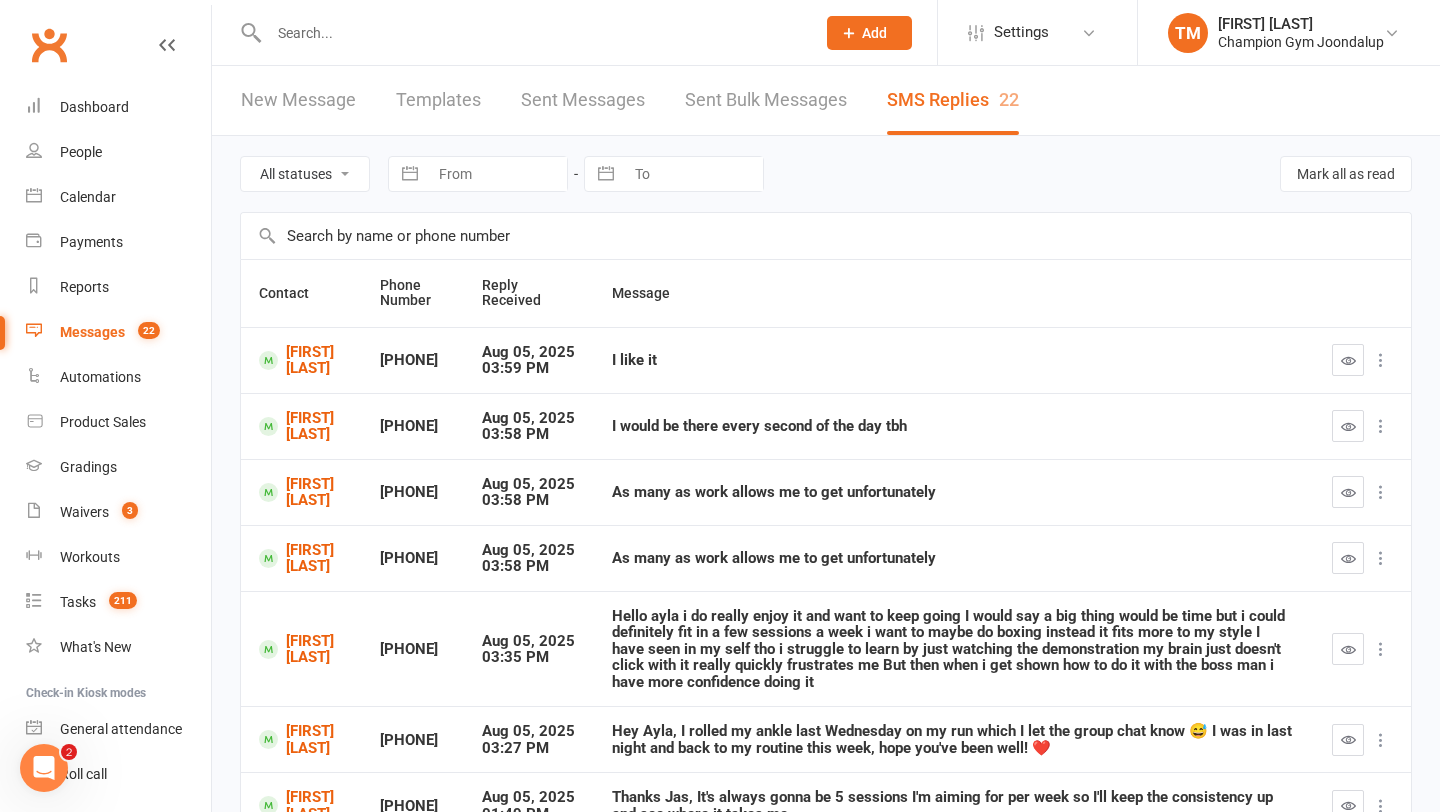 click at bounding box center [532, 33] 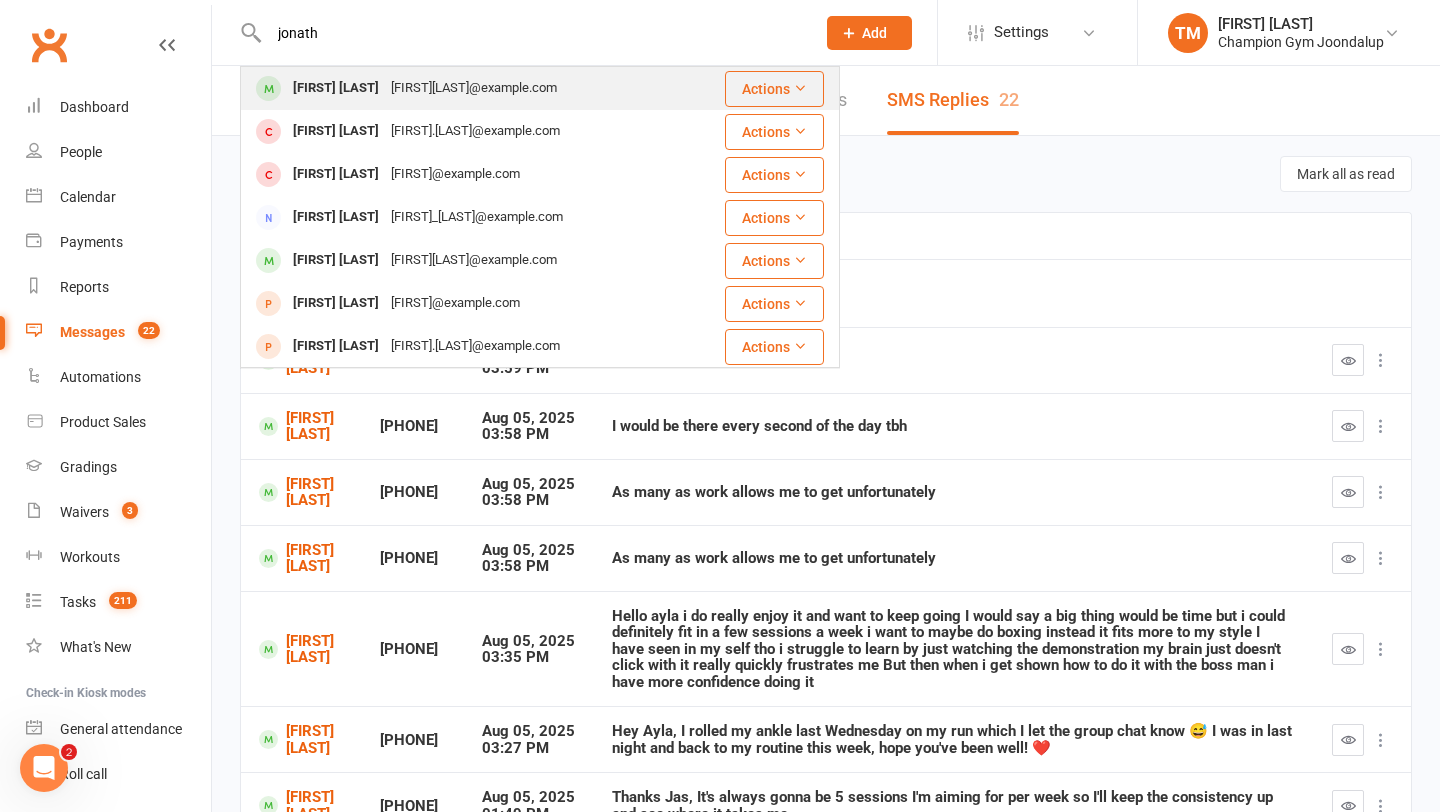 type on "jonath" 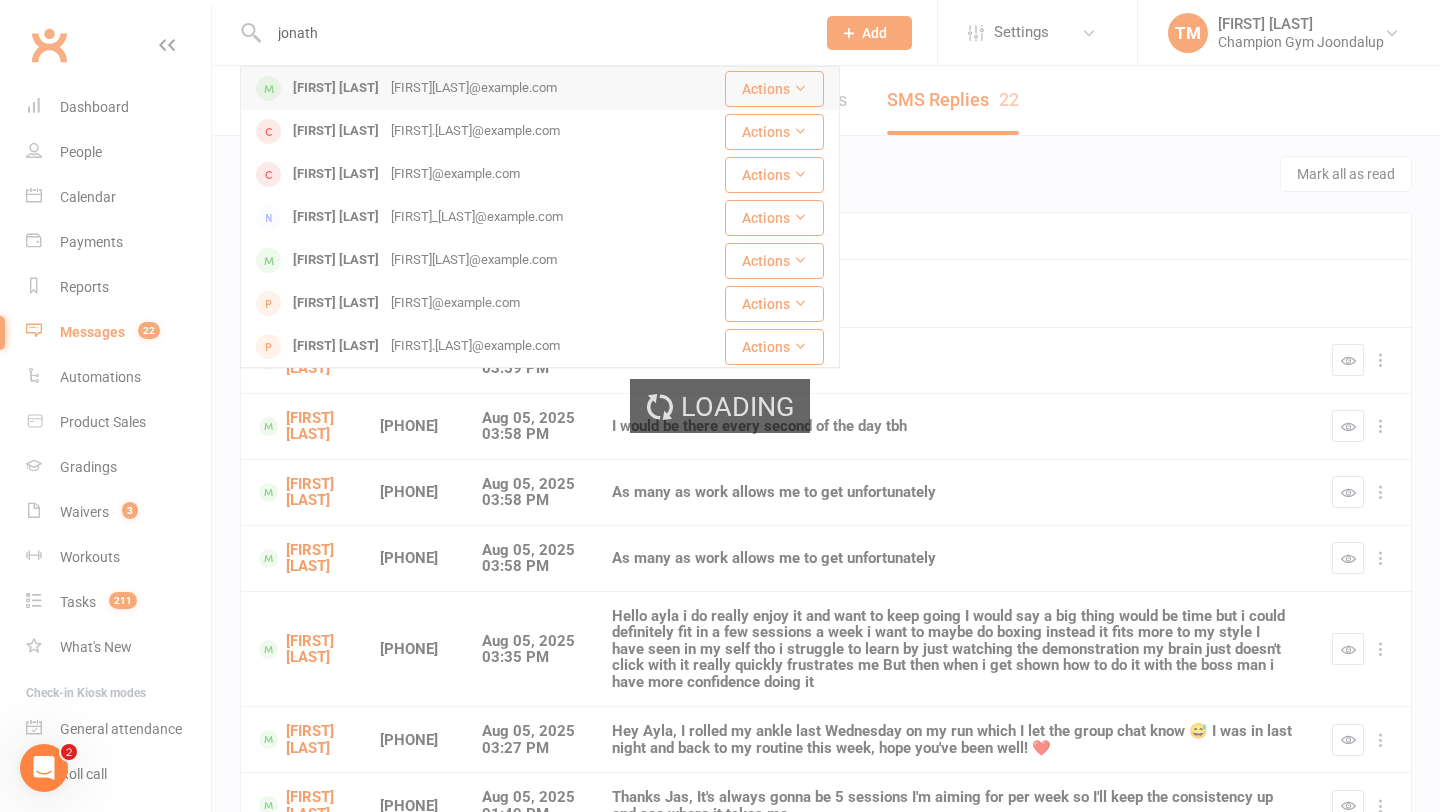 type 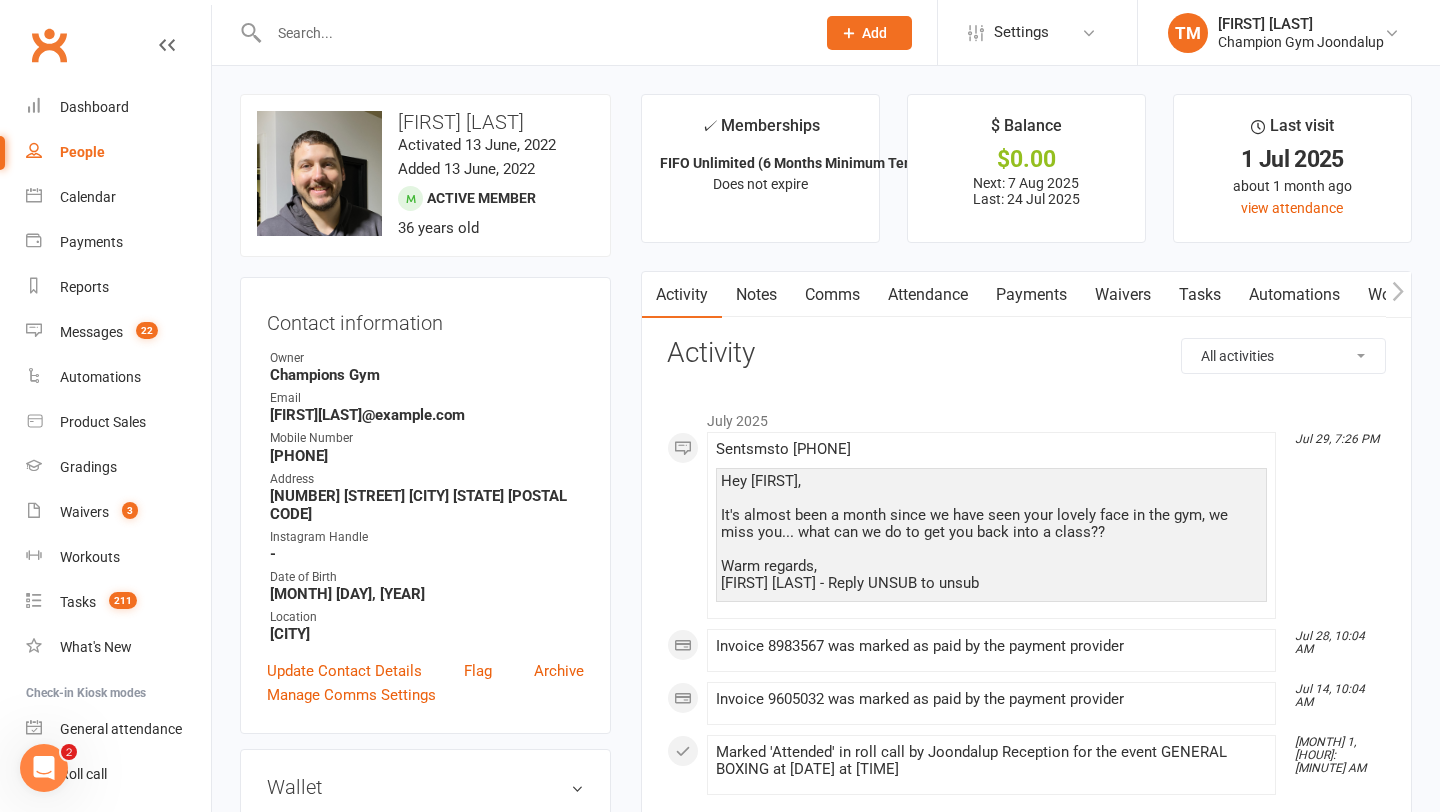 click on "Notes" at bounding box center (756, 295) 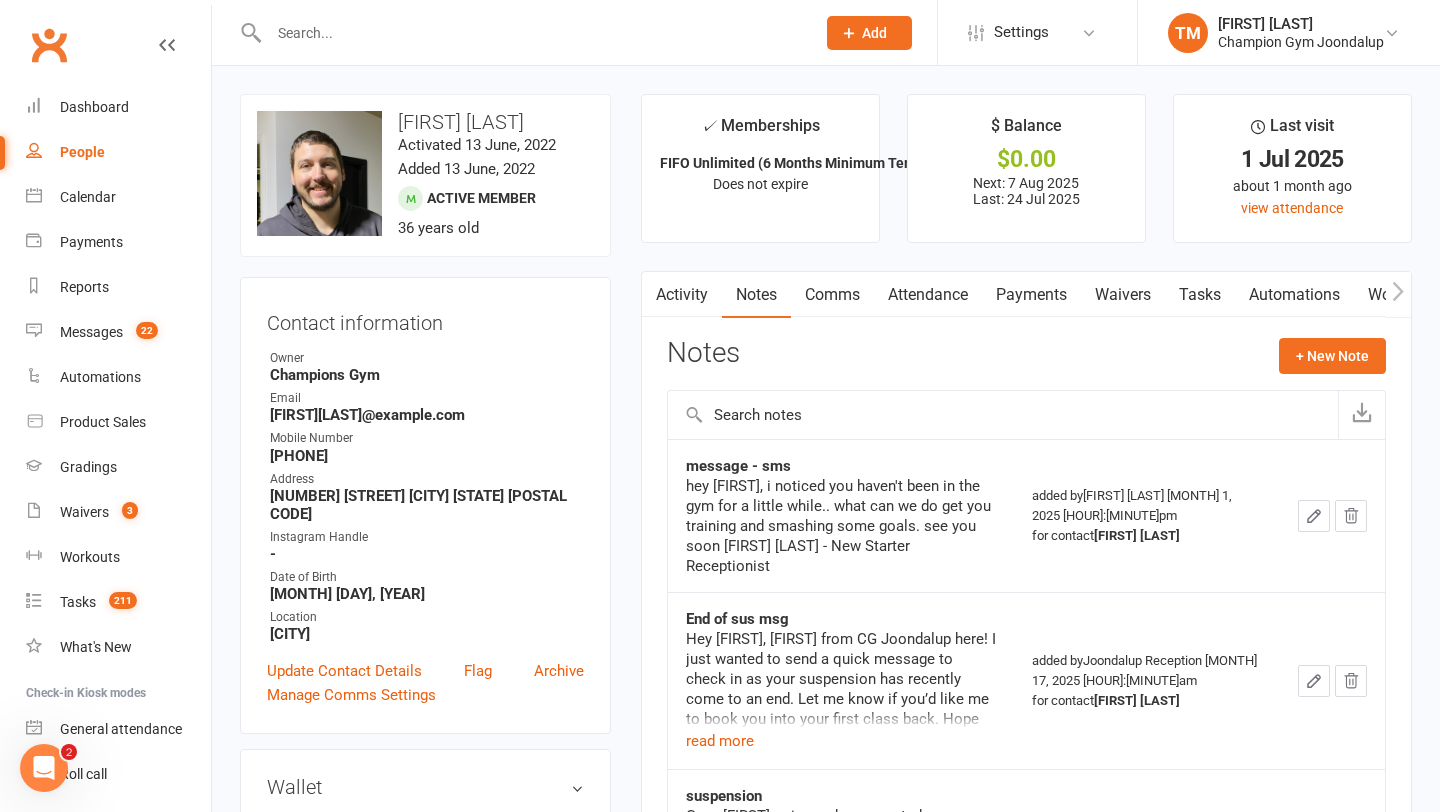click on "Attendance" at bounding box center (928, 295) 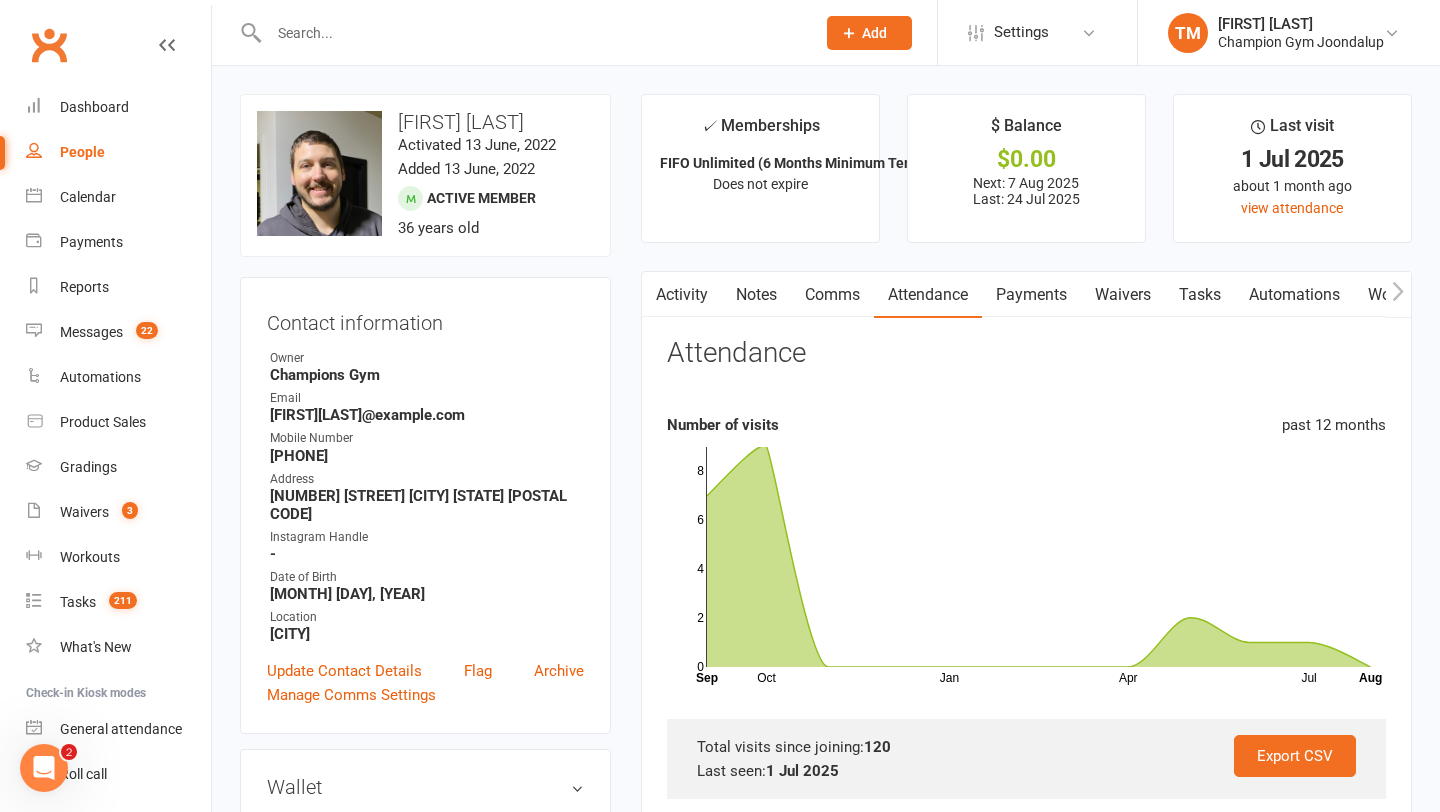 click on "Comms" at bounding box center (832, 295) 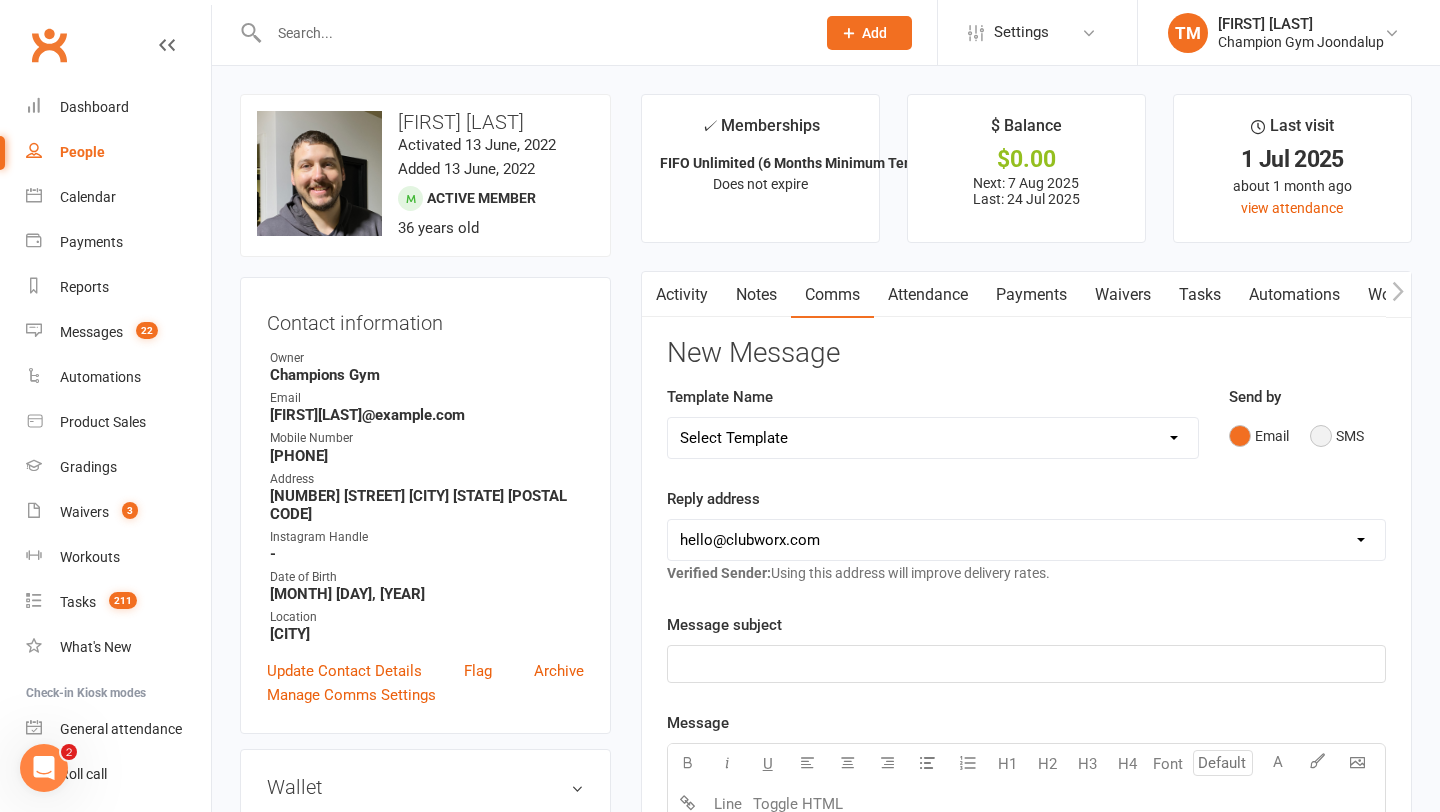 click on "SMS" at bounding box center (1337, 436) 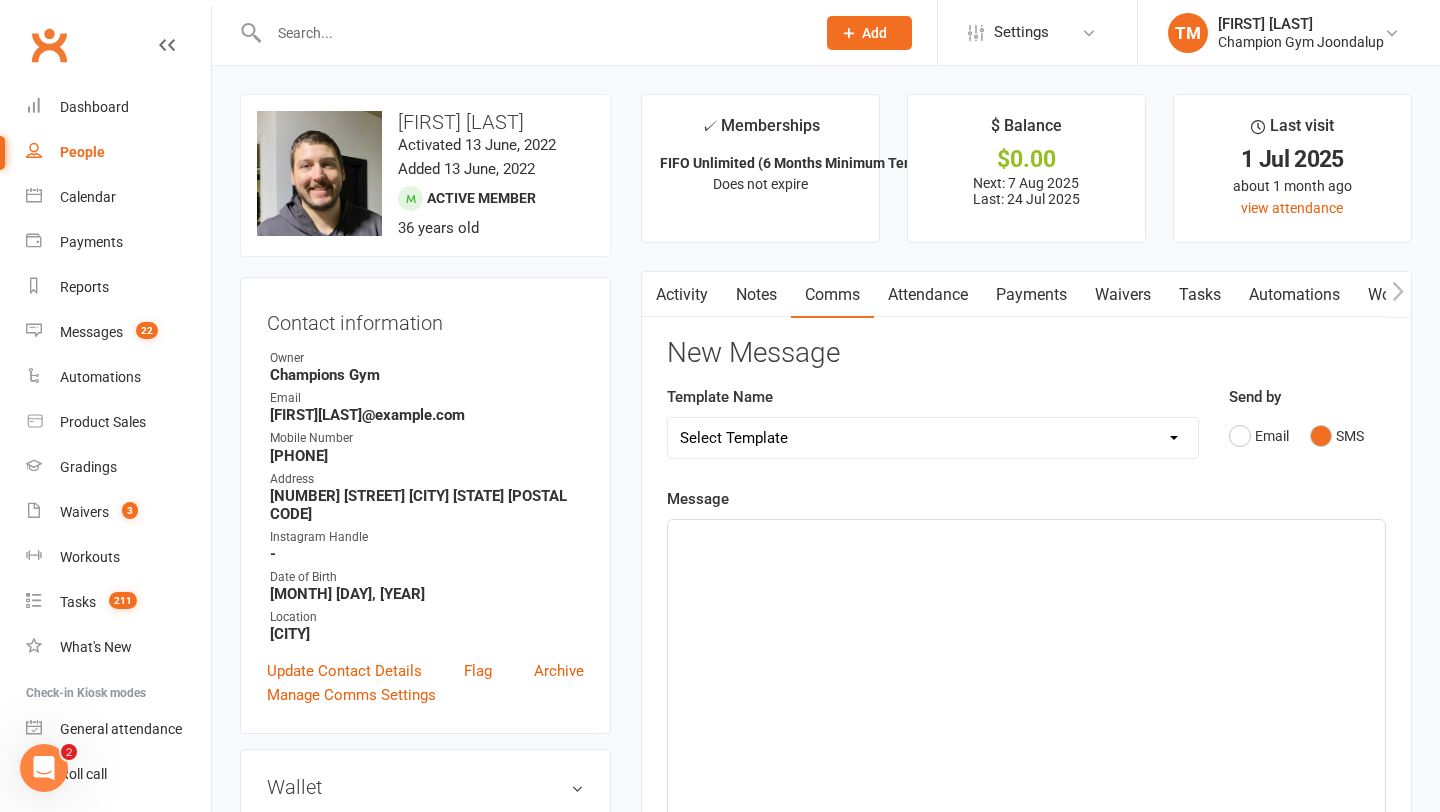 click on "﻿" 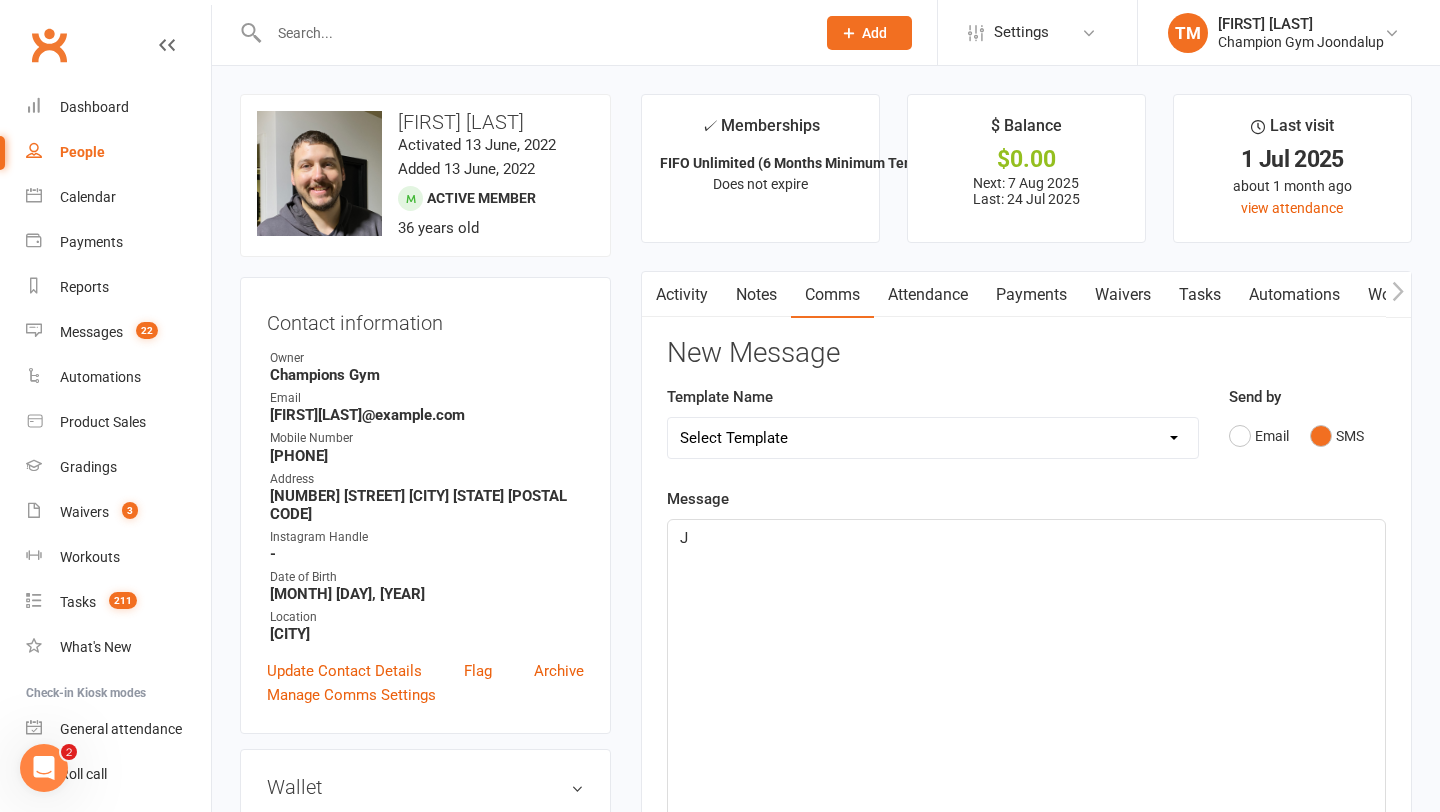 type 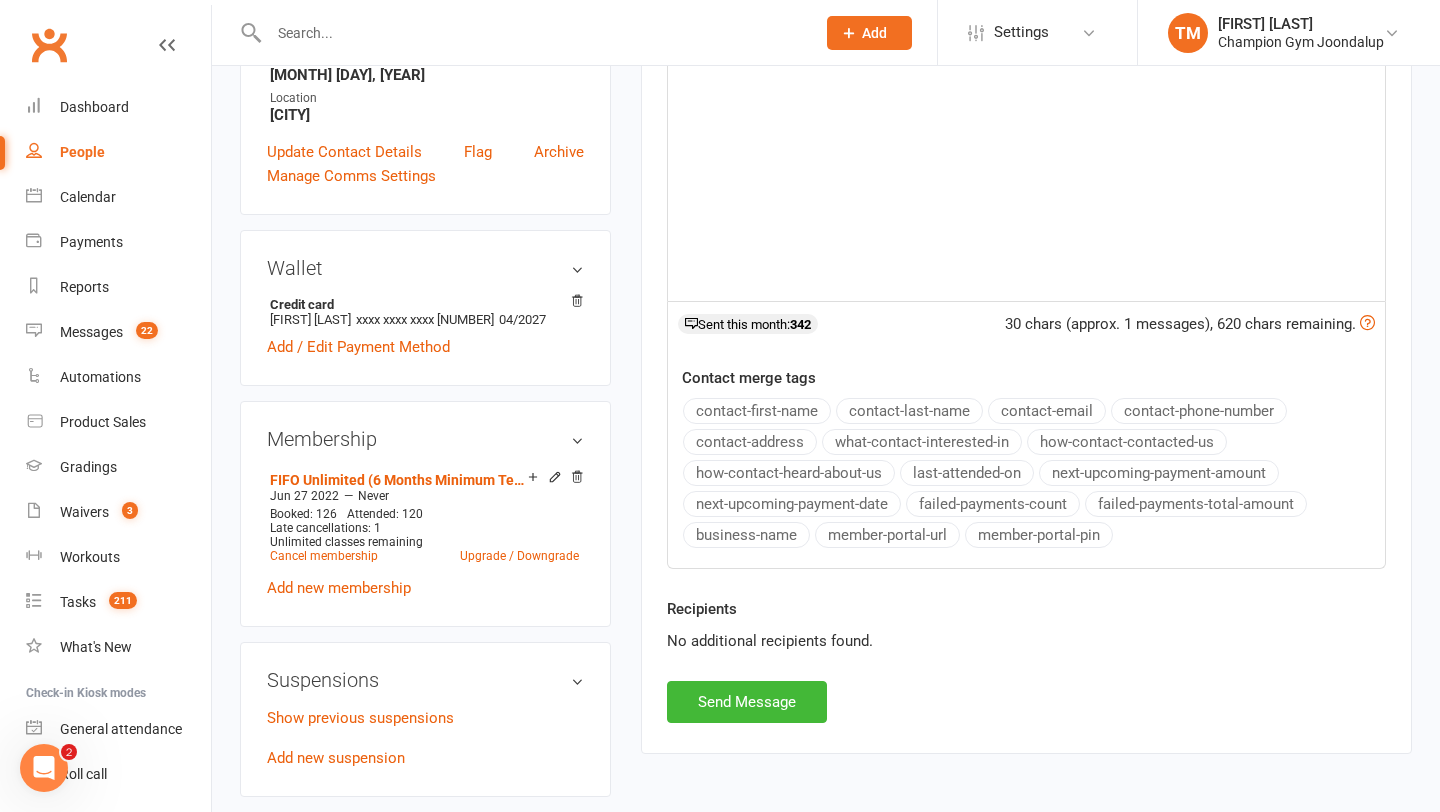 scroll, scrollTop: 634, scrollLeft: 0, axis: vertical 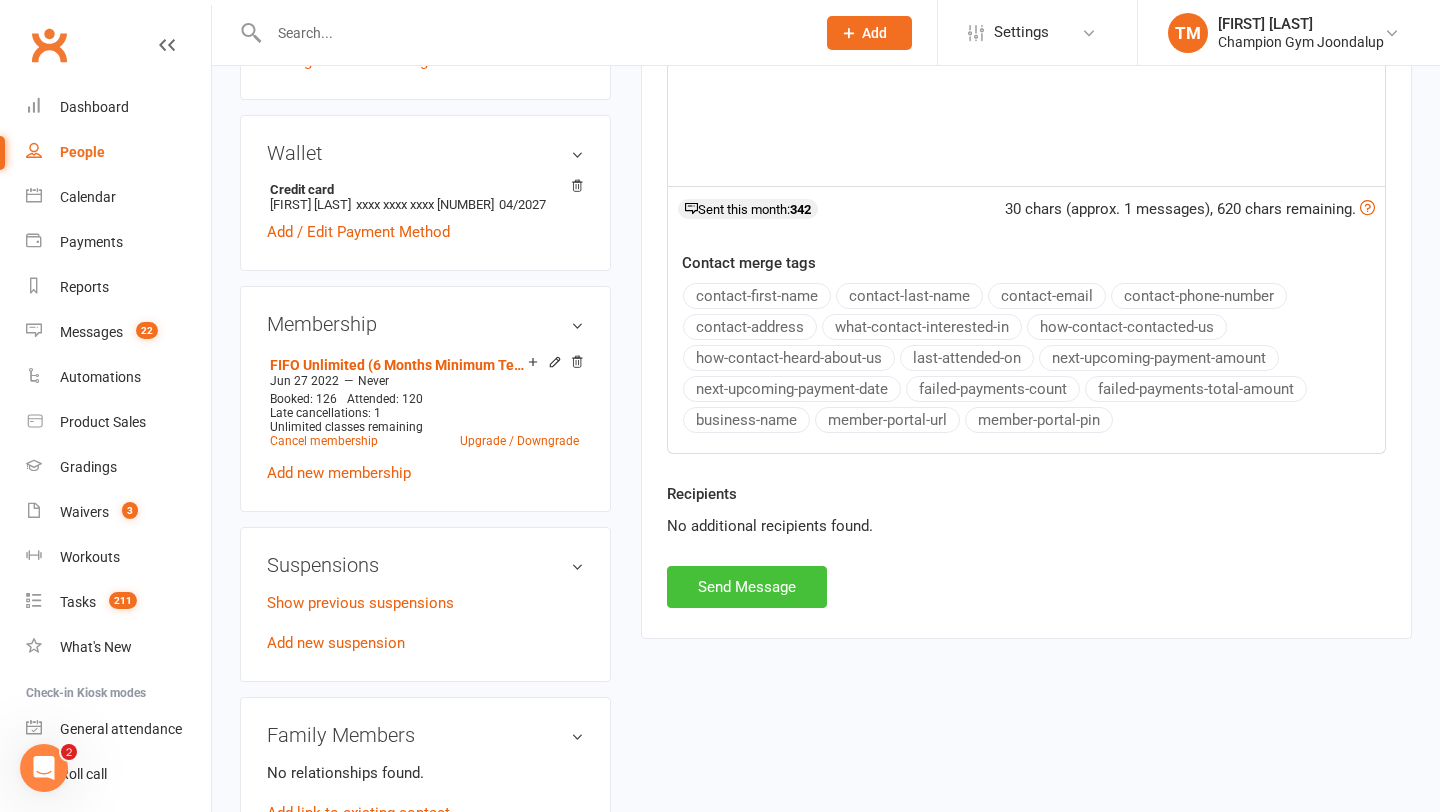 click on "Send Message" at bounding box center [747, 587] 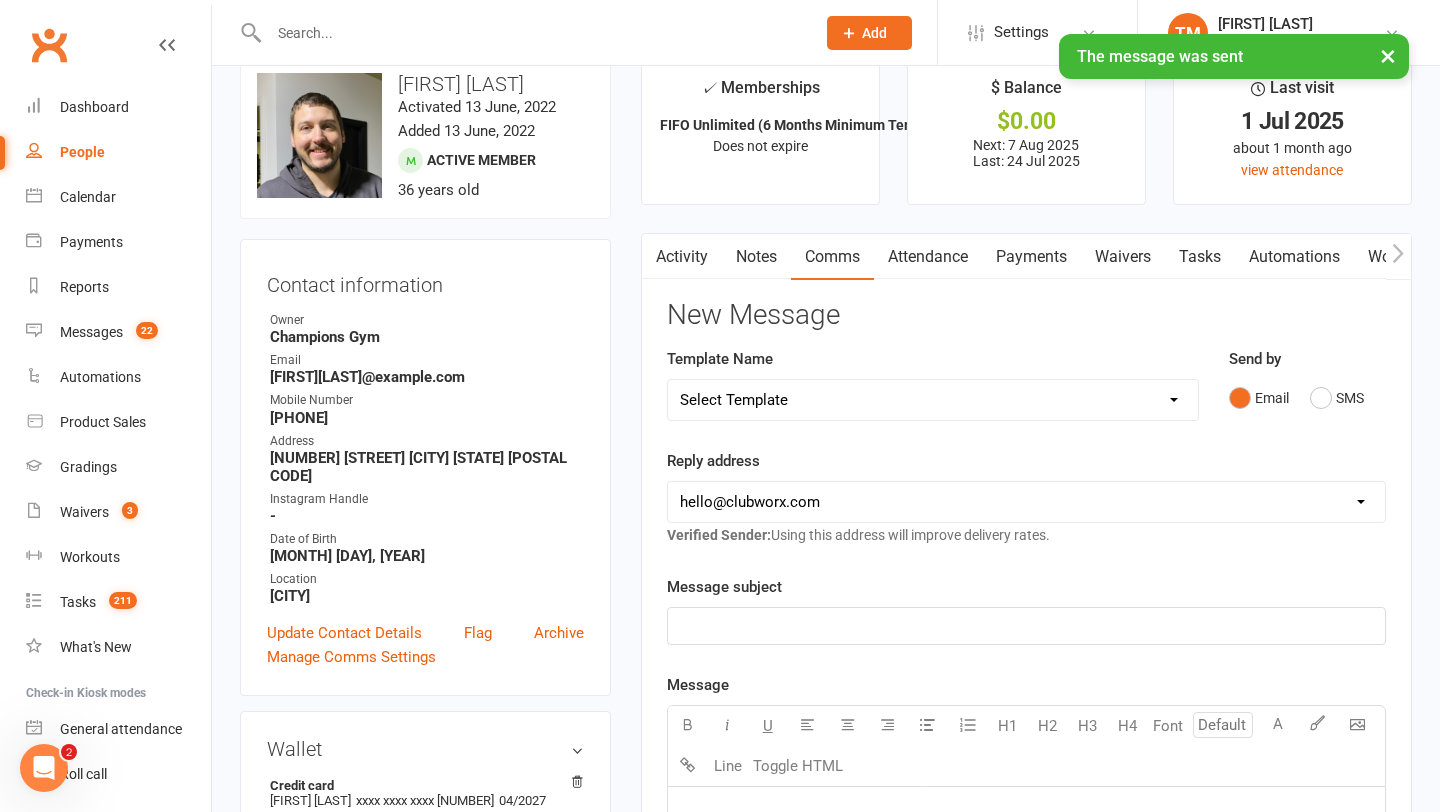 scroll, scrollTop: 0, scrollLeft: 0, axis: both 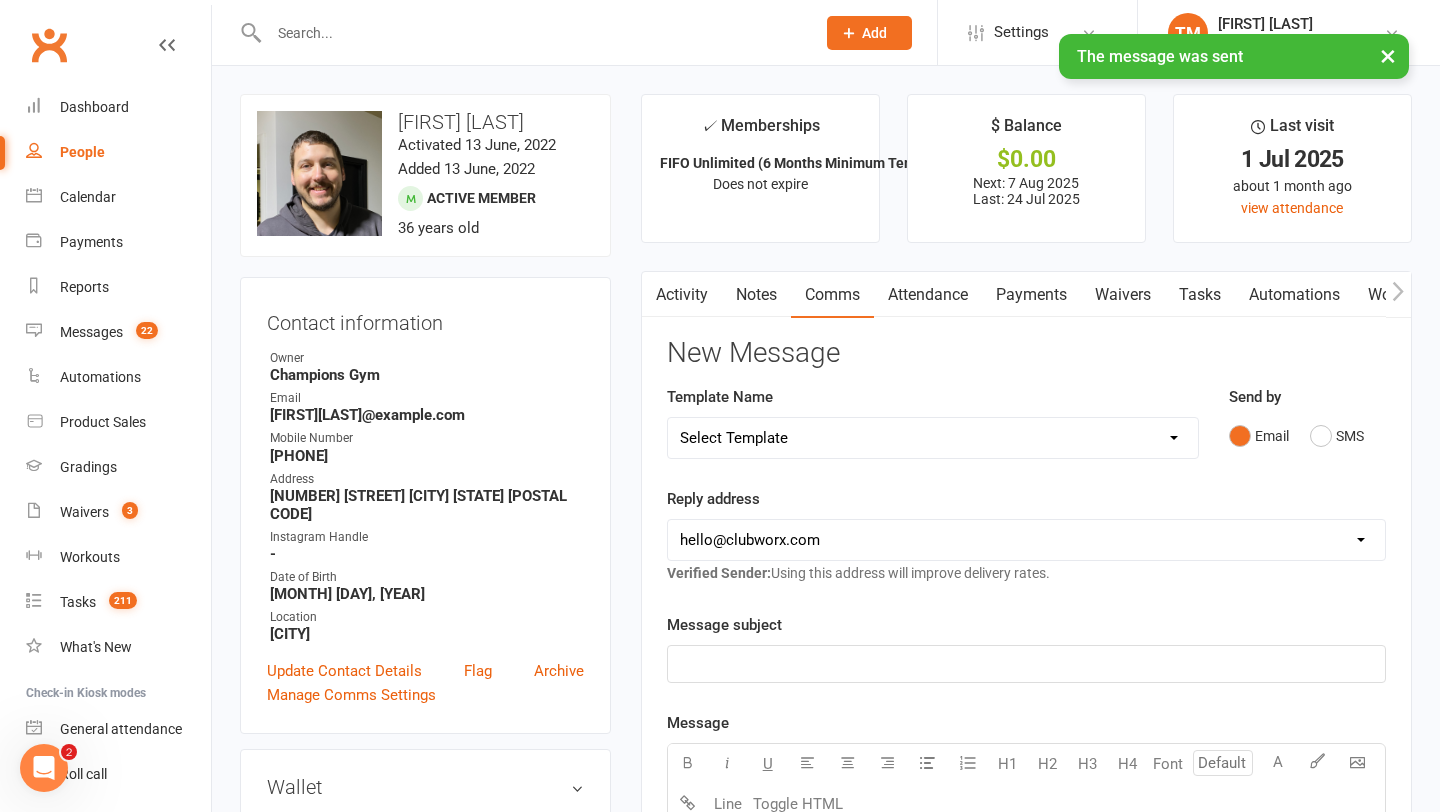 click on "Activity" at bounding box center (682, 295) 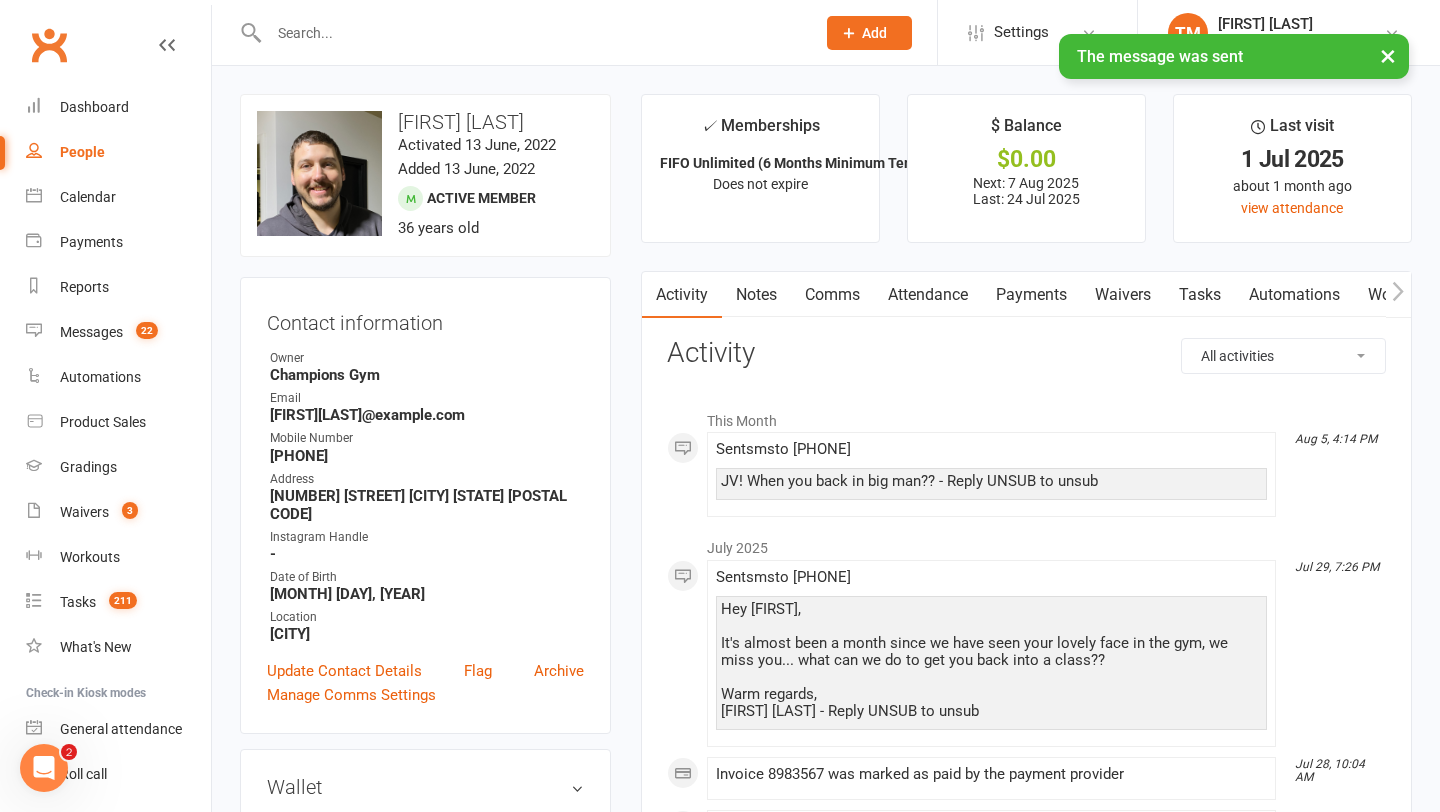 click on "JV! When you back in big man?? - Reply UNSUB to unsub" at bounding box center (991, 481) 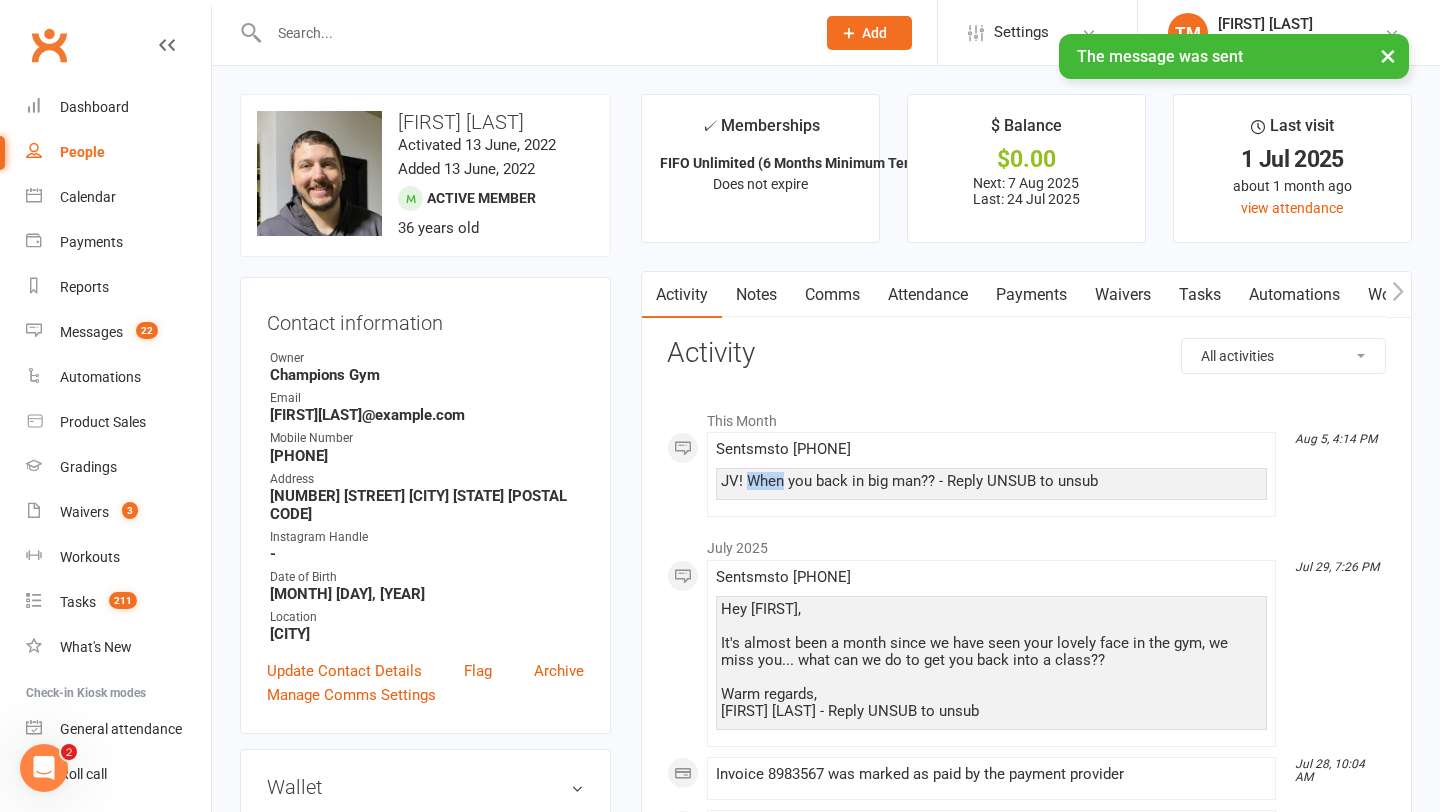 click on "JV! When you back in big man?? - Reply UNSUB to unsub" at bounding box center [991, 481] 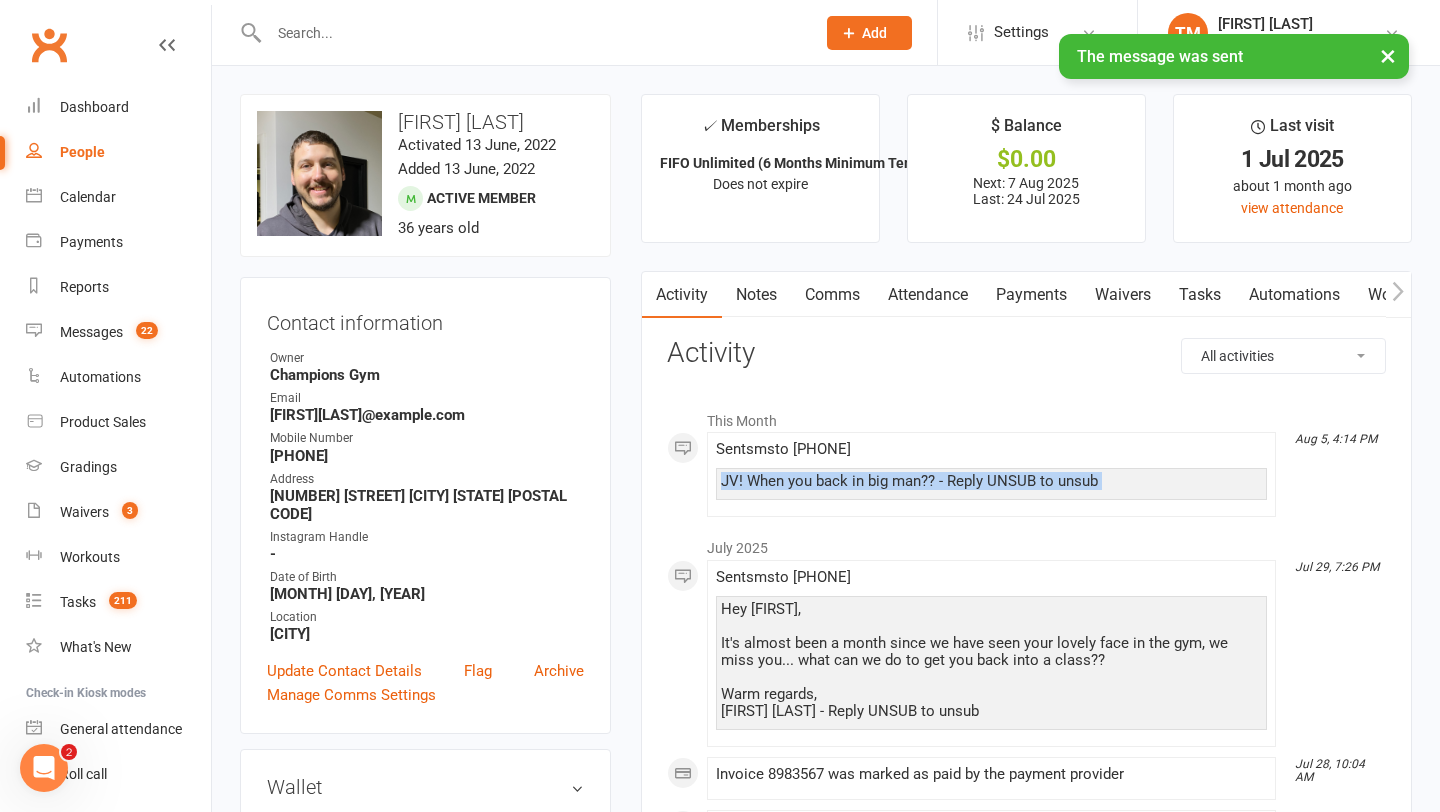 click on "JV! When you back in big man?? - Reply UNSUB to unsub" at bounding box center [991, 481] 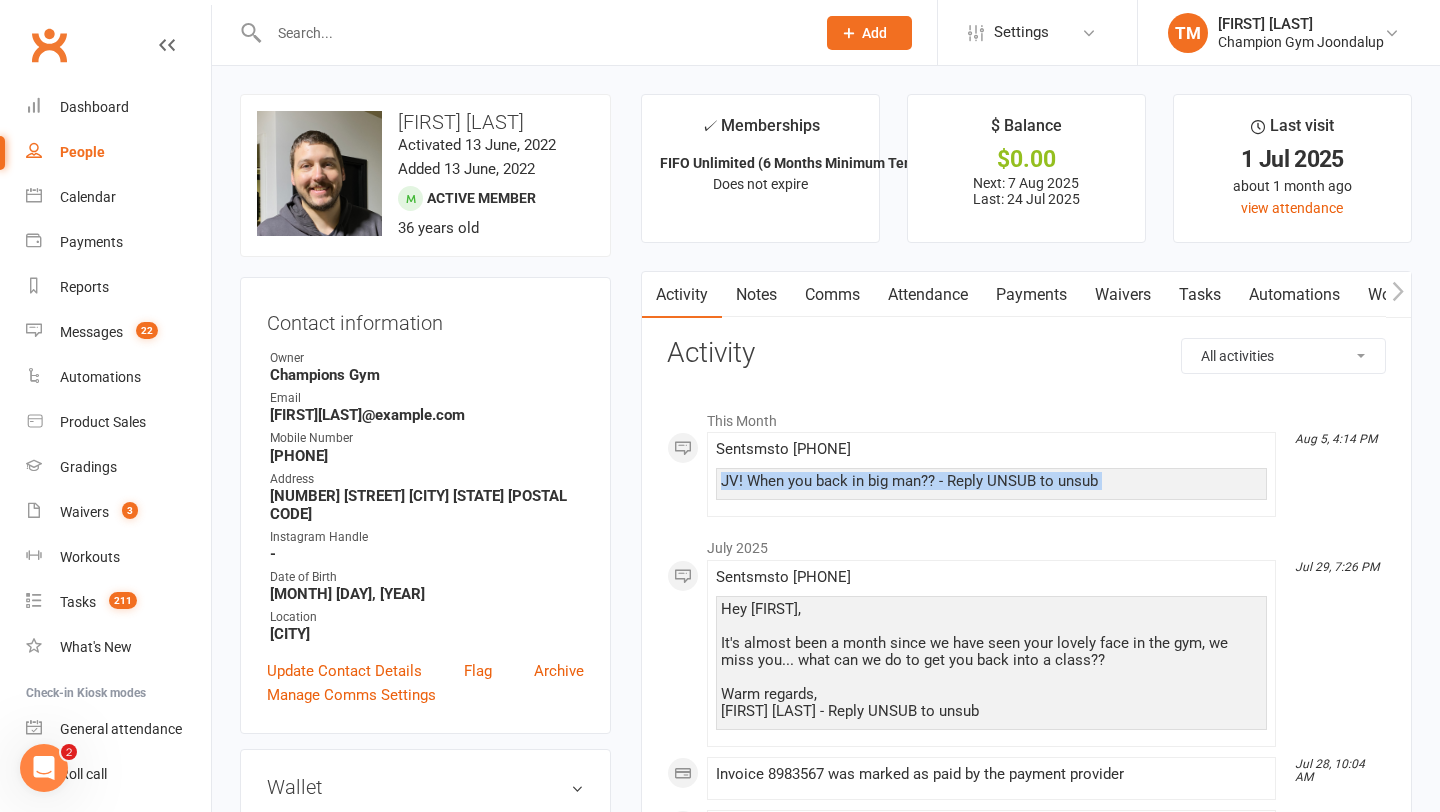 drag, startPoint x: 724, startPoint y: 479, endPoint x: 891, endPoint y: 484, distance: 167.07483 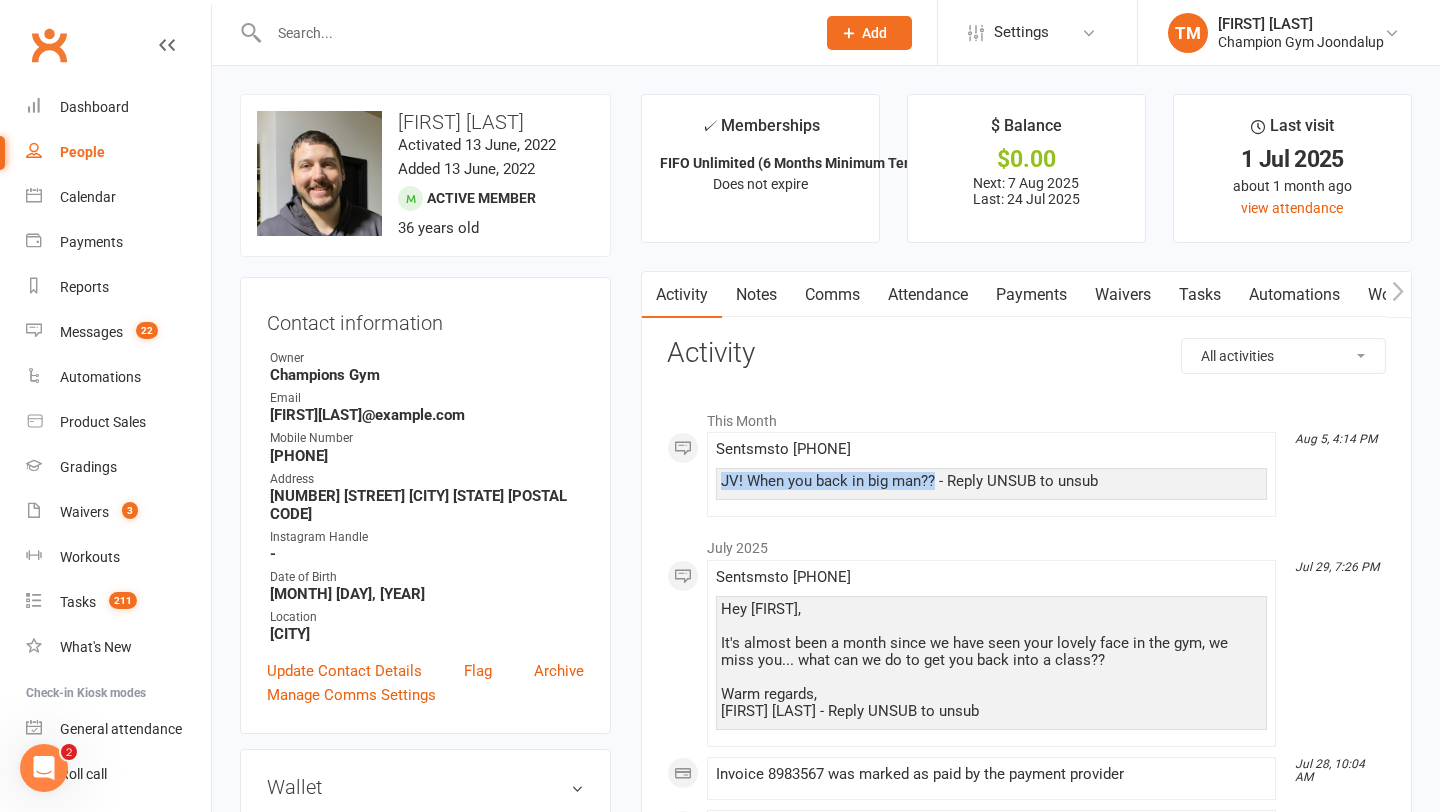 drag, startPoint x: 935, startPoint y: 480, endPoint x: 721, endPoint y: 481, distance: 214.00233 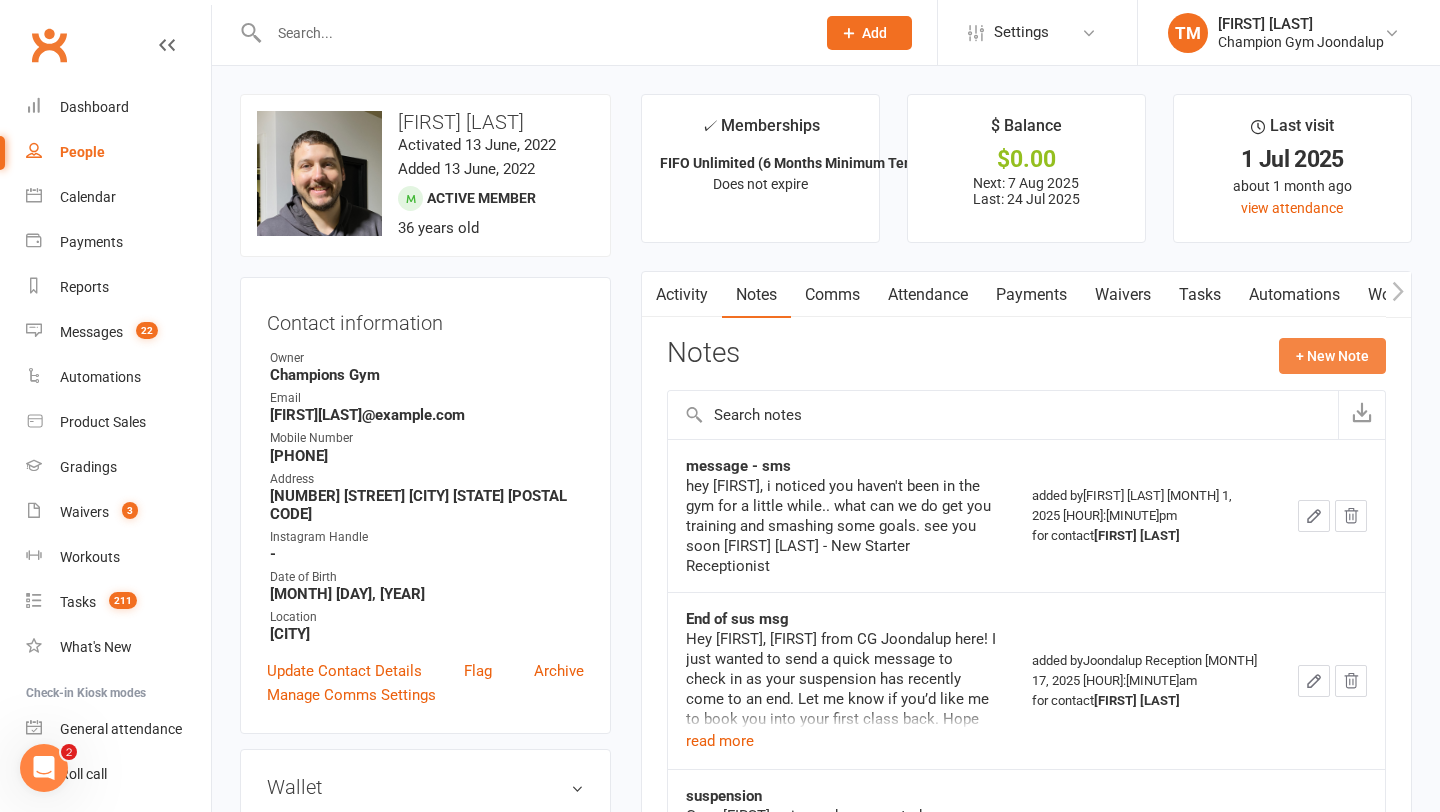 click on "+ New Note" at bounding box center [1332, 356] 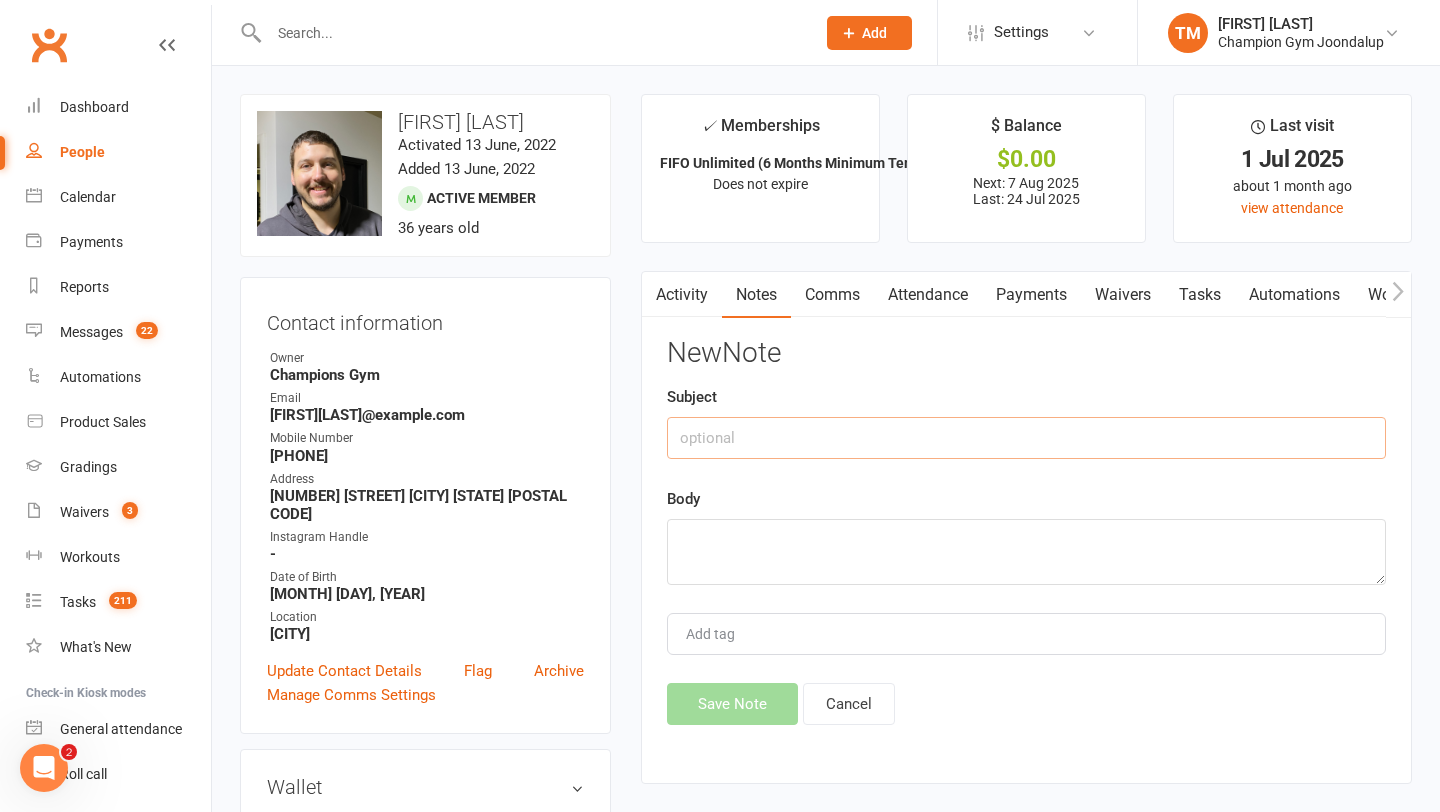click at bounding box center (1026, 438) 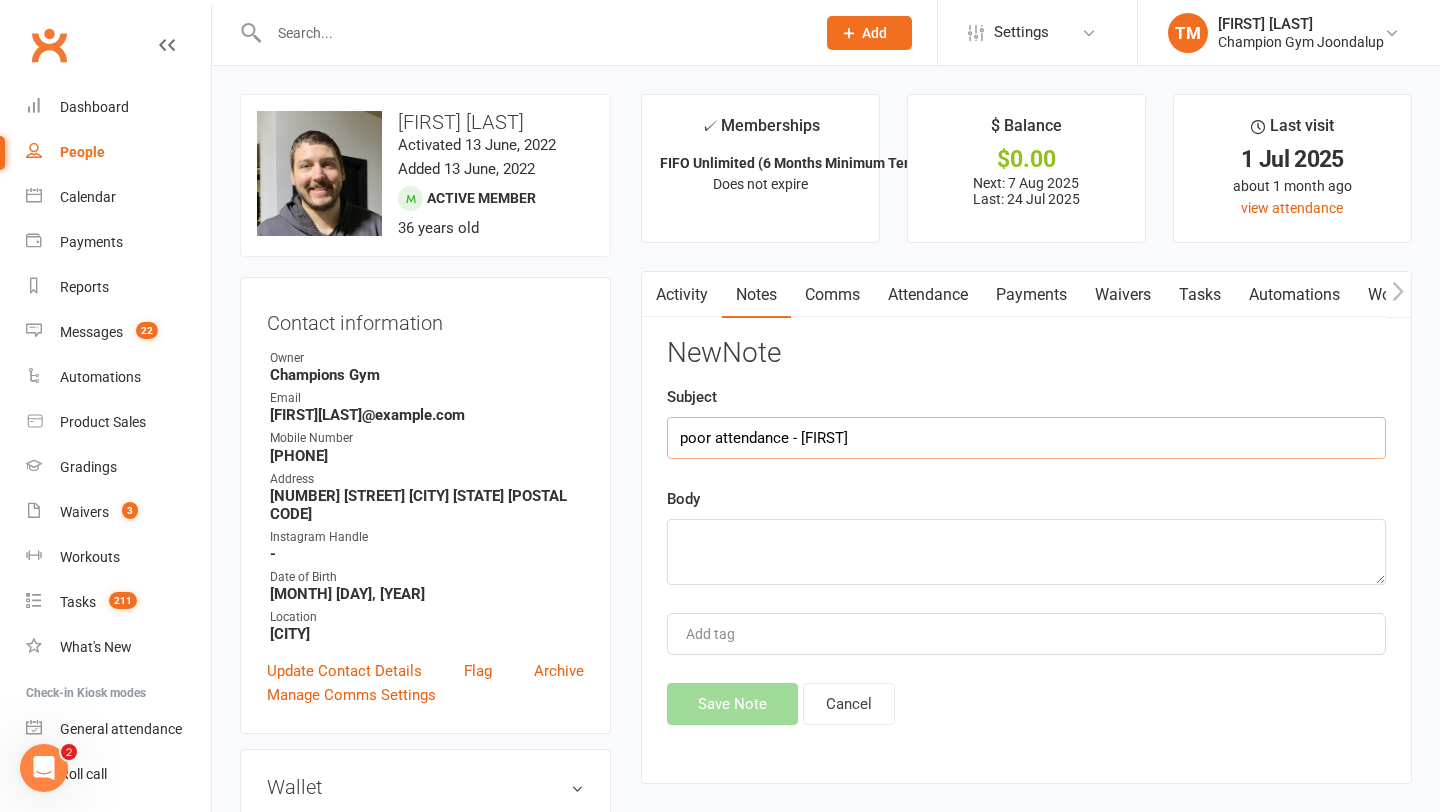 type on "poor attendance - [NAME]" 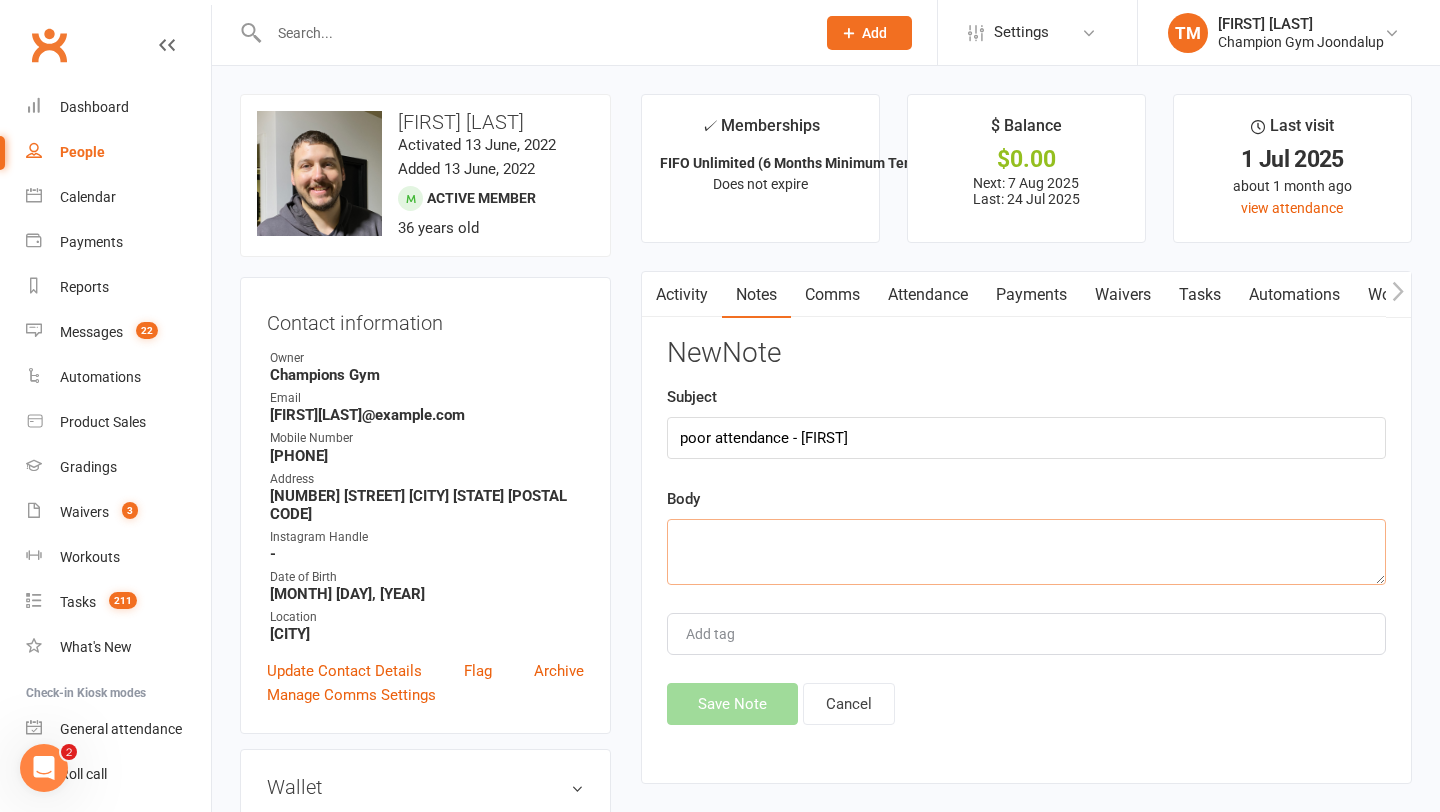 click at bounding box center [1026, 552] 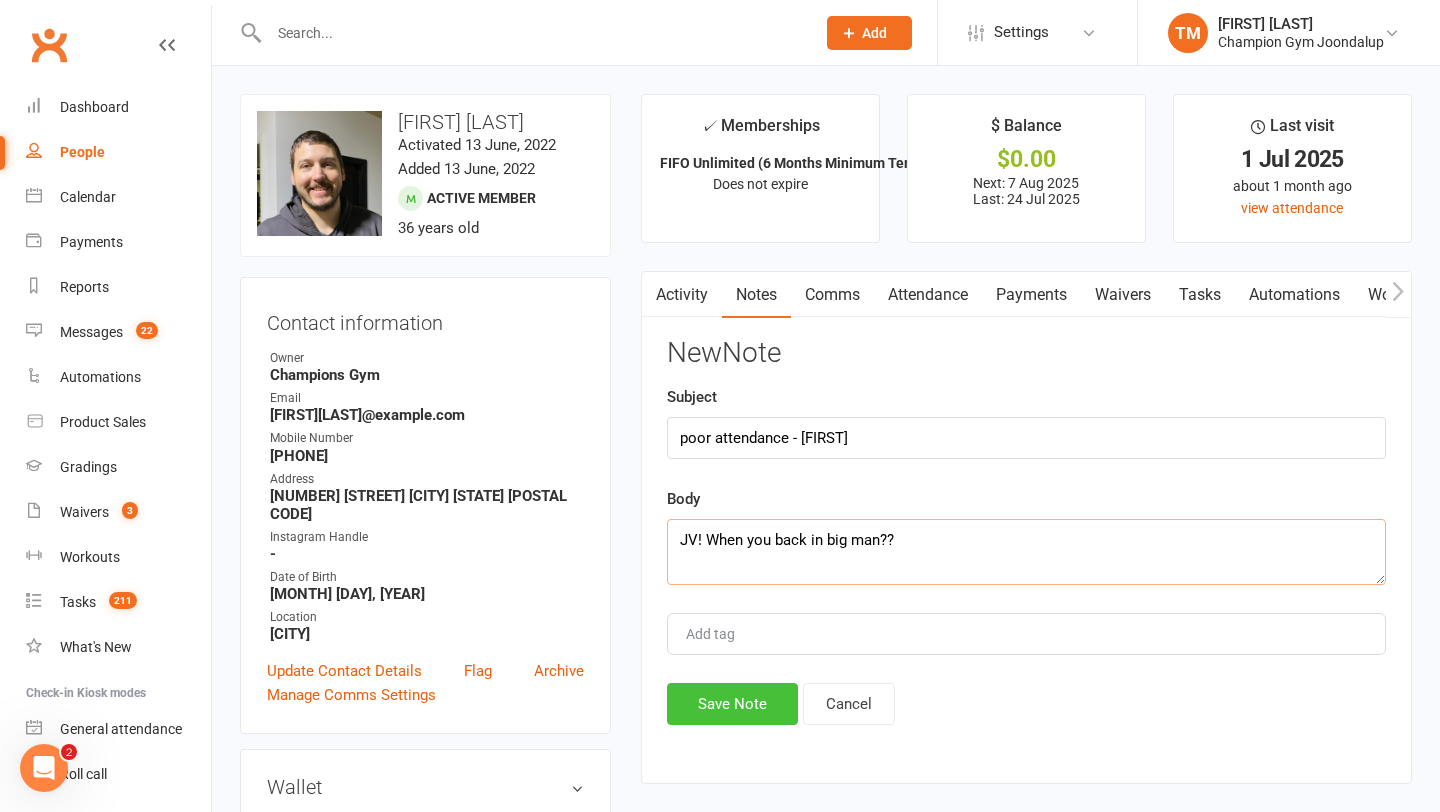 type on "JV! When you back in big man??" 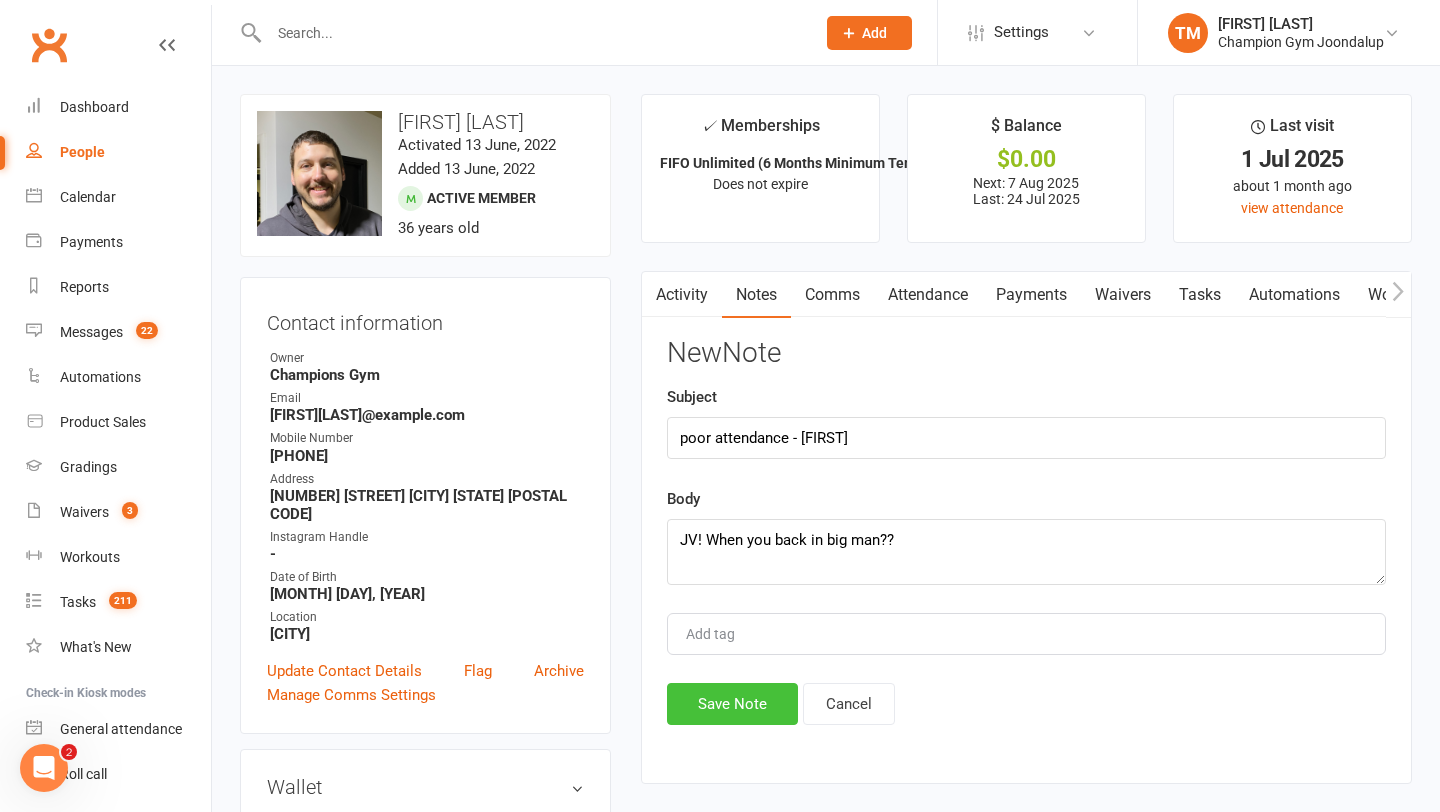 click on "Save Note" at bounding box center (732, 704) 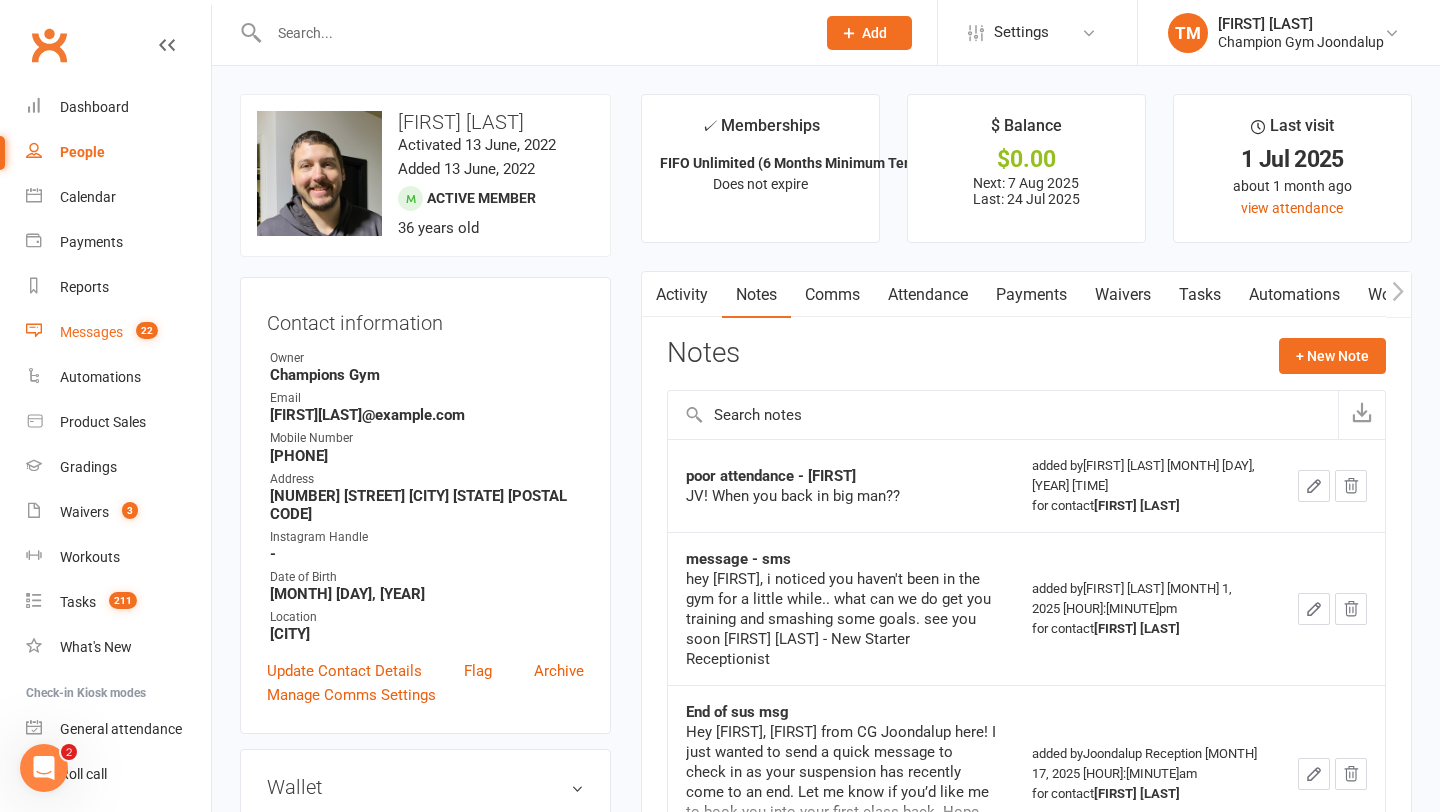click on "Messages   22" at bounding box center [118, 332] 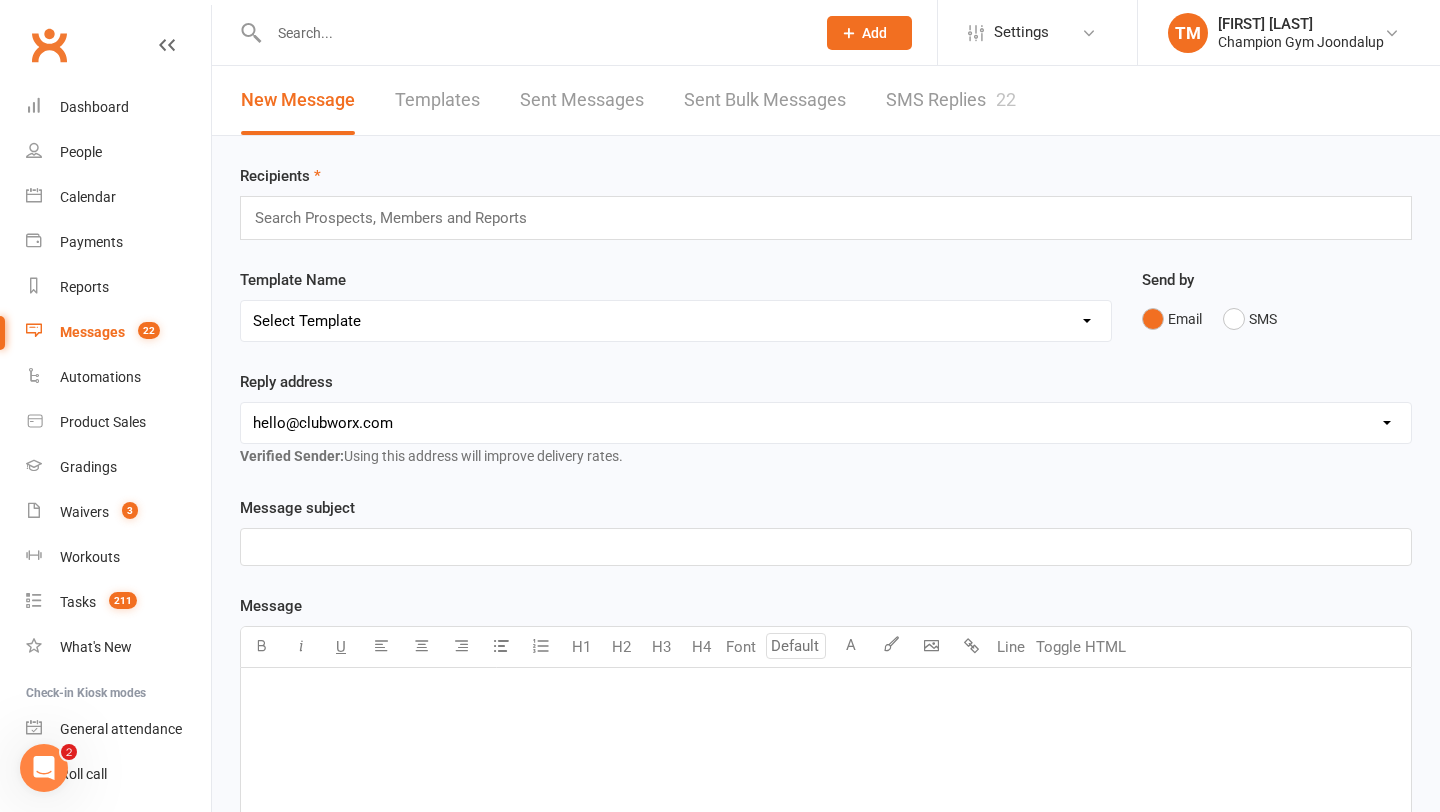 click on "SMS Replies  22" at bounding box center [951, 100] 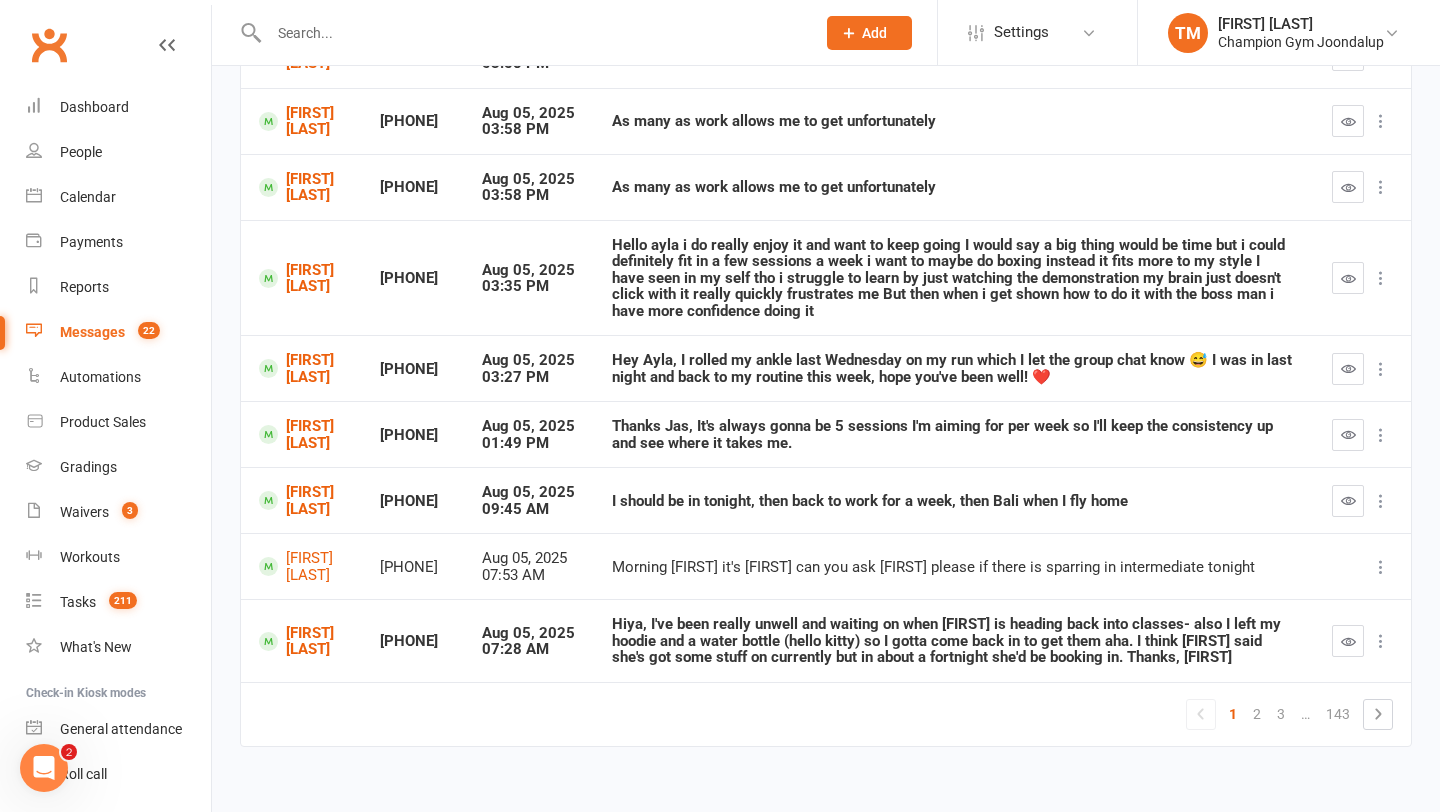 scroll, scrollTop: 372, scrollLeft: 0, axis: vertical 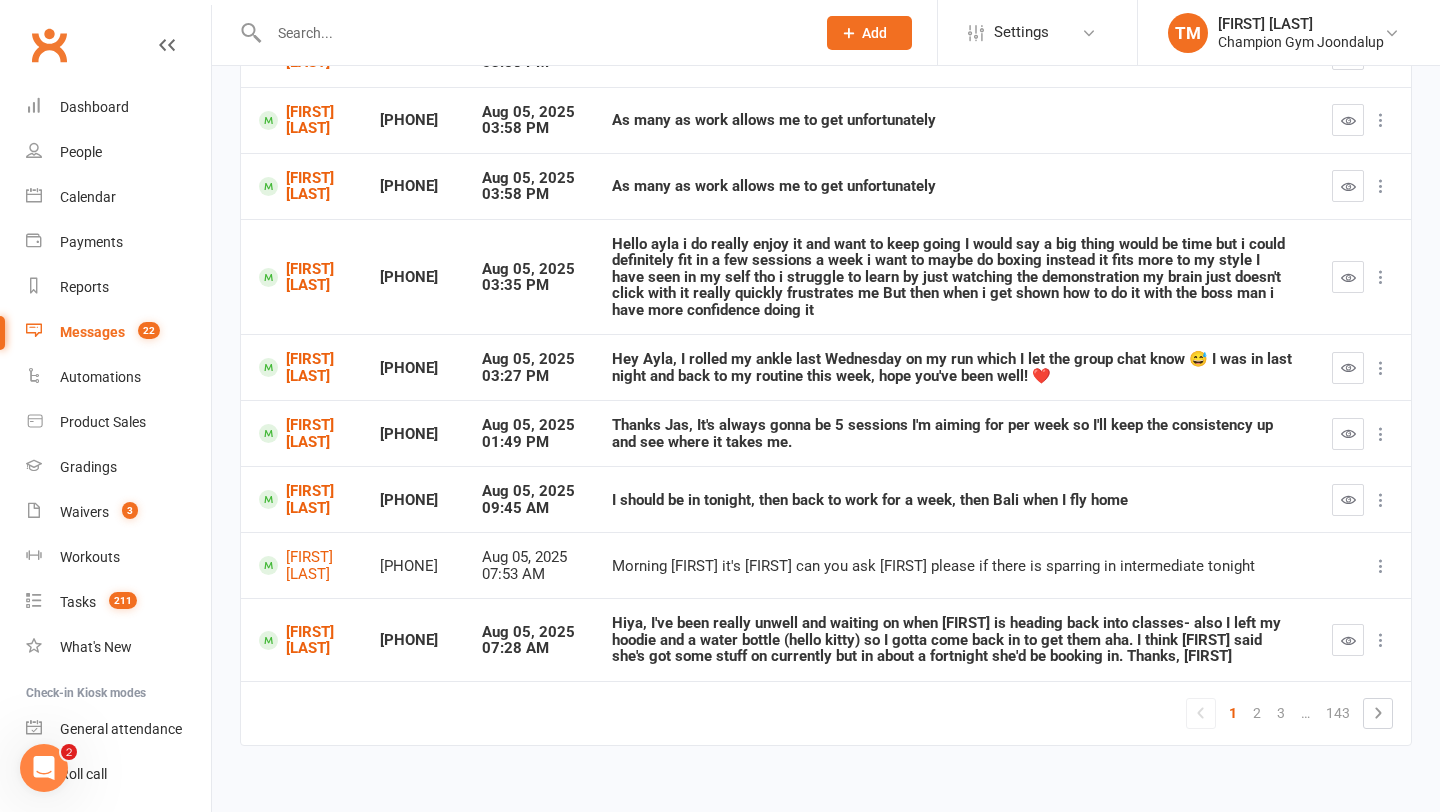 click at bounding box center [532, 33] 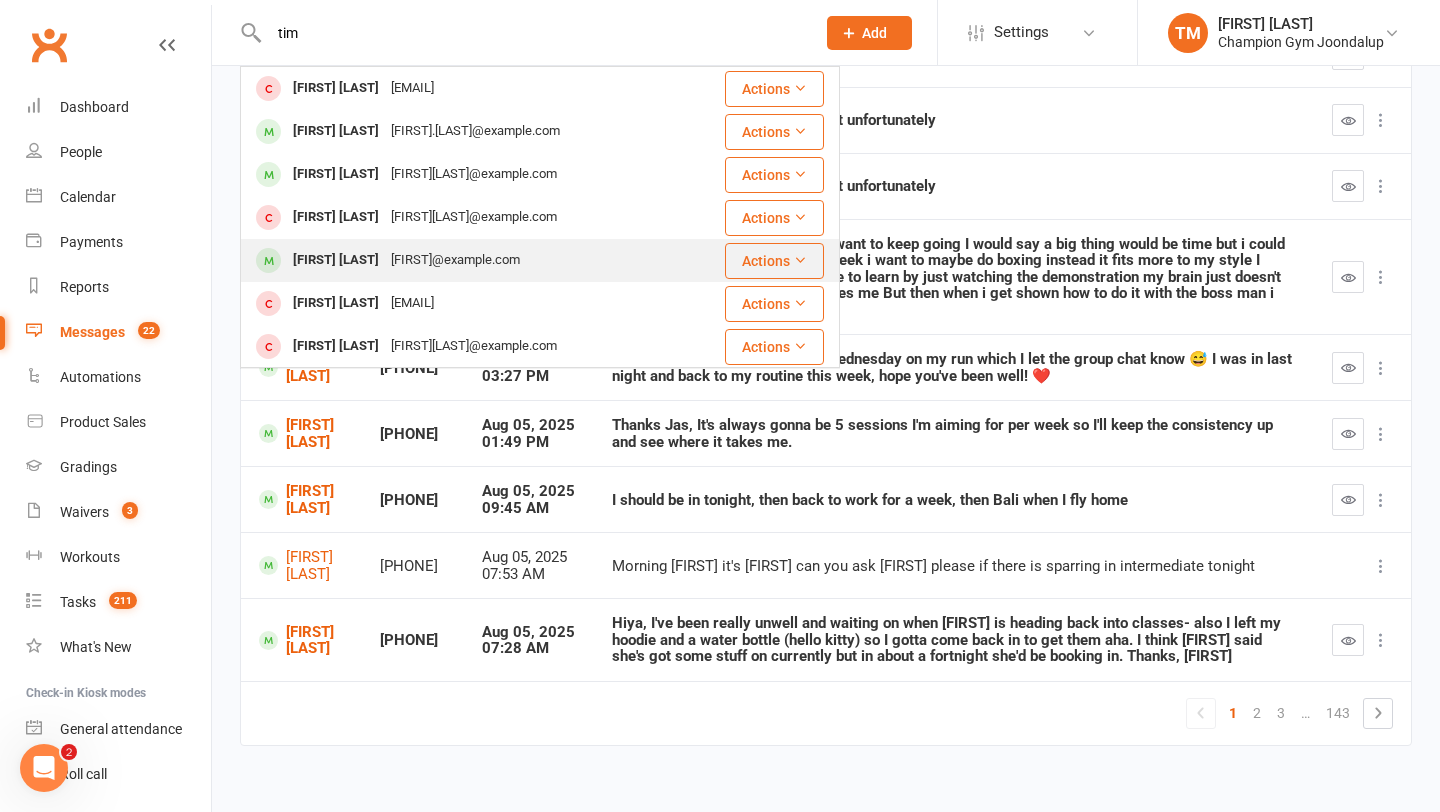 type on "tim" 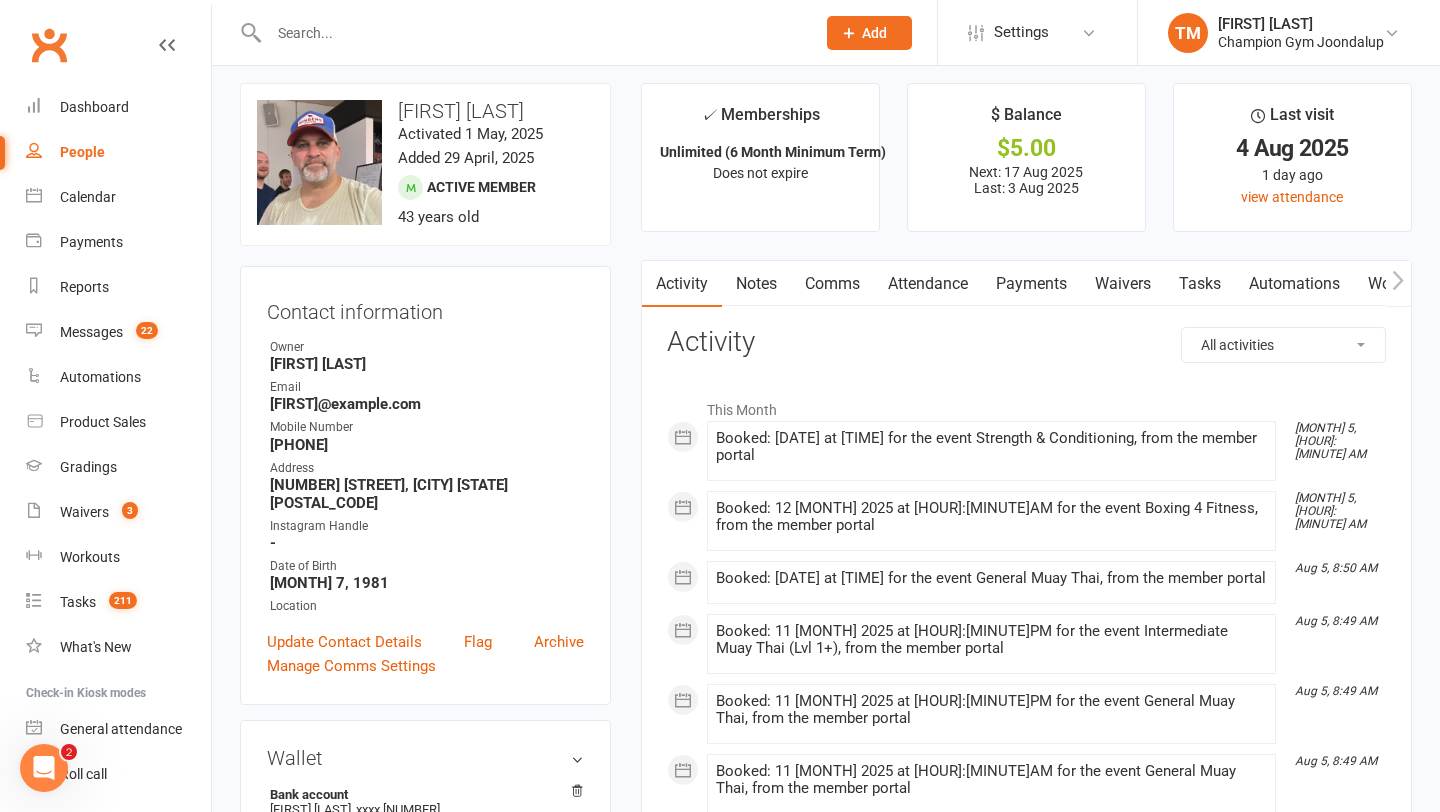 scroll, scrollTop: 0, scrollLeft: 0, axis: both 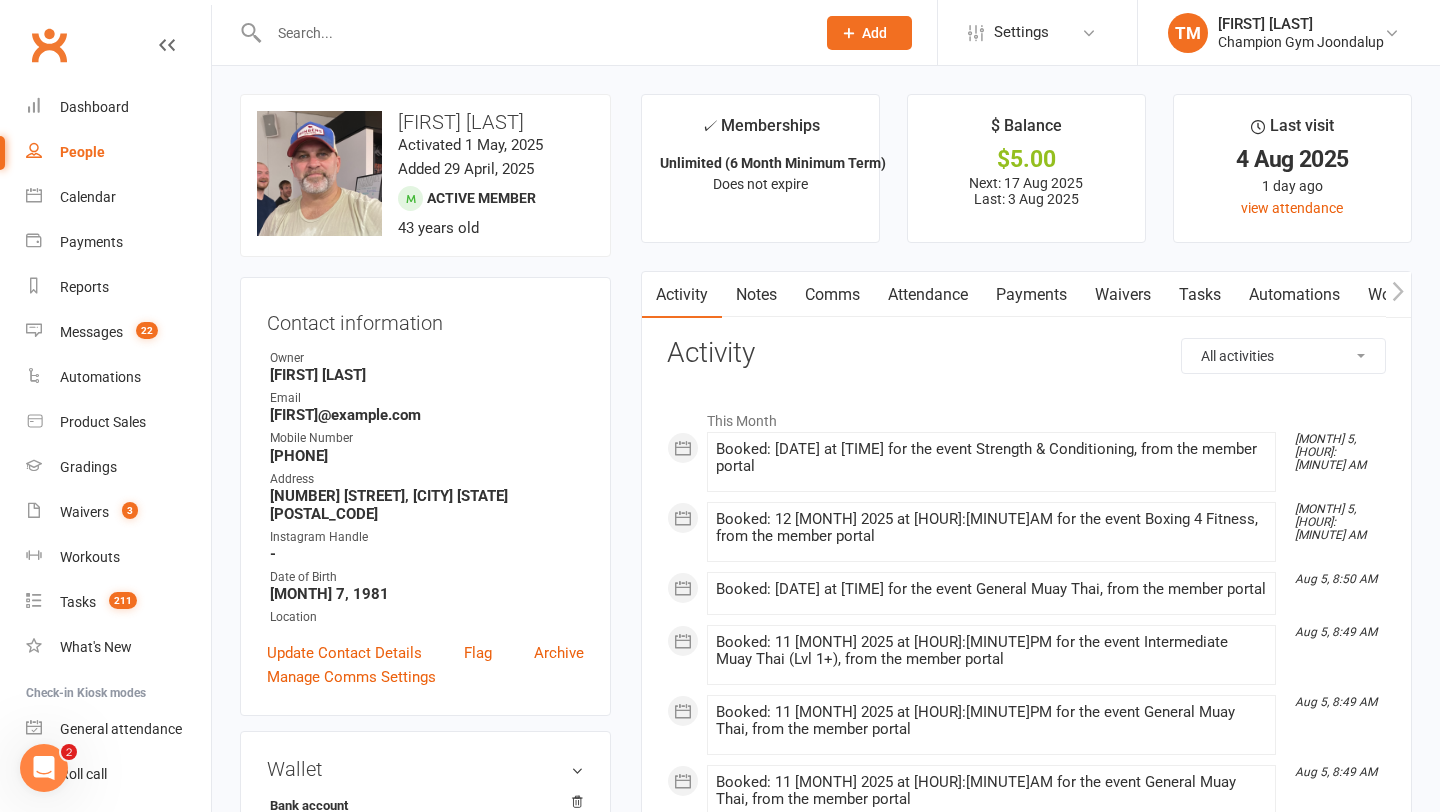 click on "Notes" at bounding box center [756, 295] 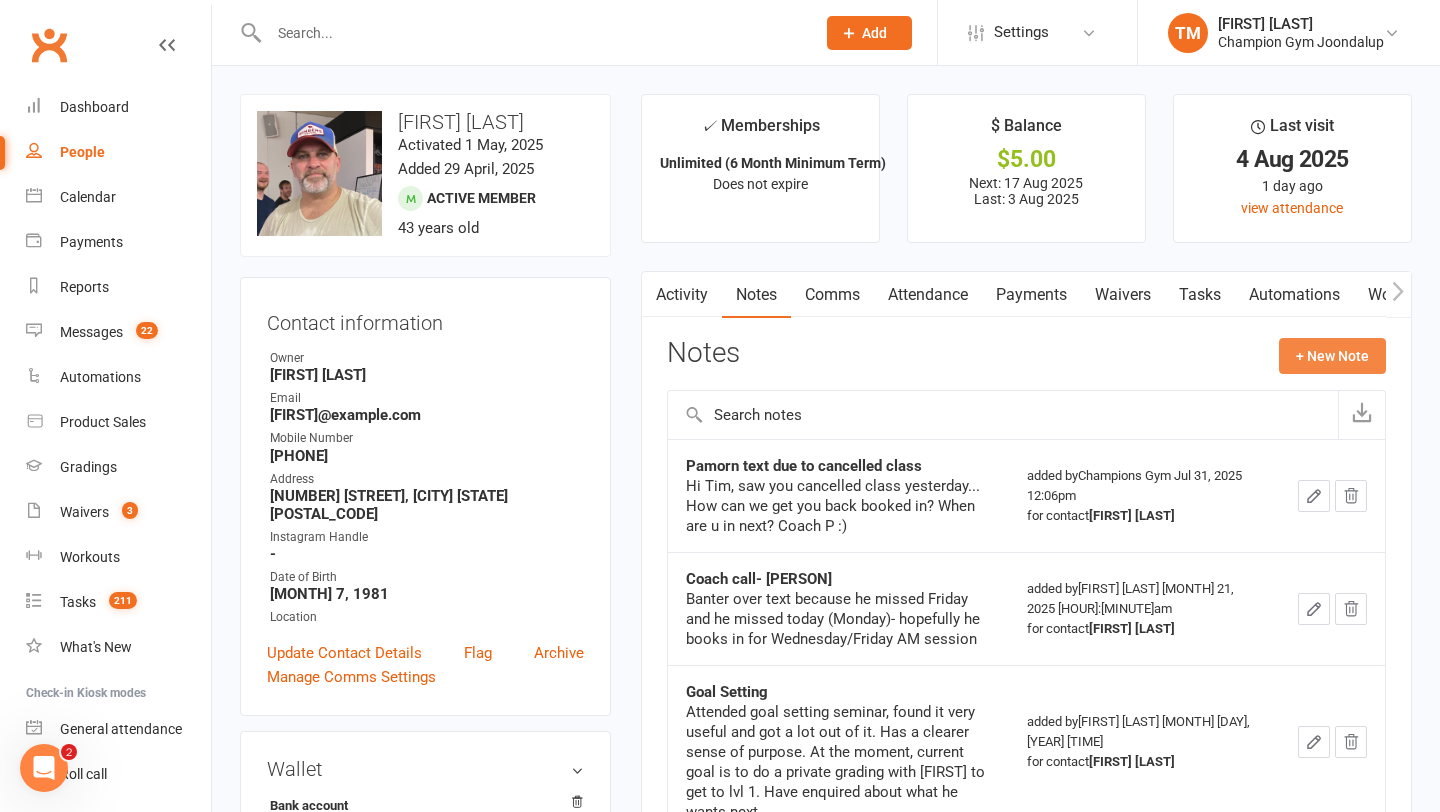 click on "+ New Note" at bounding box center (1332, 356) 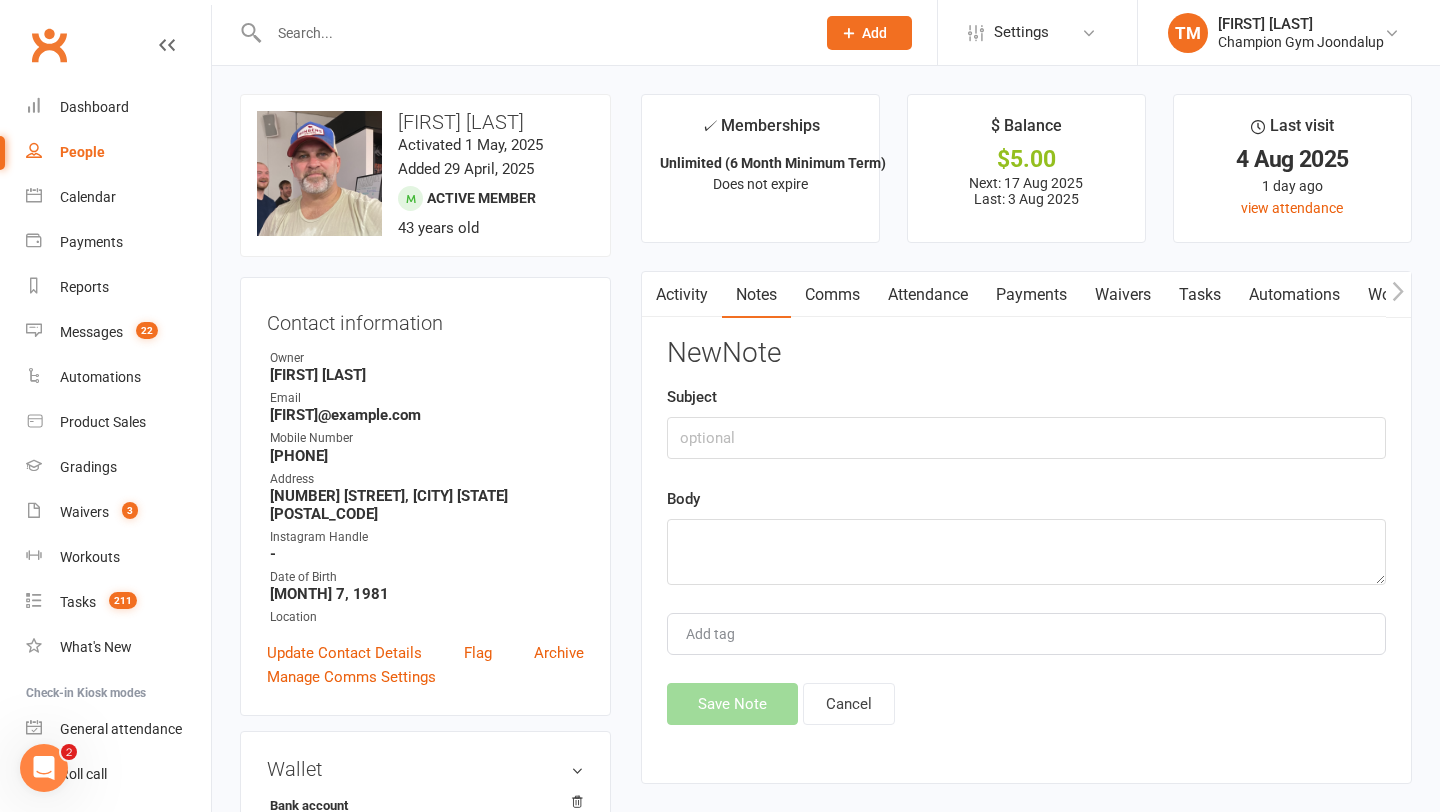 click on "Comms" at bounding box center (832, 295) 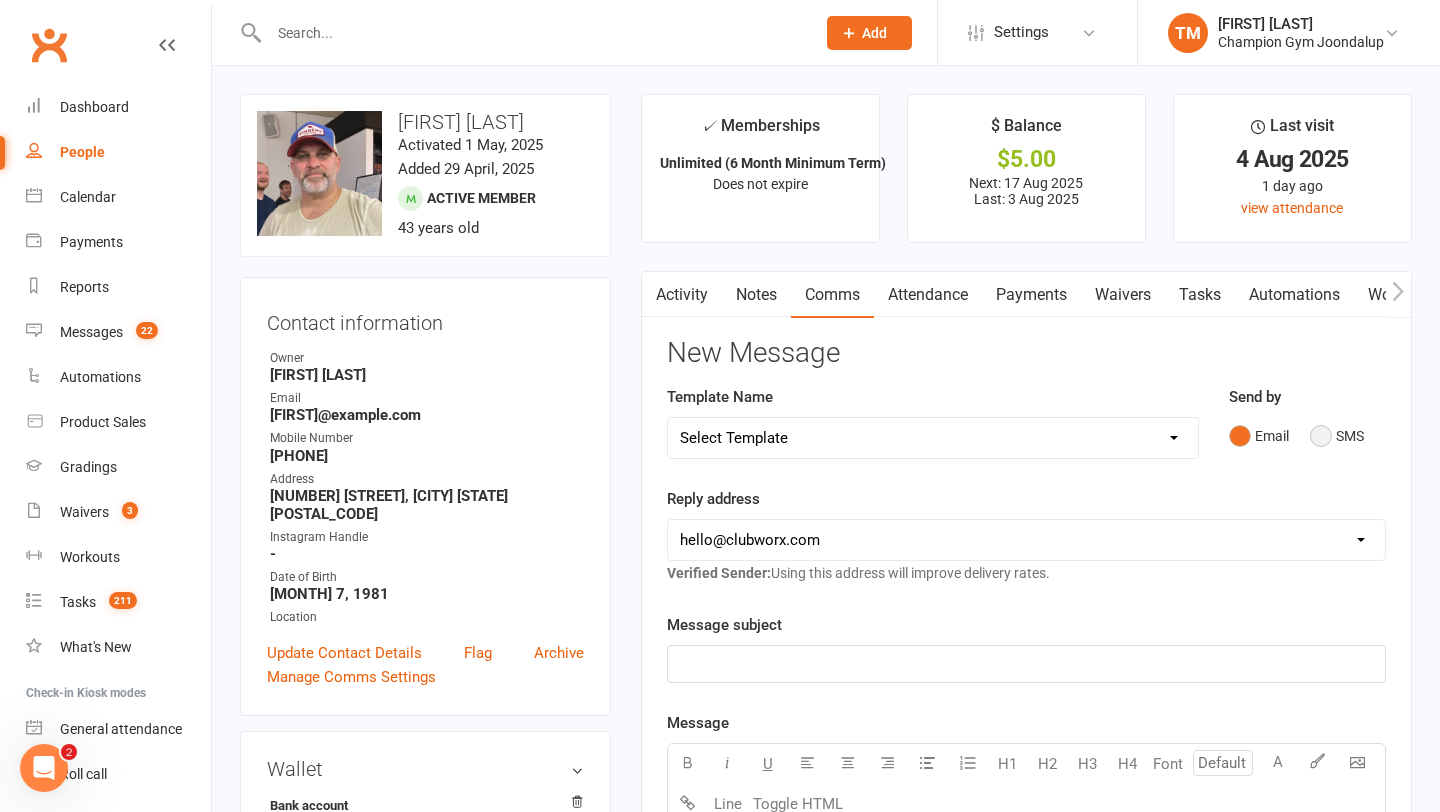 click on "SMS" at bounding box center [1337, 436] 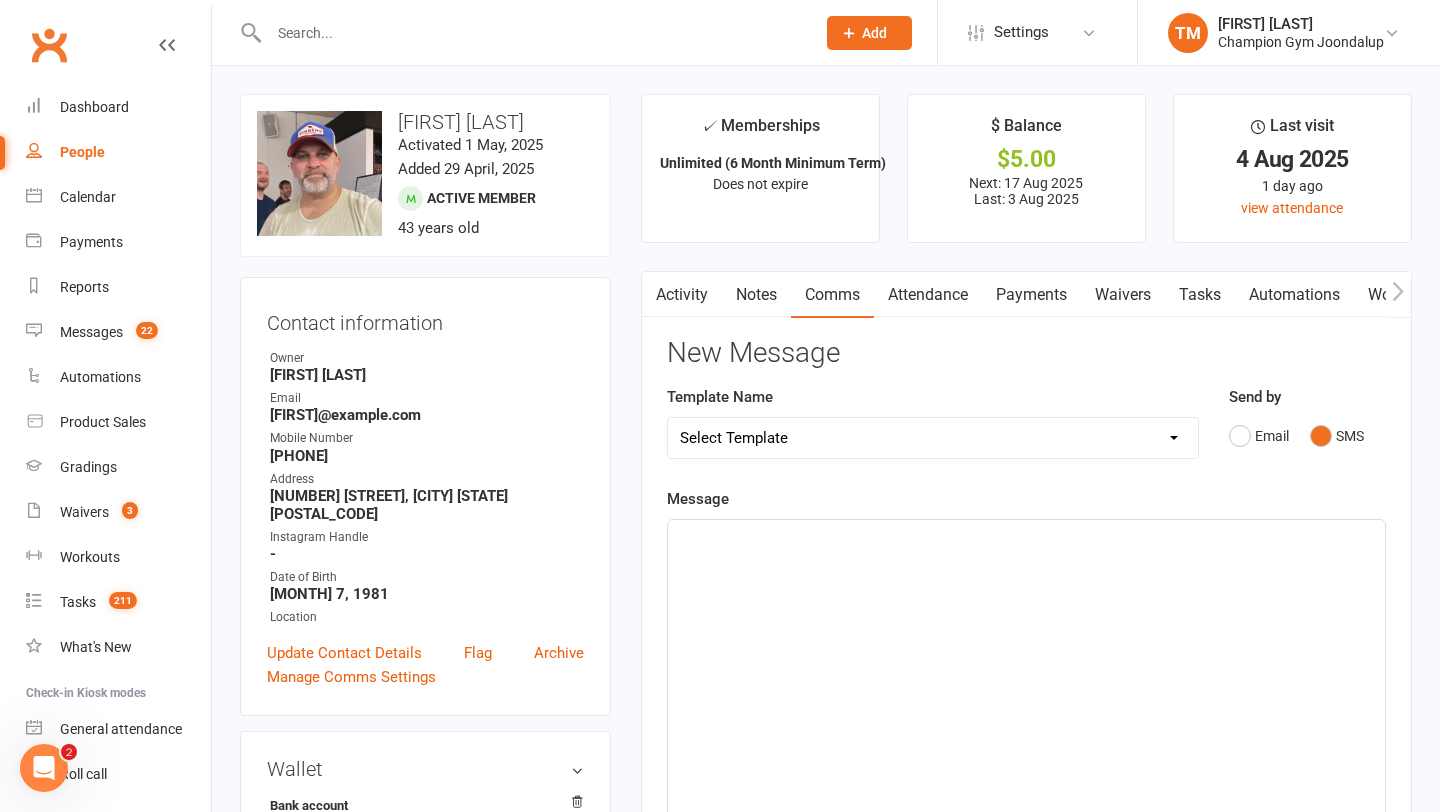 click on "﻿" 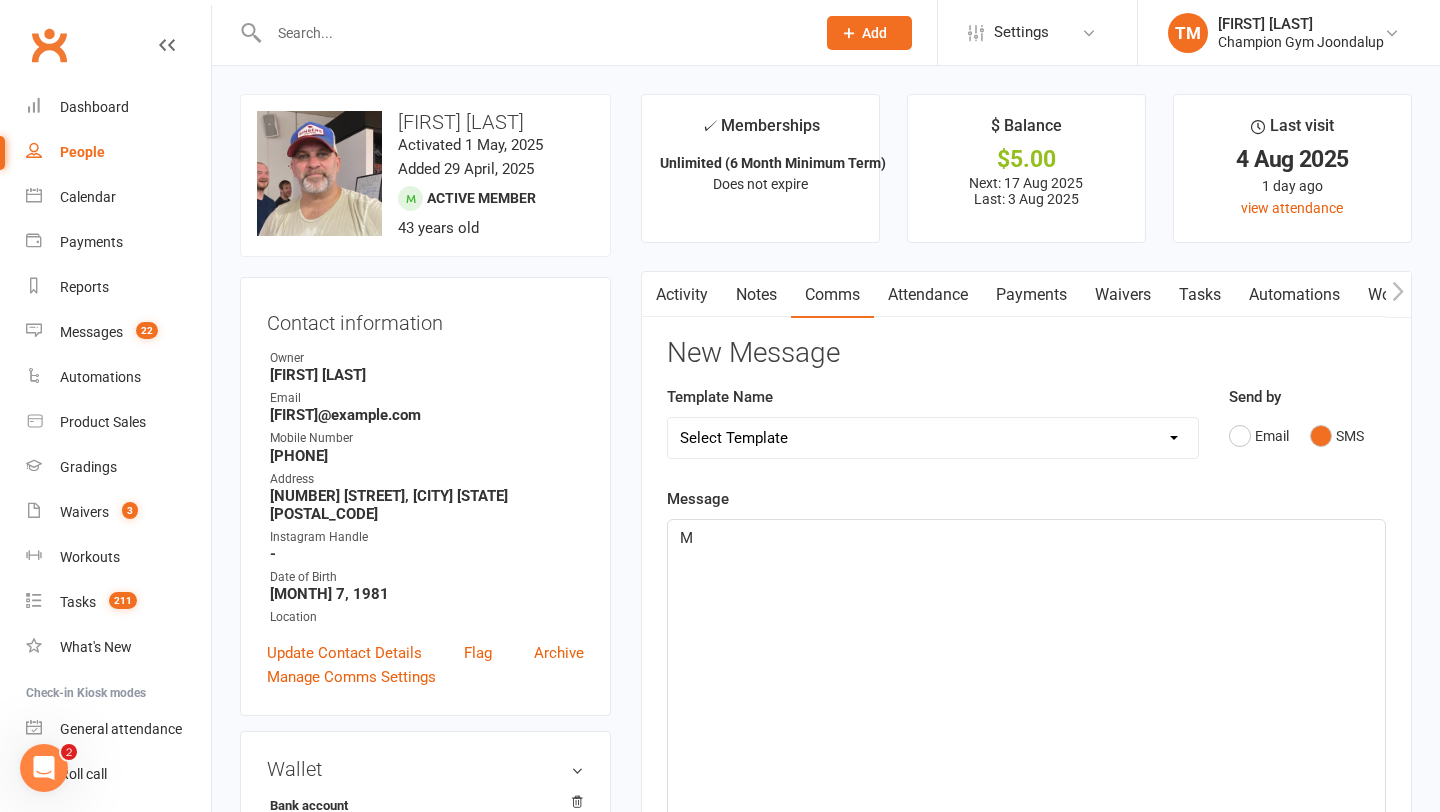 type 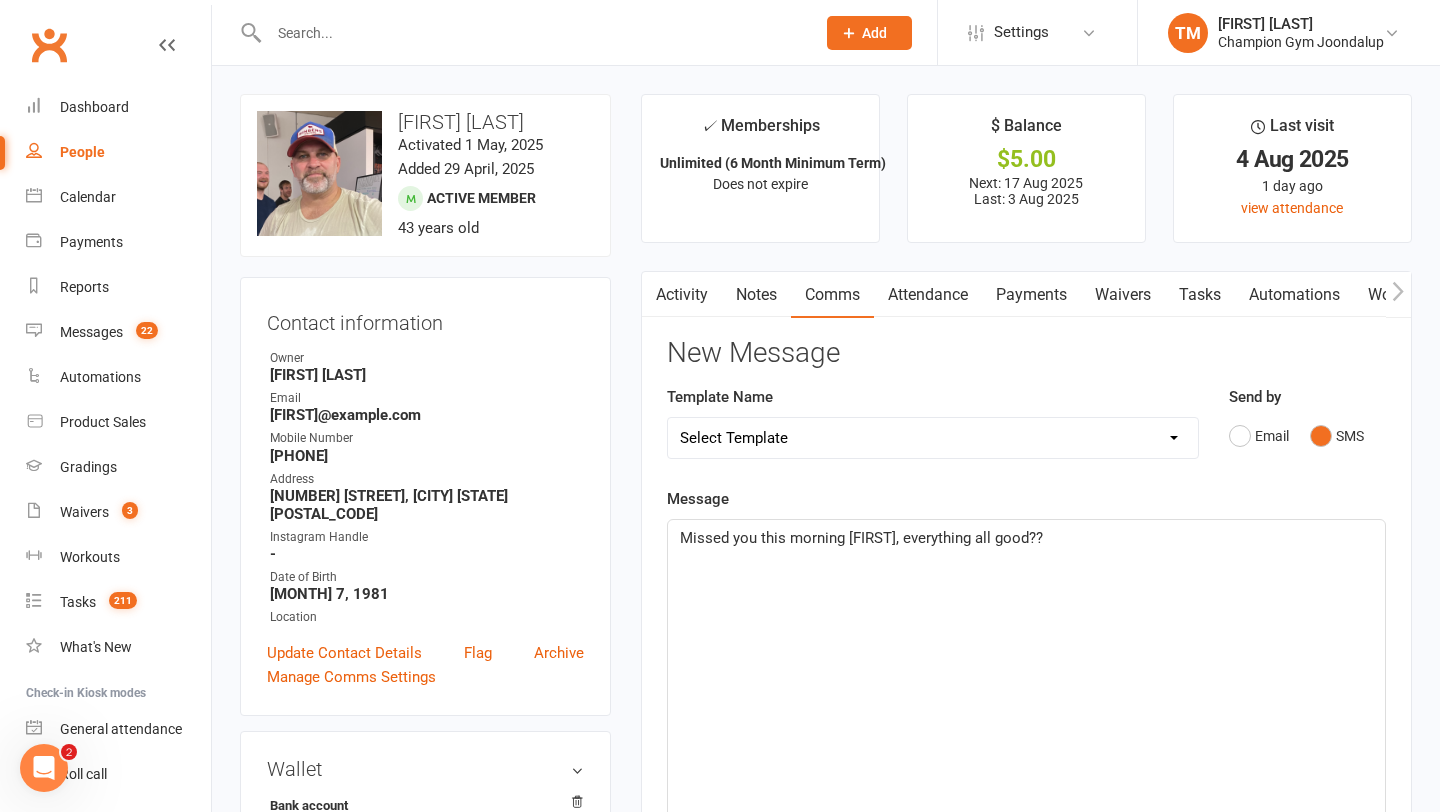 click on "Missed you this morning Tim, everything all good??" 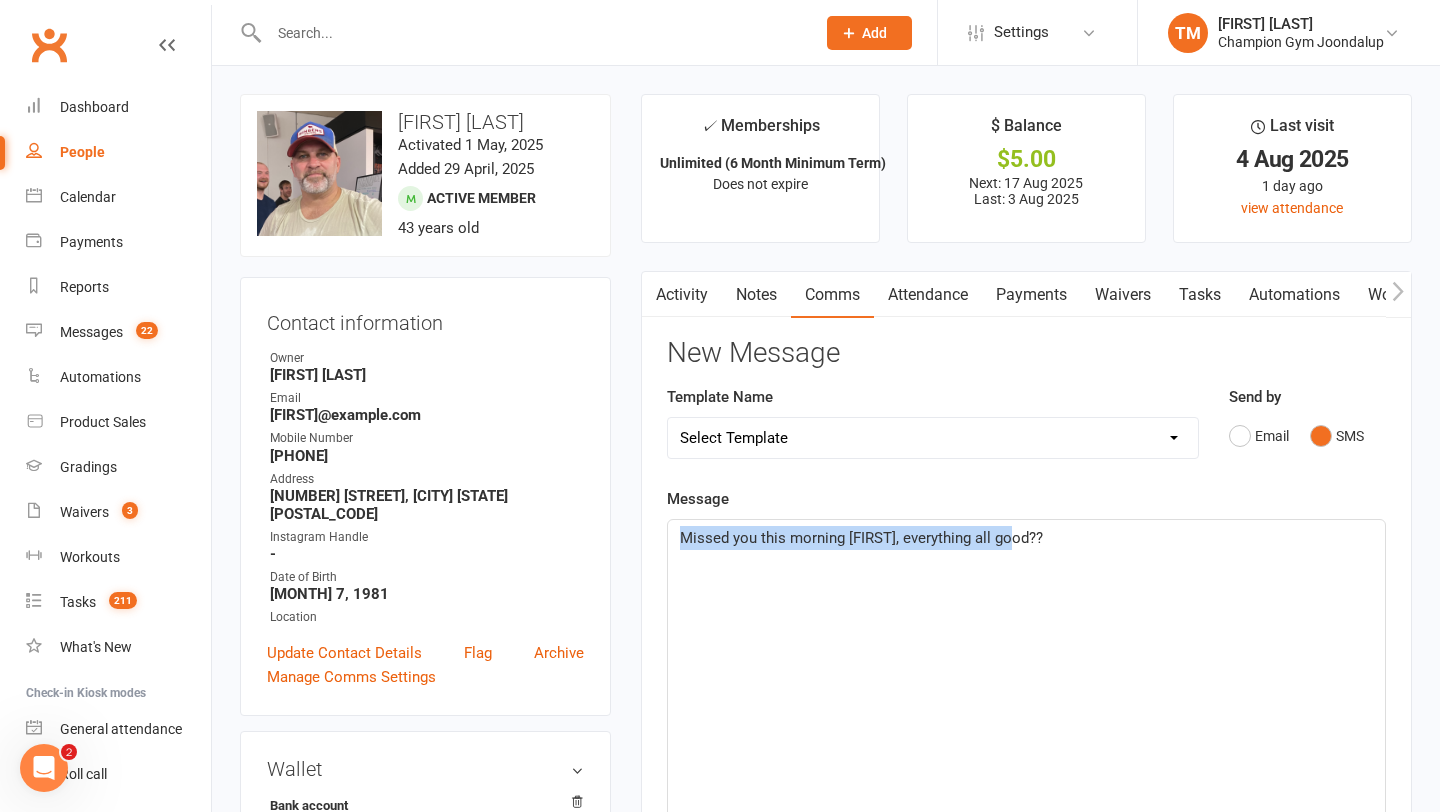 click on "Missed you this morning Tim, everything all good??" 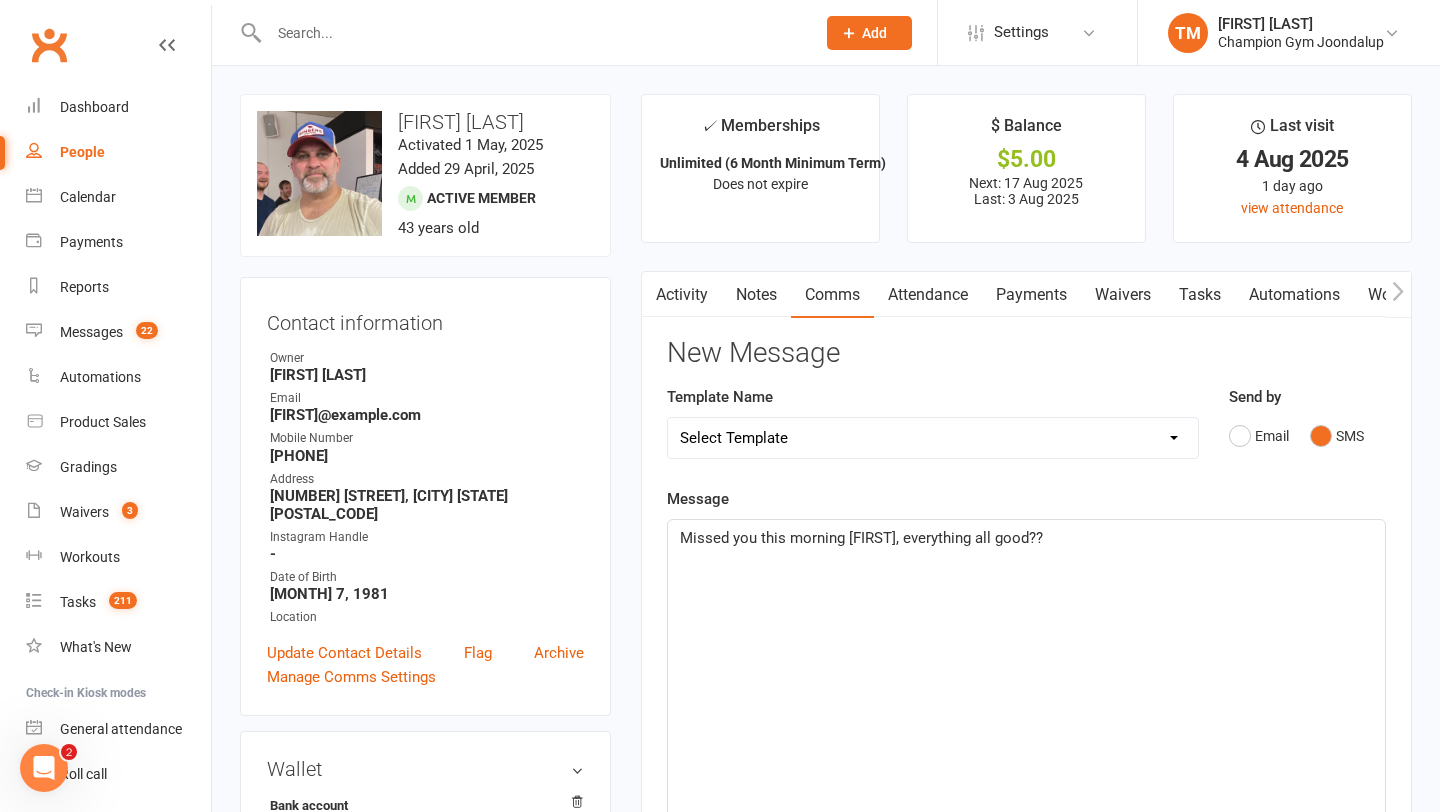 click on "Template Name Select Template [Email] Goal Setting Template [SMS] 14 days absence [Email] 2024 Price Increase [Email] A. First Timer Trial [Email] A special Gift for You [SMS] August Attendance Challenge [Email] CG Escapes 2026 - Koh Samui [Email] Champ Life Awards - Nominations [SMS] Clubworx Login Credentials [Email] Clubworx Login Credentials [Email] EOFY sale 2024 email [SMS] EOFY sale 2024 sms [Email] Essential Packs Upsell [Email] Facebook Page Invite [SMS] Facebook Page Invite [SMS] FIRST CLASS SMS [SMS] First Timer Trial - Day before 1st class [Email] Glove Upsell [SMS] Goal Setting & Accountability [SMS] Google Review Request [Email] [Grading] Exemption Letter, Boxing [Email] [Grading] Exemption Letter, Muay Thai [SMS] [Grading] SMS To RSVP [Email] [Grading] Variation to Membership Email [Email] 🌴😎 Last Chance: Secure Your Spot at CG Escapes Muay Thai Camp Retreat! [Email] Membership Variation - Youth to Adult (members of 18) [SMS] New Starter - Already Training Seminar Invite" at bounding box center [933, 436] 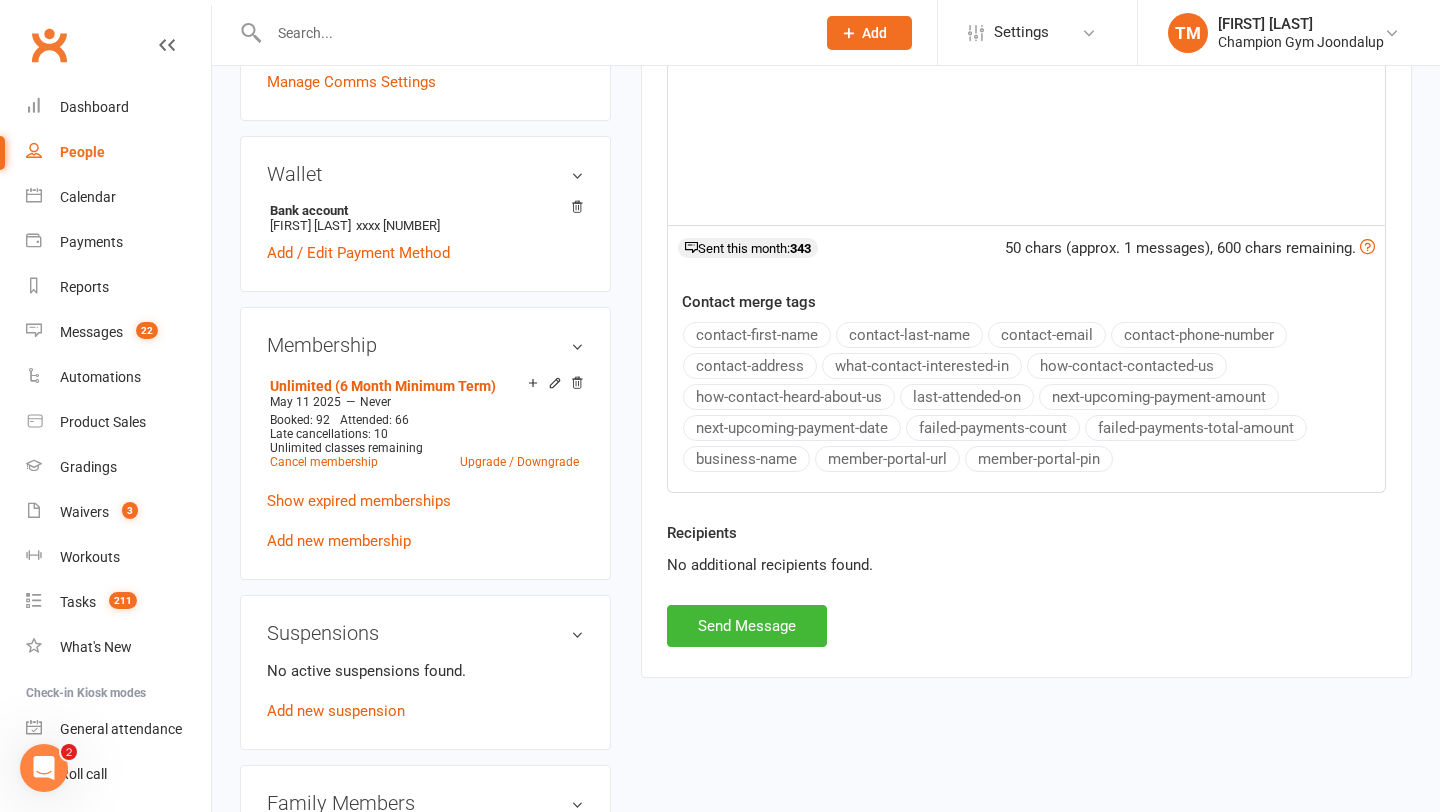 scroll, scrollTop: 596, scrollLeft: 0, axis: vertical 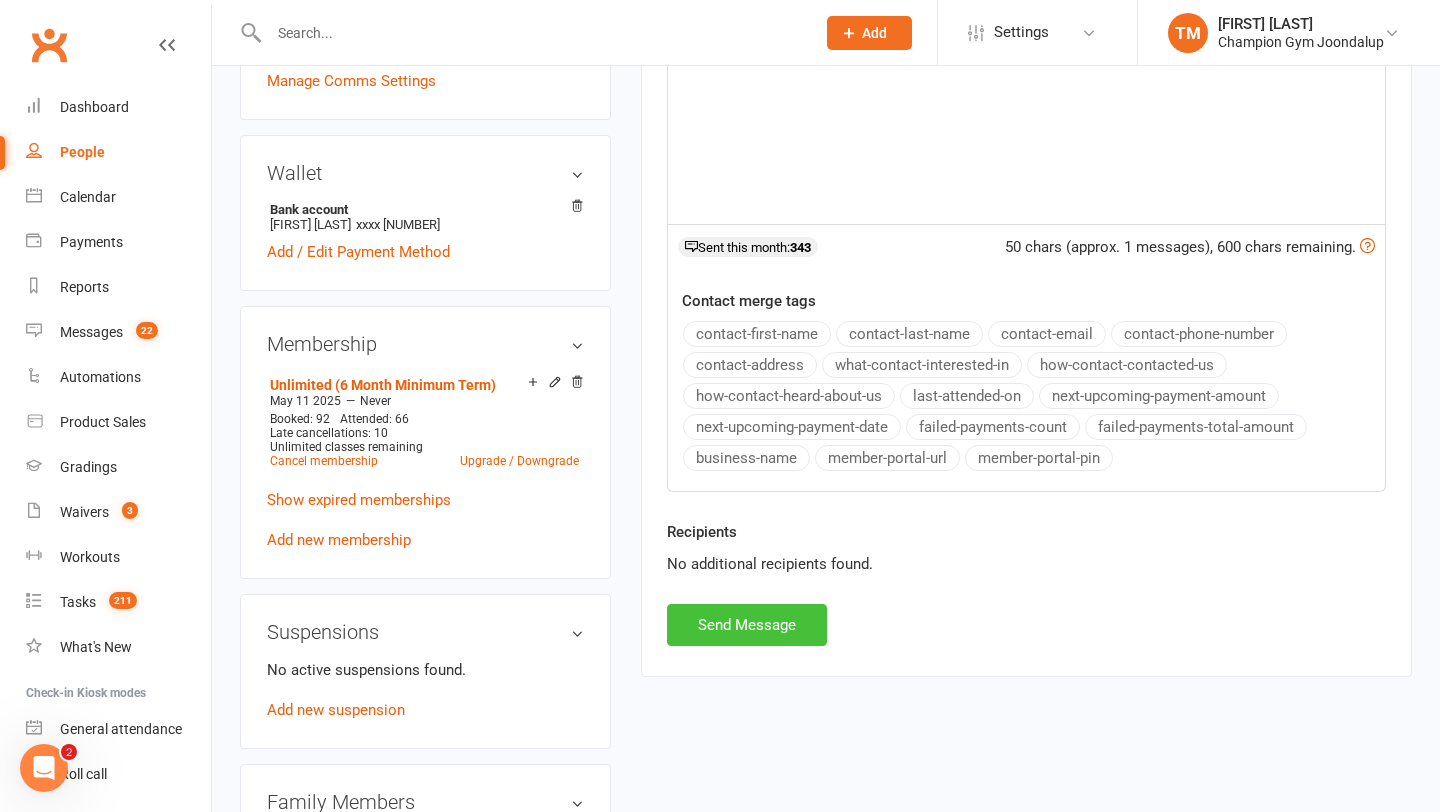 click on "Send Message" at bounding box center [747, 625] 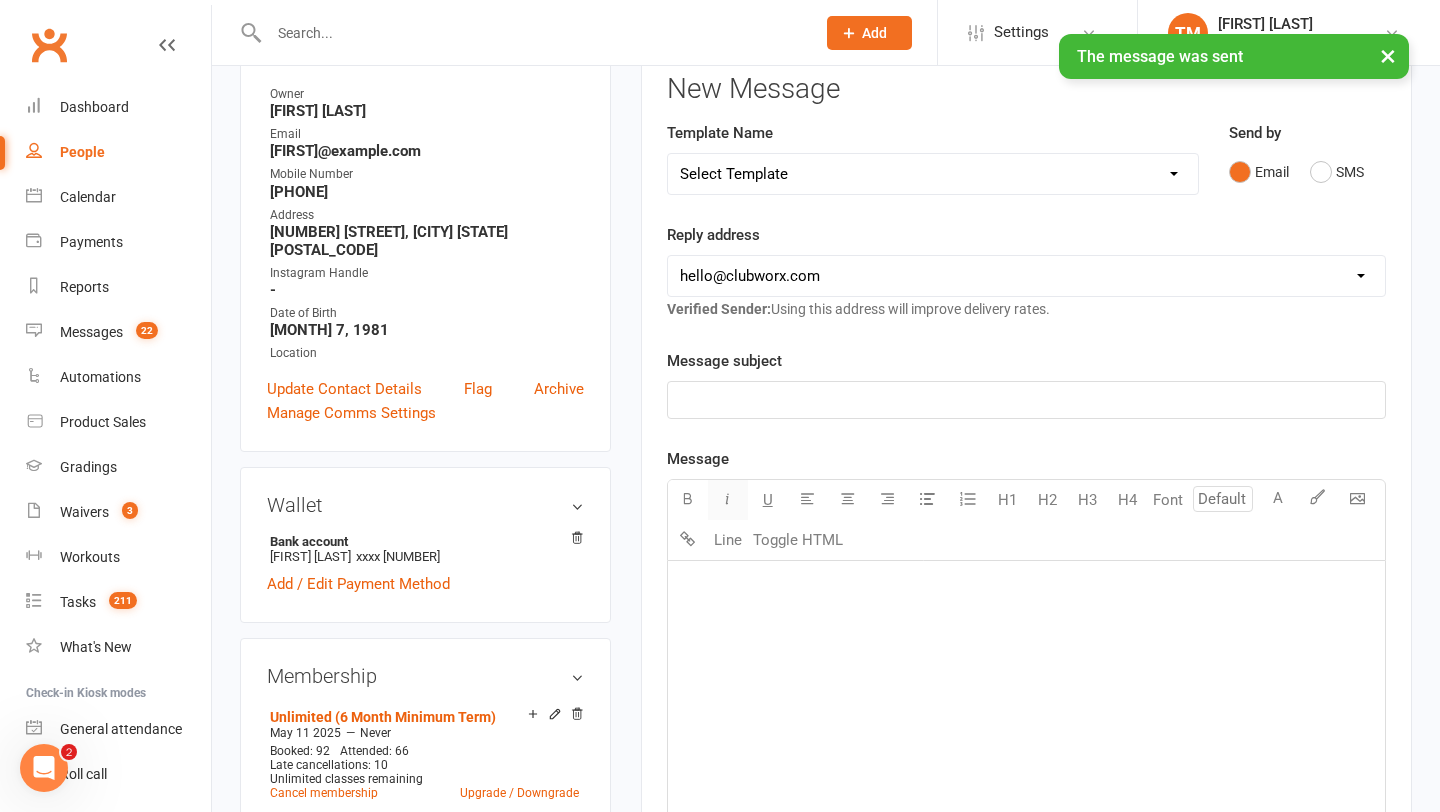 scroll, scrollTop: 0, scrollLeft: 0, axis: both 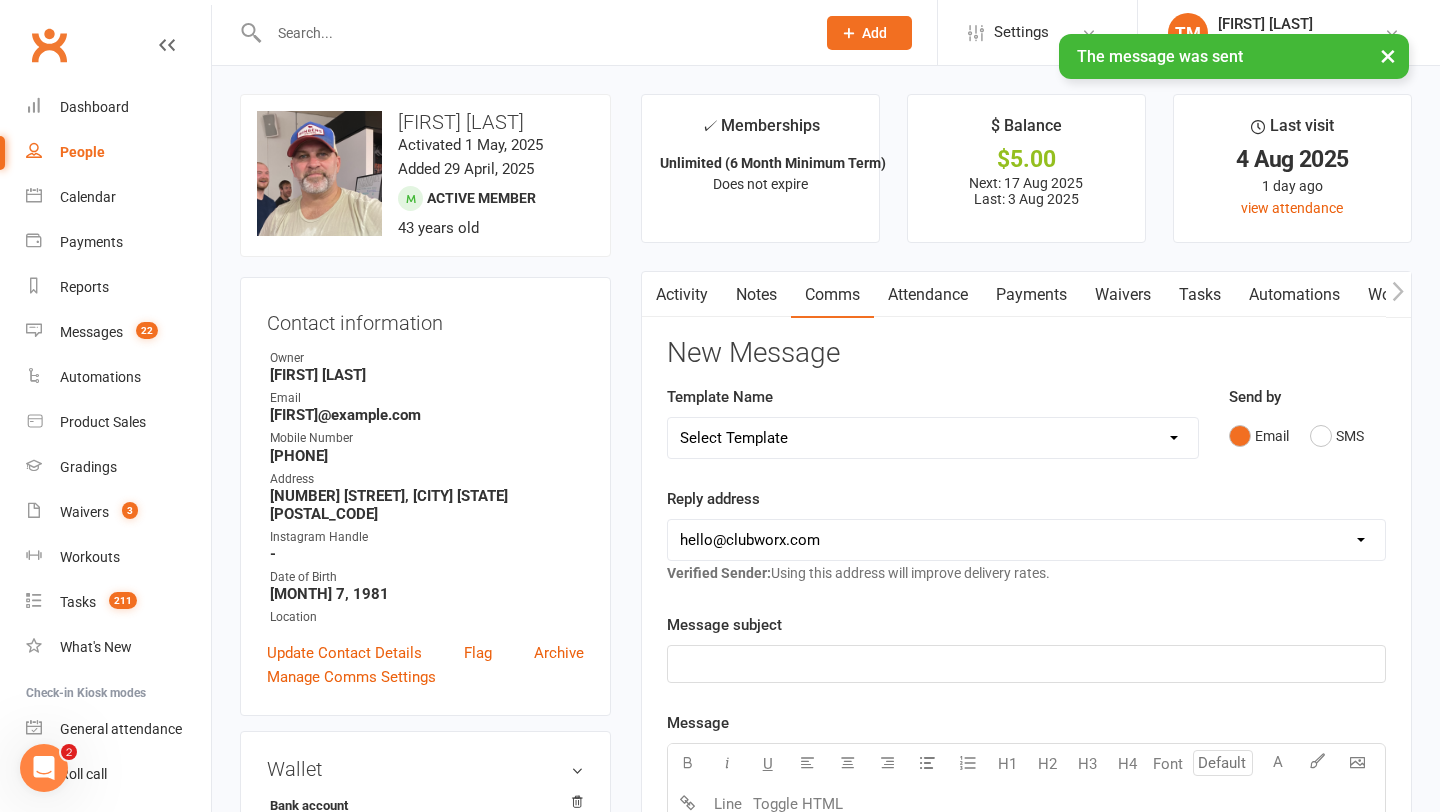 click on "Notes" at bounding box center [756, 295] 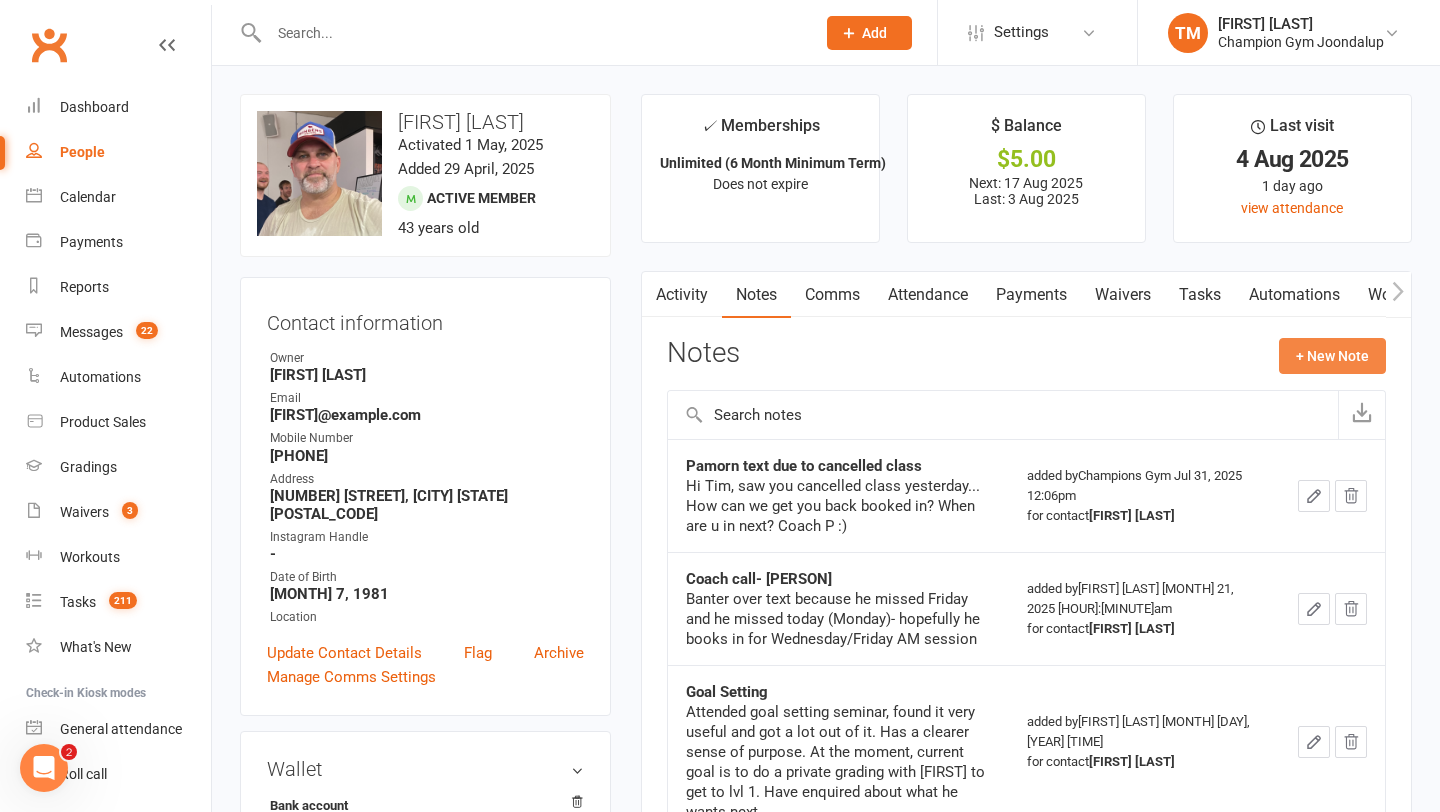 click on "+ New Note" at bounding box center [1332, 356] 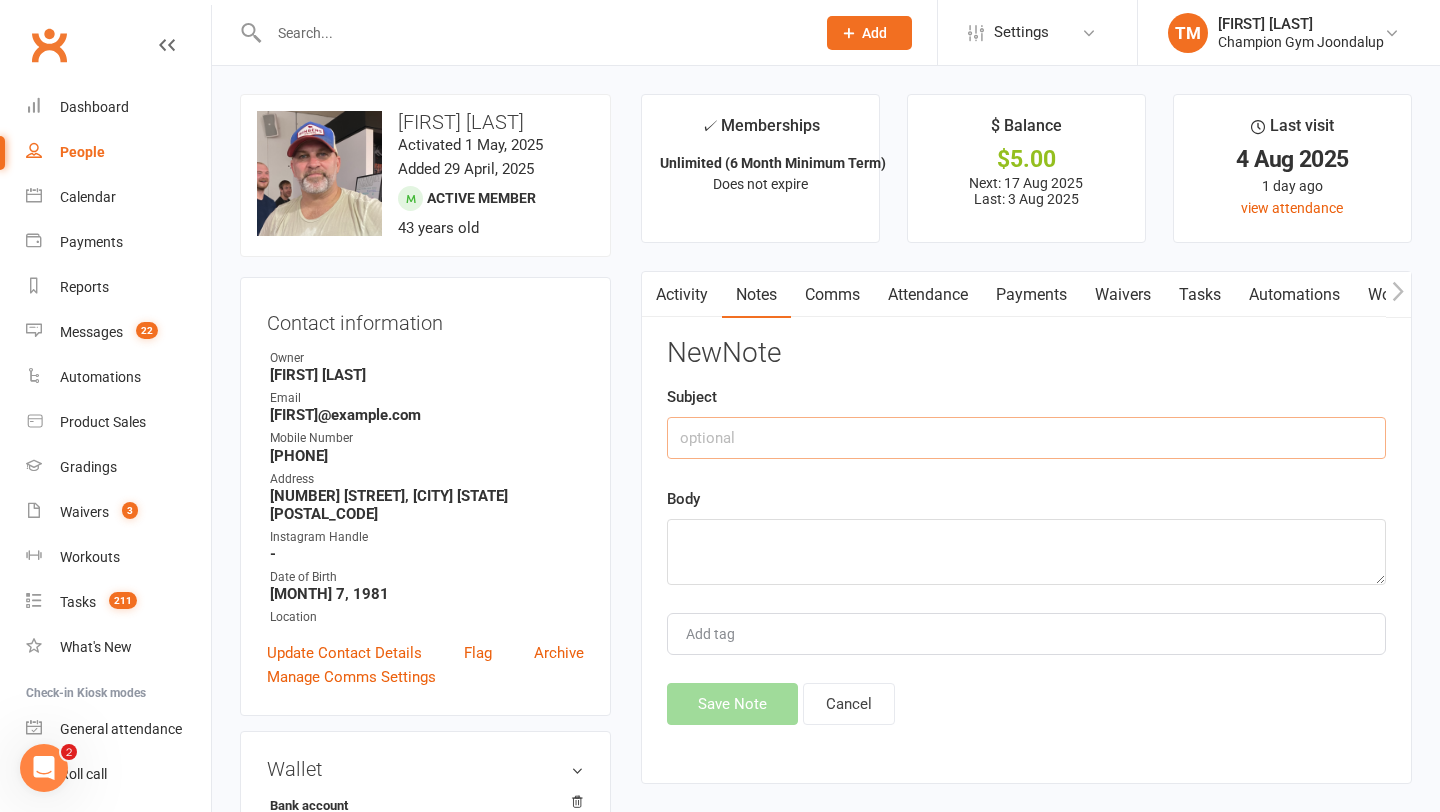 click at bounding box center [1026, 438] 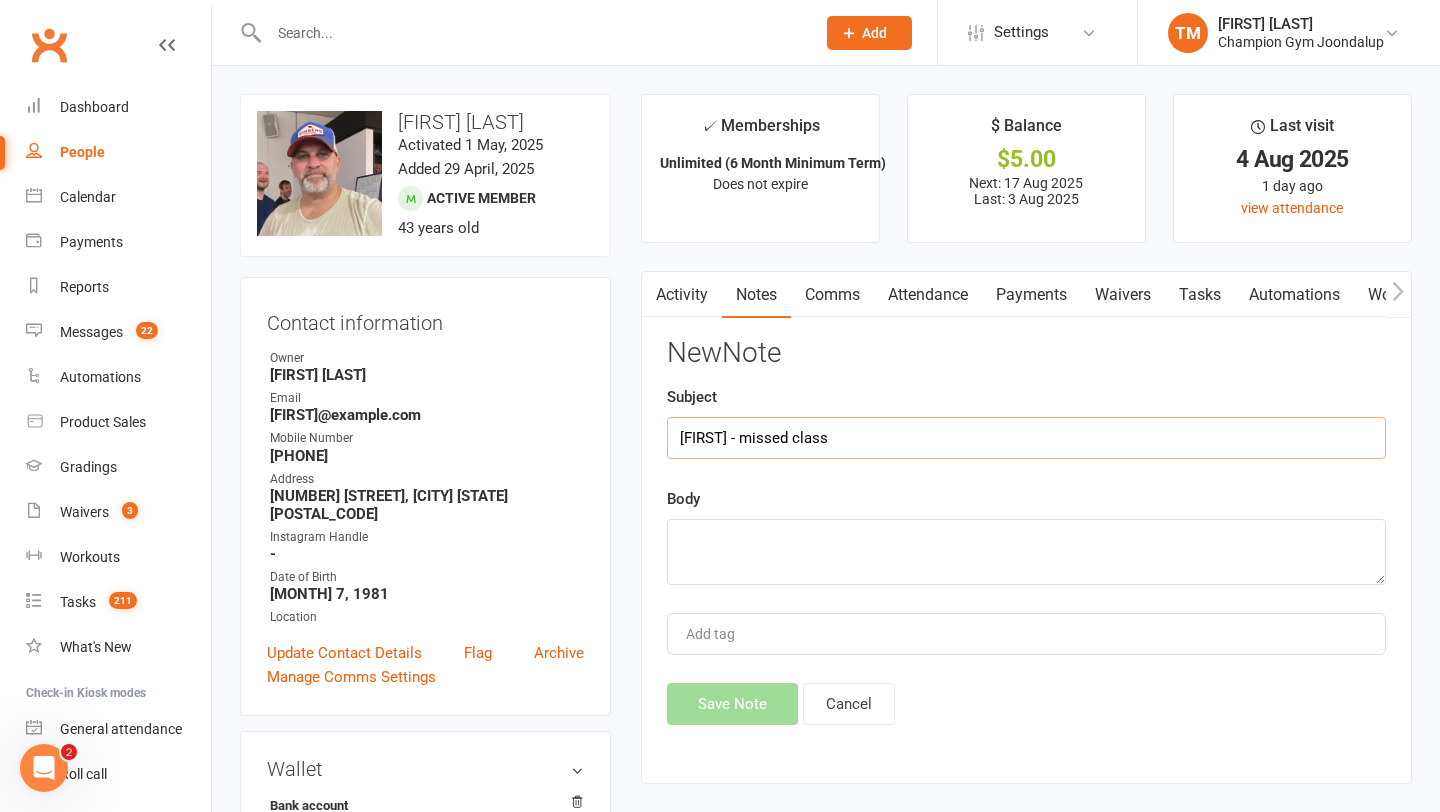 type on "Tom - missed class" 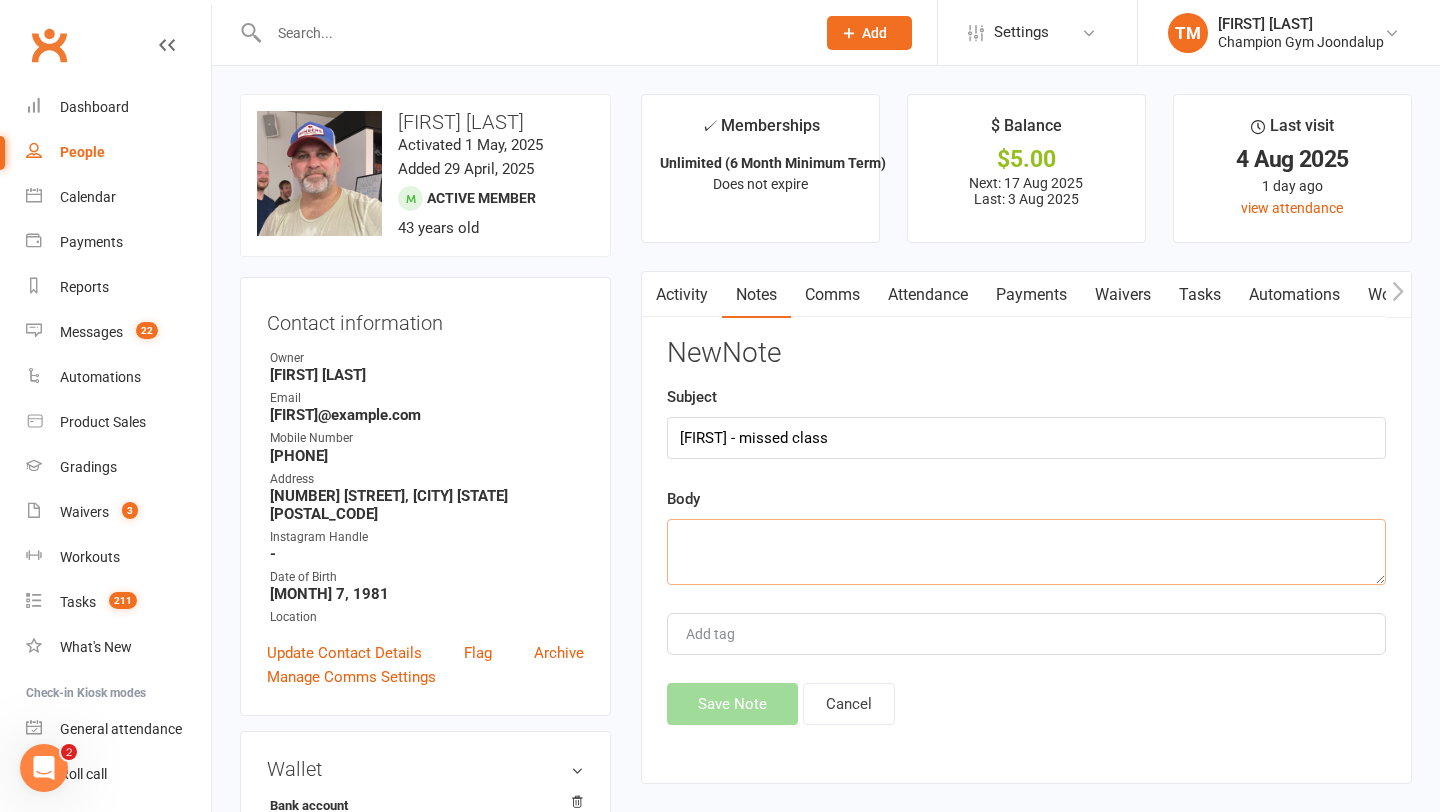 click at bounding box center (1026, 552) 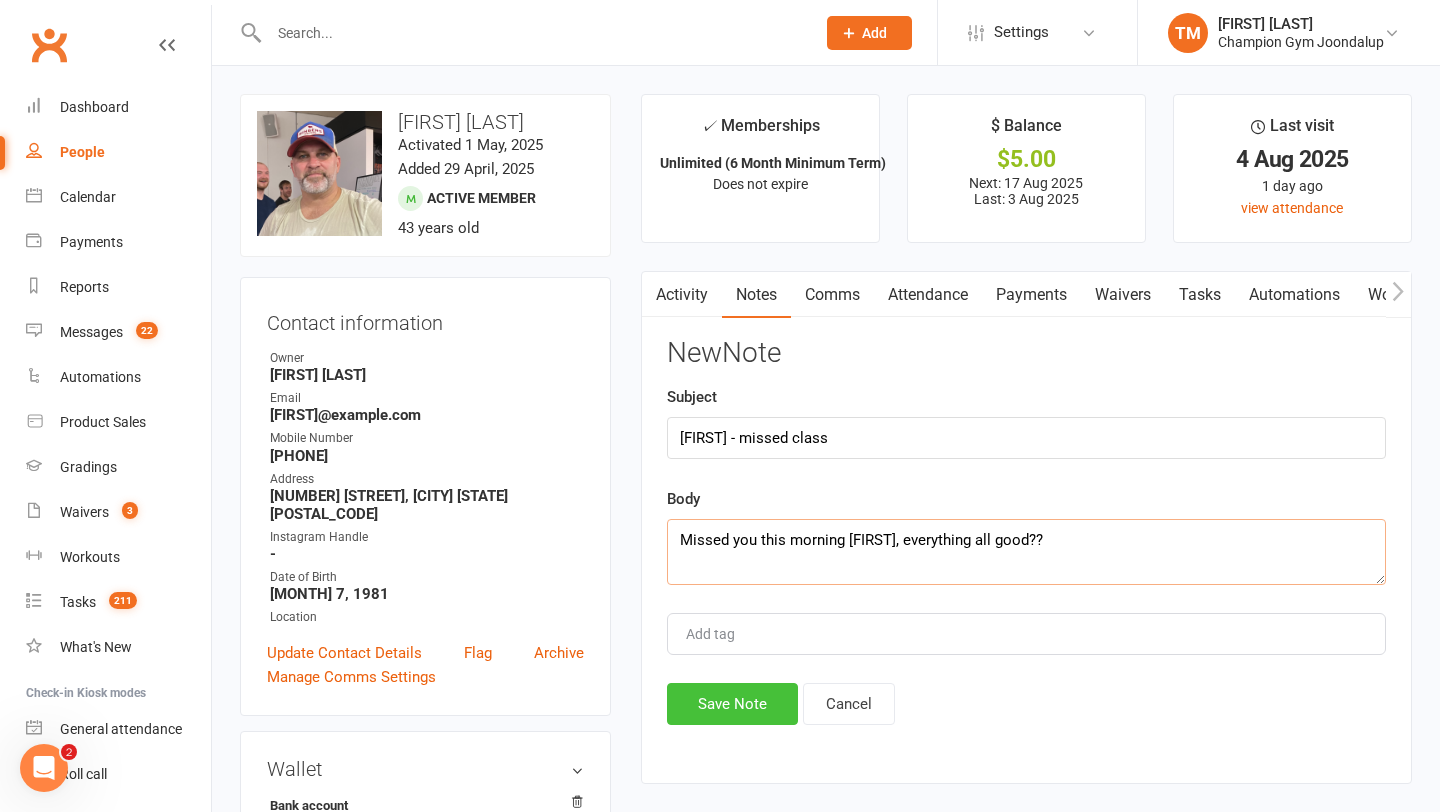 type on "Missed you this morning Tim, everything all good??" 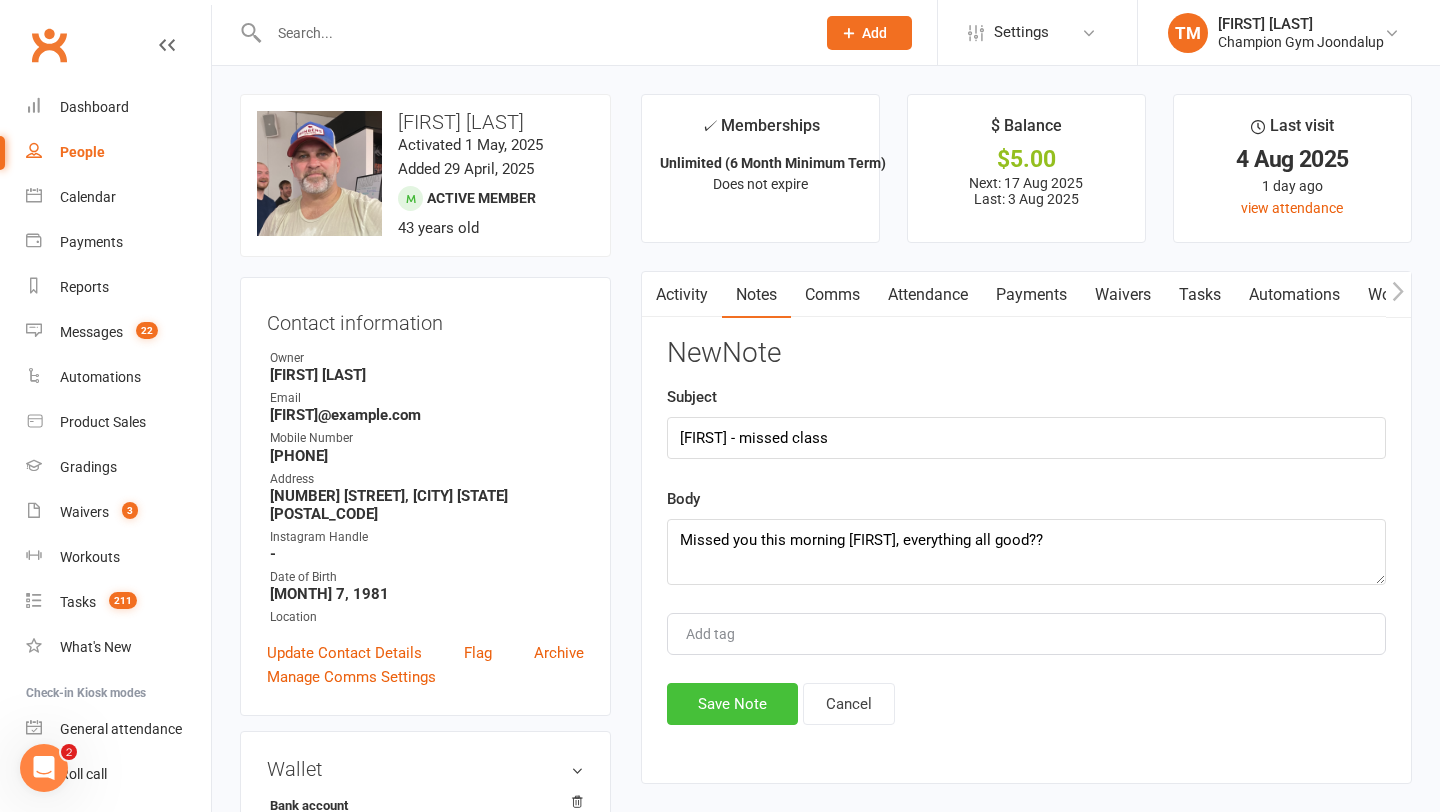 click on "Save Note" at bounding box center (732, 704) 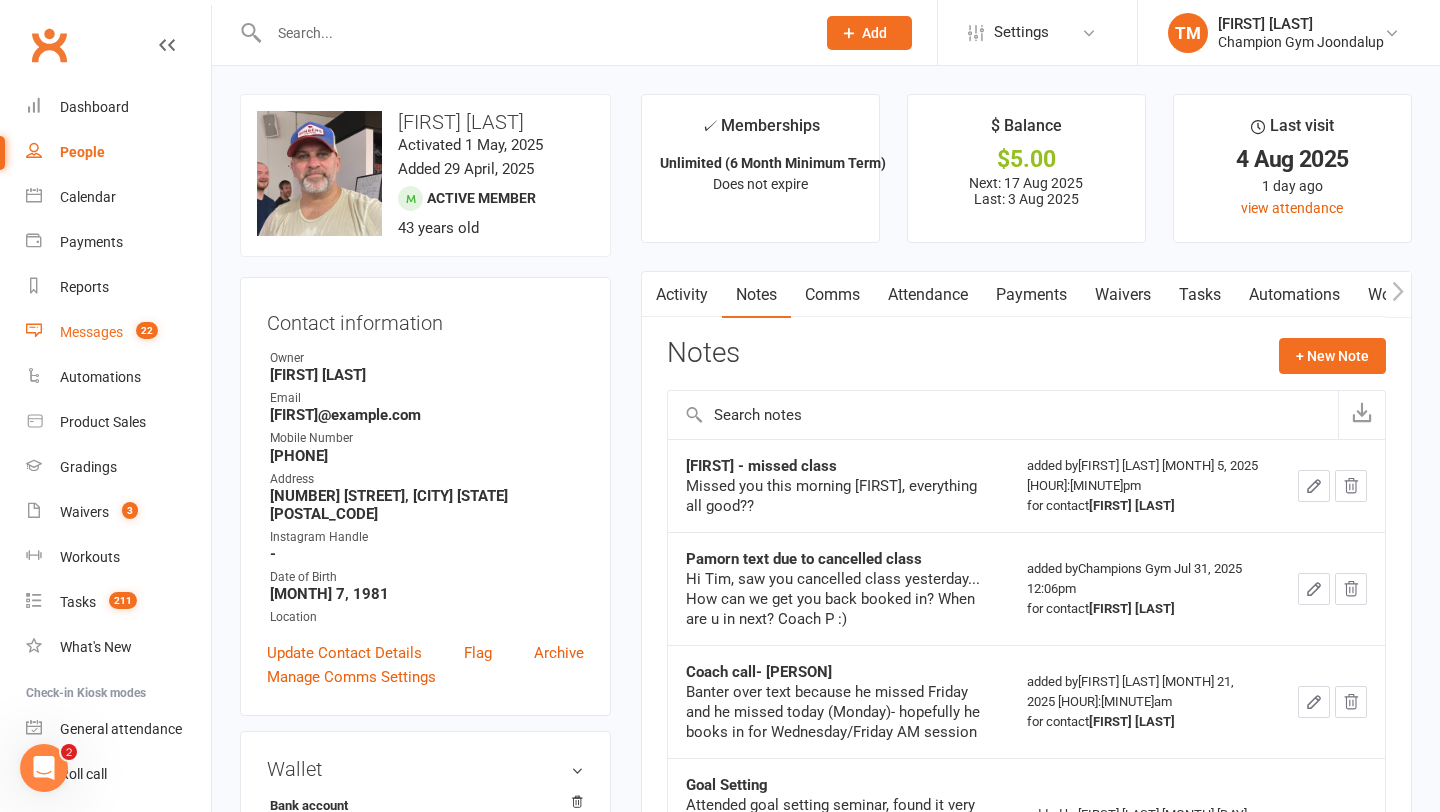click on "Messages" at bounding box center [91, 332] 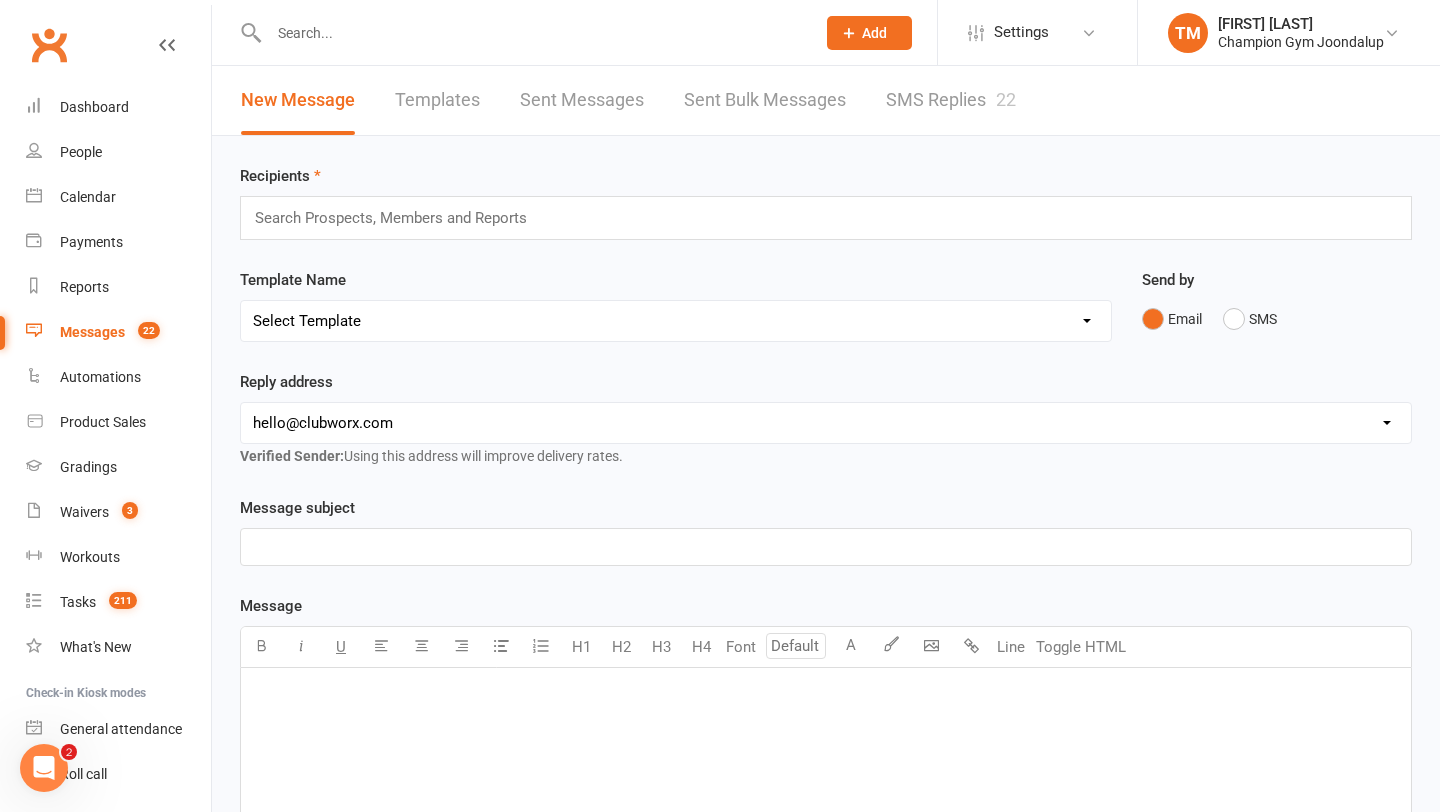 click on "SMS Replies  22" at bounding box center [951, 100] 